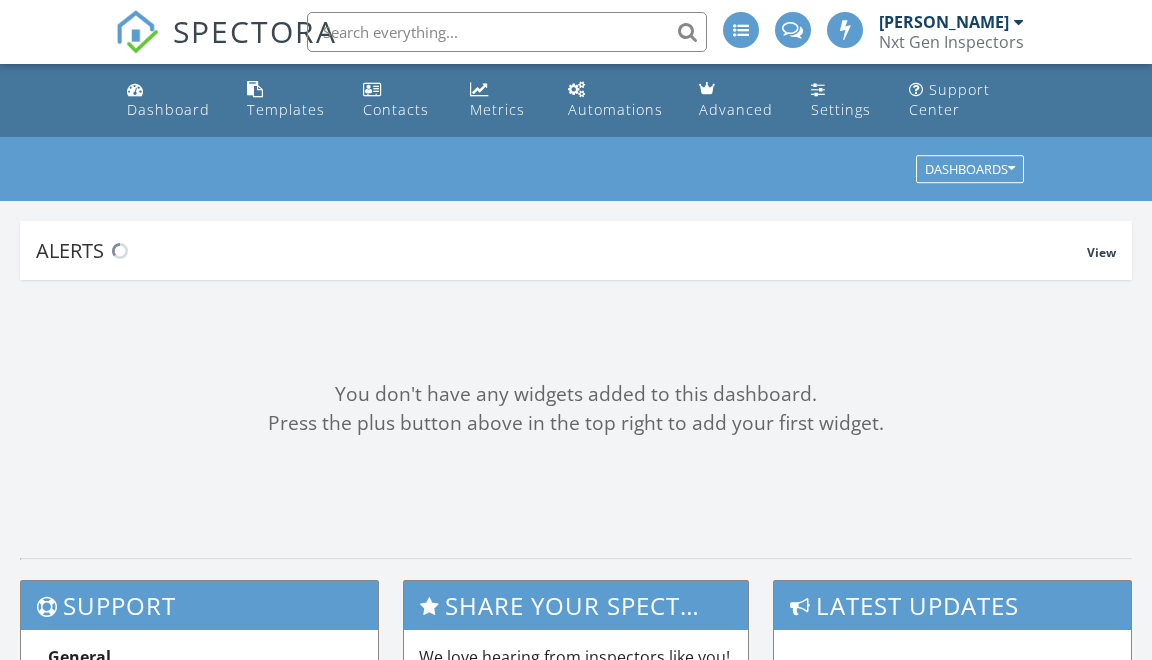 scroll, scrollTop: 0, scrollLeft: 0, axis: both 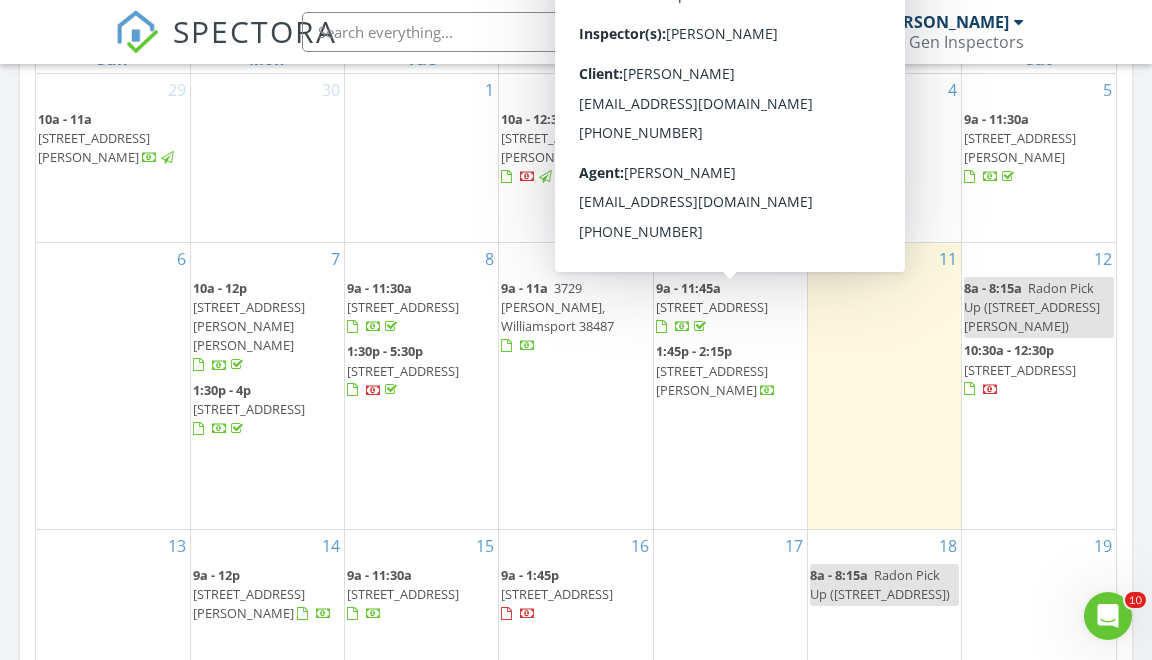 click on "359 Astor Way, Franklin 37064" at bounding box center [712, 307] 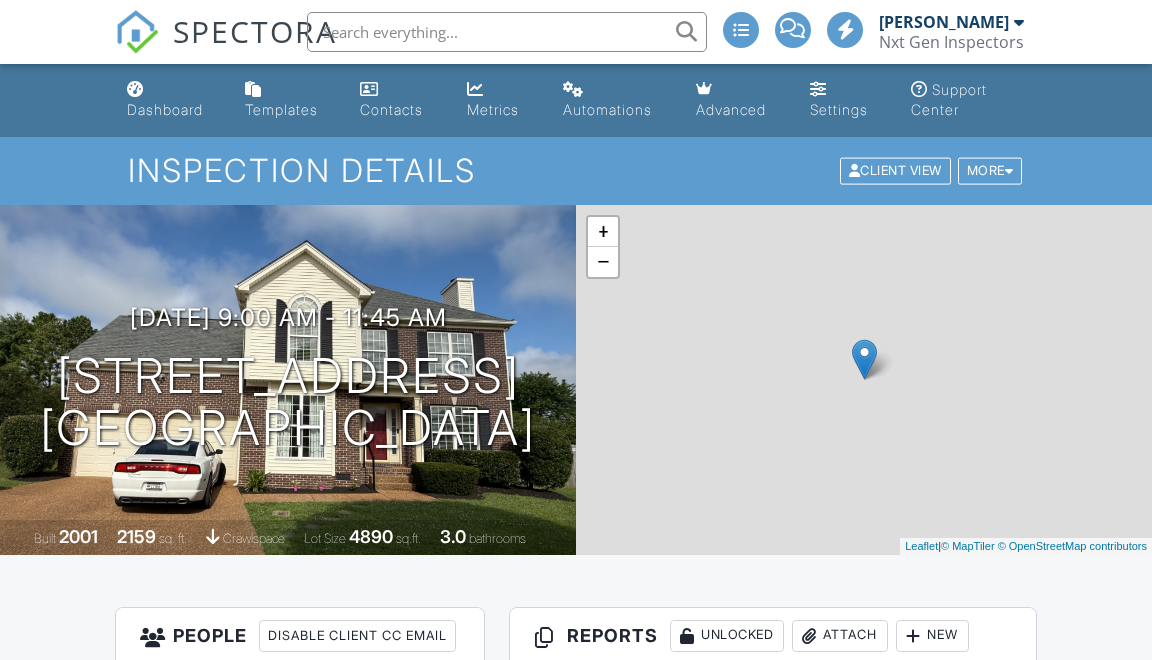scroll, scrollTop: 0, scrollLeft: 0, axis: both 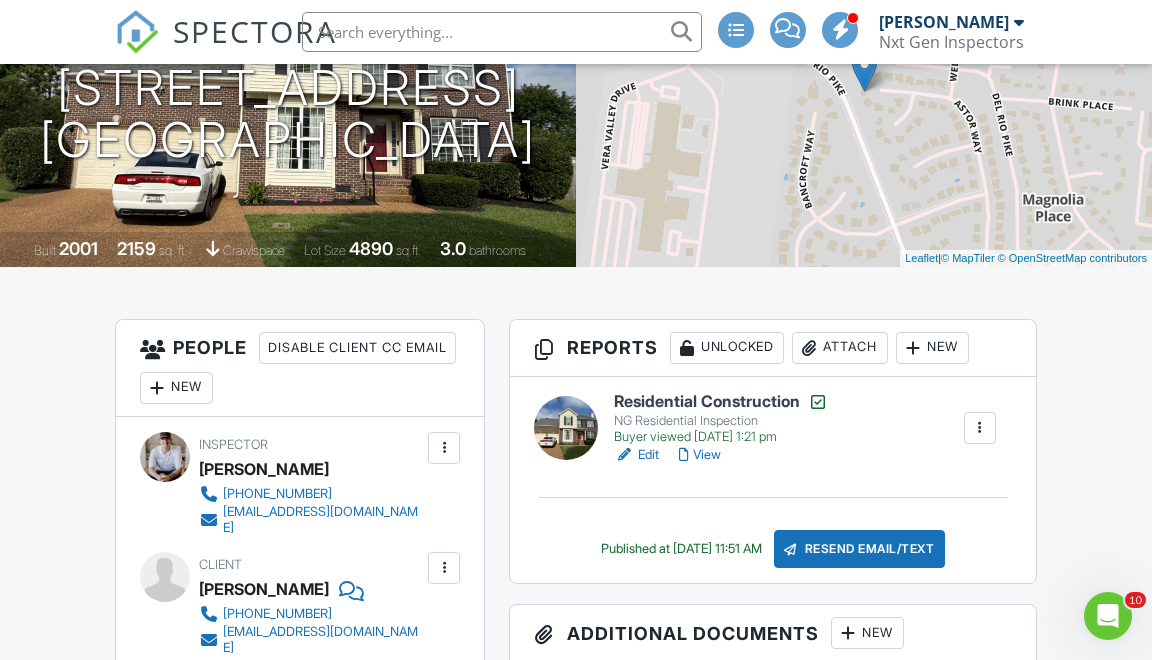click on "View" at bounding box center (700, 455) 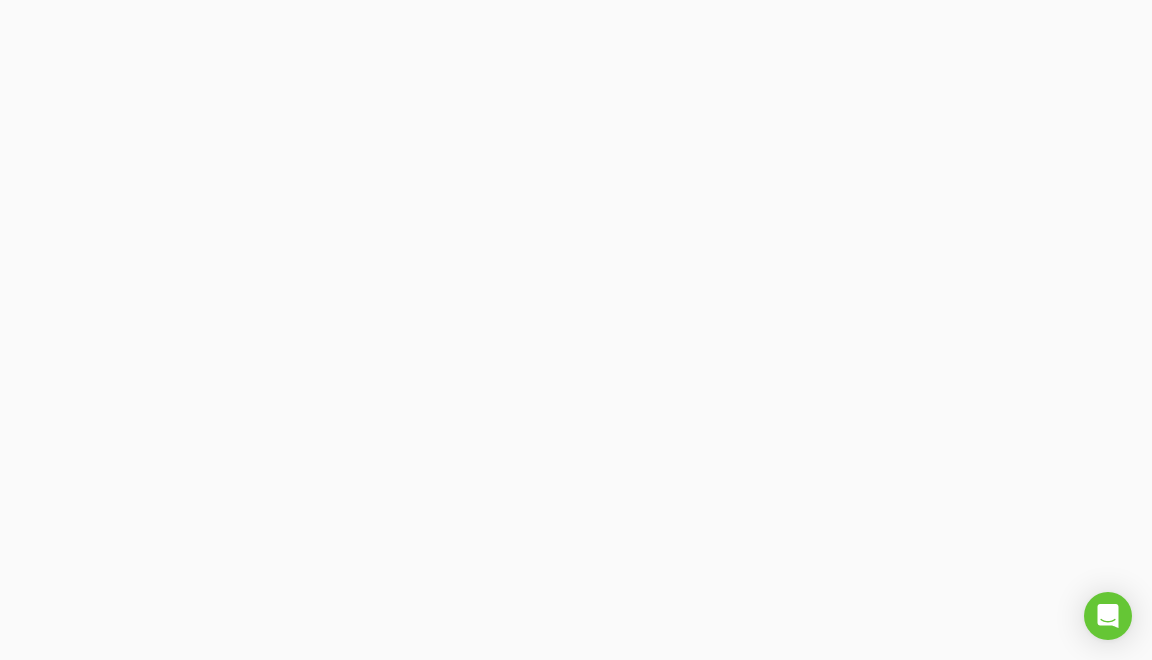 scroll, scrollTop: 0, scrollLeft: 0, axis: both 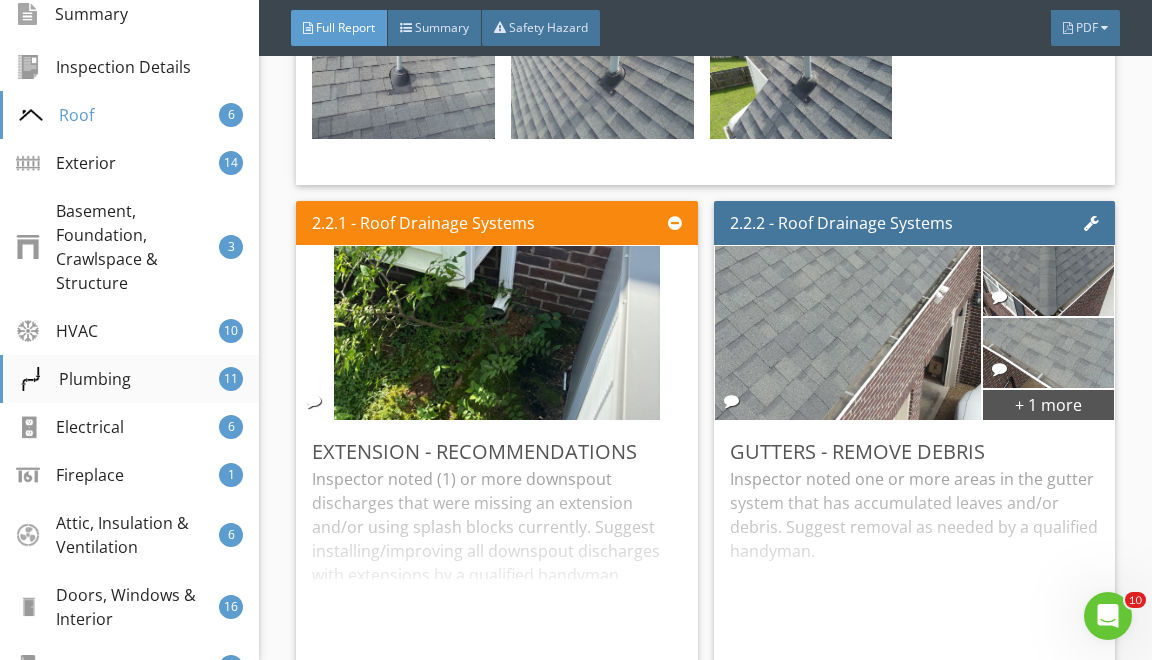 click on "Plumbing
11" at bounding box center [129, 379] 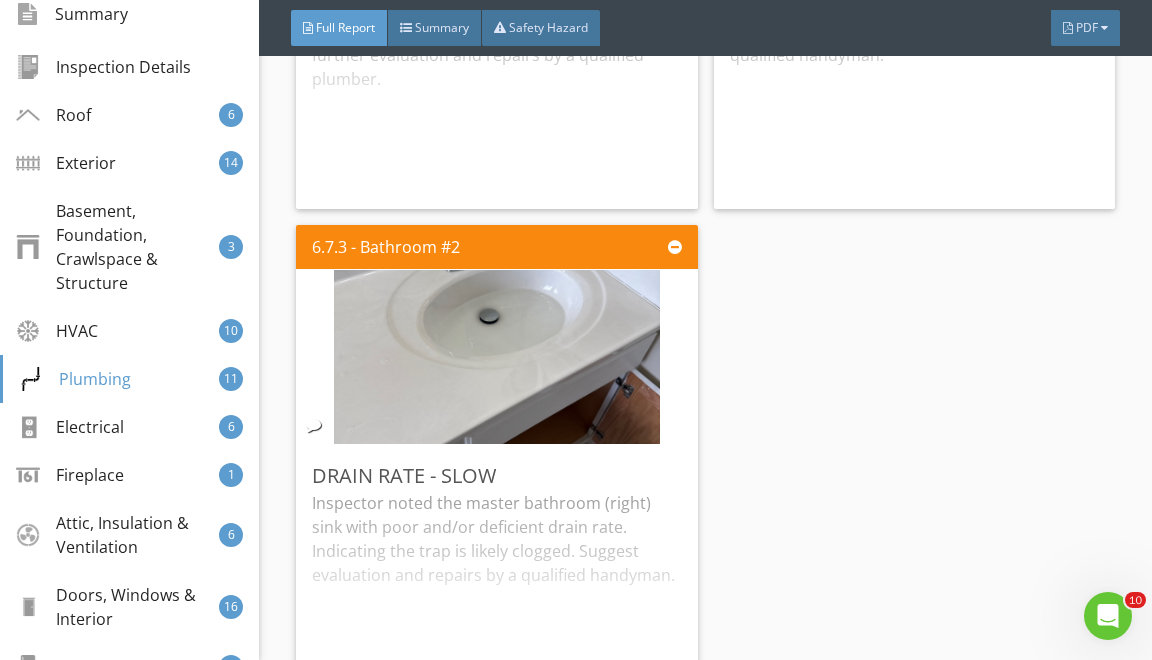 scroll, scrollTop: 25023, scrollLeft: 0, axis: vertical 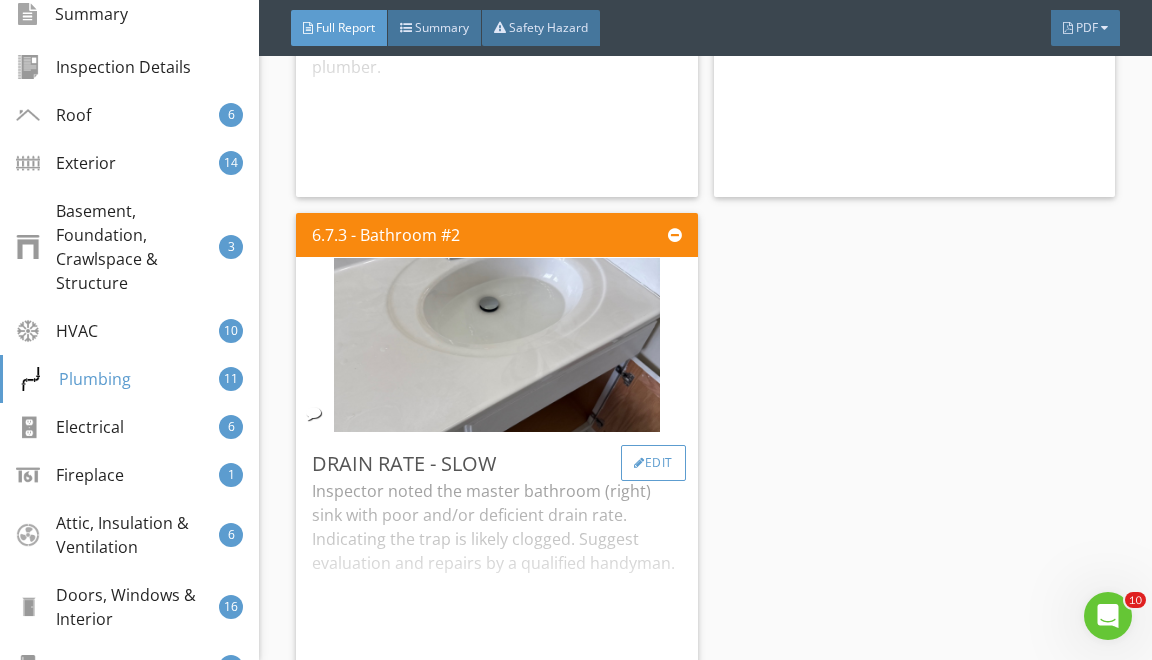 click on "Edit" at bounding box center (653, 463) 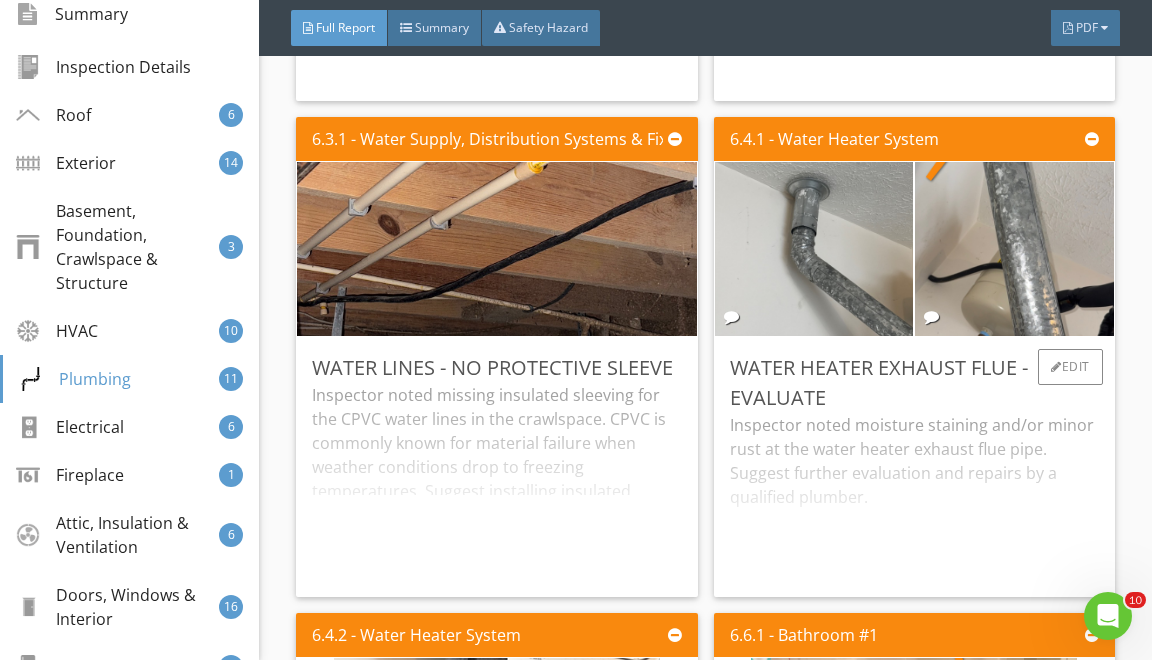 scroll, scrollTop: 23117, scrollLeft: 0, axis: vertical 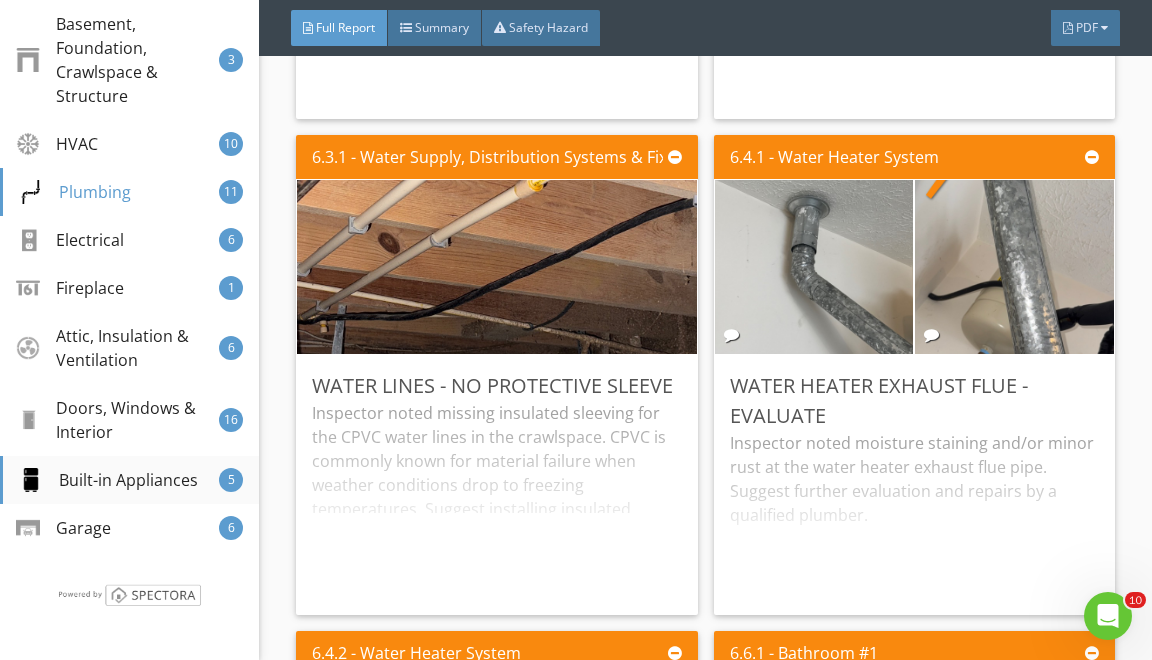click on "Built-in Appliances" at bounding box center (108, 480) 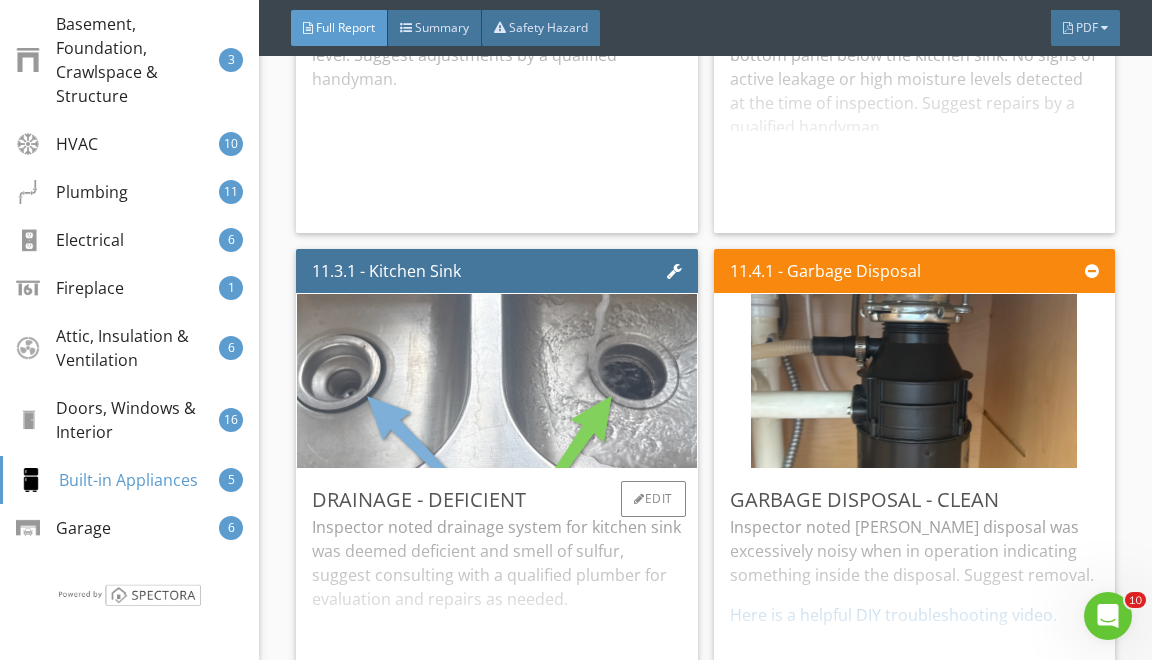 scroll, scrollTop: 41367, scrollLeft: 0, axis: vertical 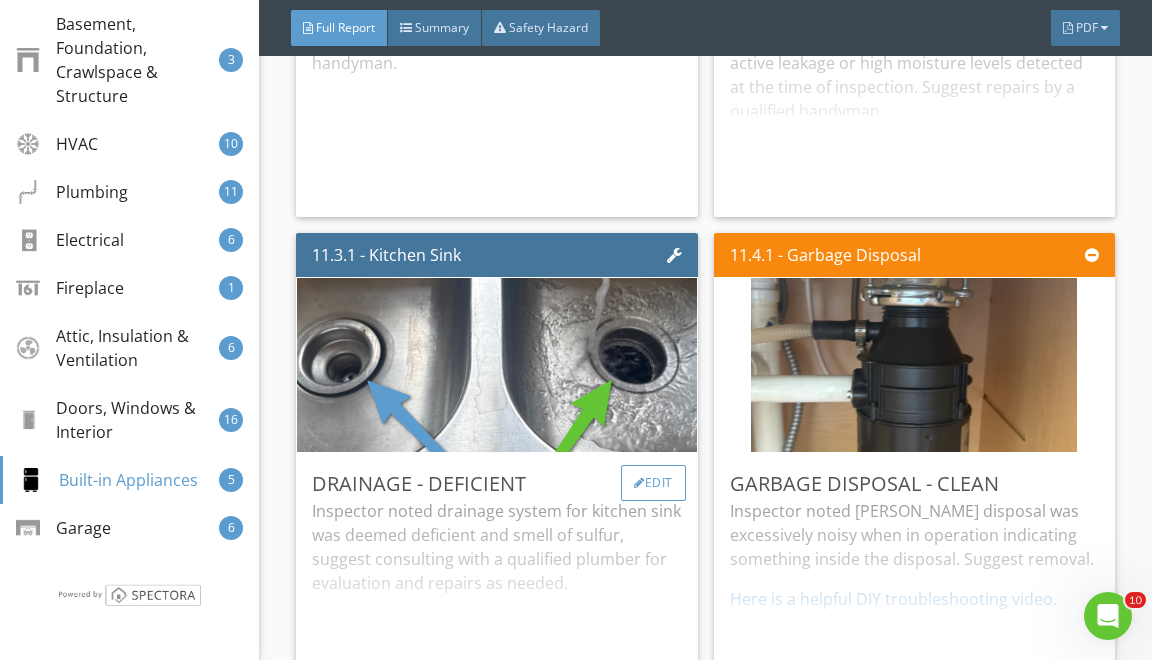 click at bounding box center [639, 483] 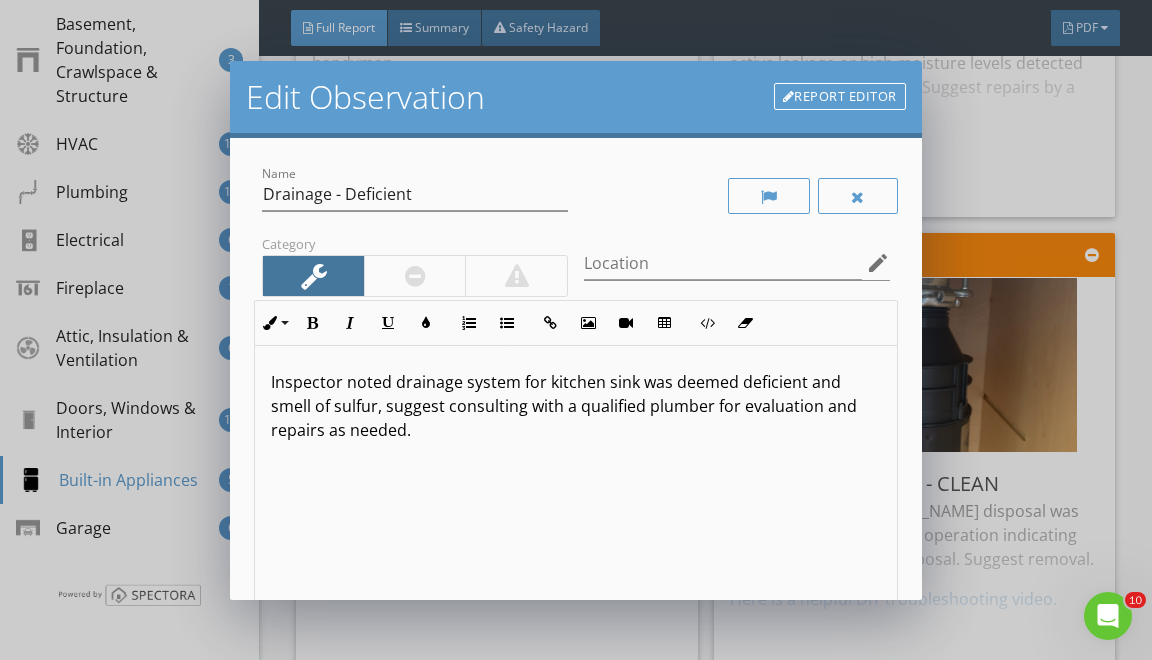 click on "Edit Observation
Report Editor
Name Drainage - Deficient                 Category               Location edit   Inline Style XLarge Large Normal Small Light Small/Light Bold Italic Underline Colors Ordered List Unordered List Insert Link Insert Image Insert Video Insert Table Code View Clear Formatting Inspector noted drainage system for kitchen sink was deemed deficient and smell of sulfur, suggest consulting with a qualified plumber for evaluation and repairs as needed. Enter text here <p>Inspector noted drainage system for kitchen sink was deemed deficient and smell of sulfur, suggest consulting with a qualified plumber for evaluation and repairs as needed.</p>       check_box_outline_blank Save as default name/text for this comment   Cancel
Save Changes" at bounding box center [576, 330] 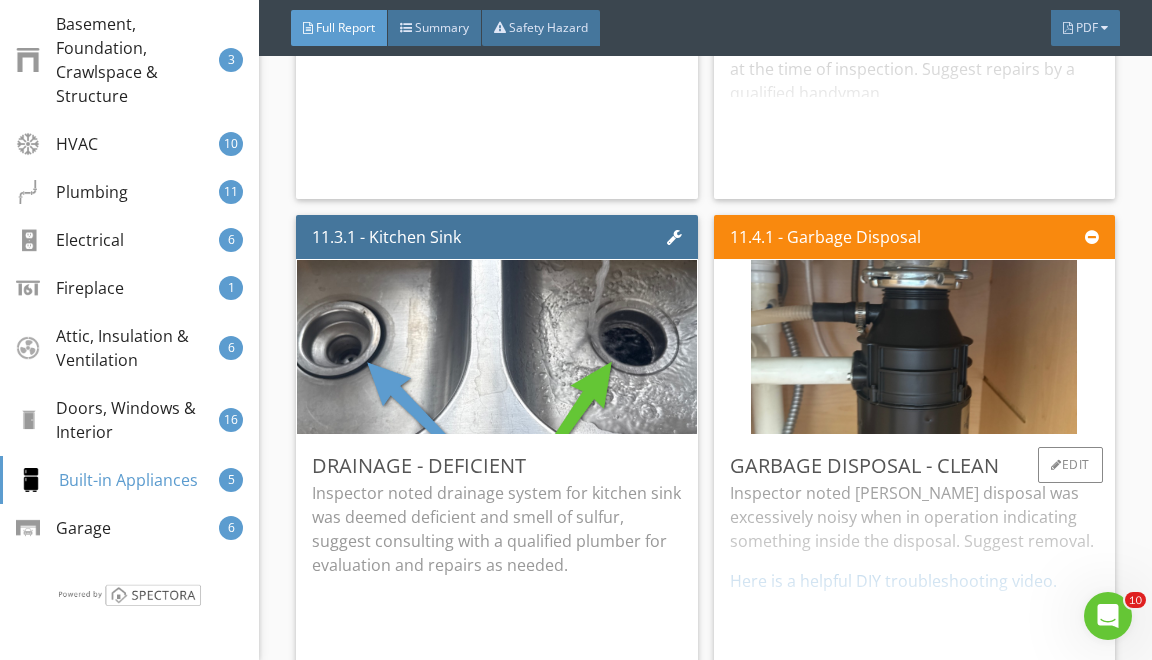 scroll, scrollTop: 41409, scrollLeft: 0, axis: vertical 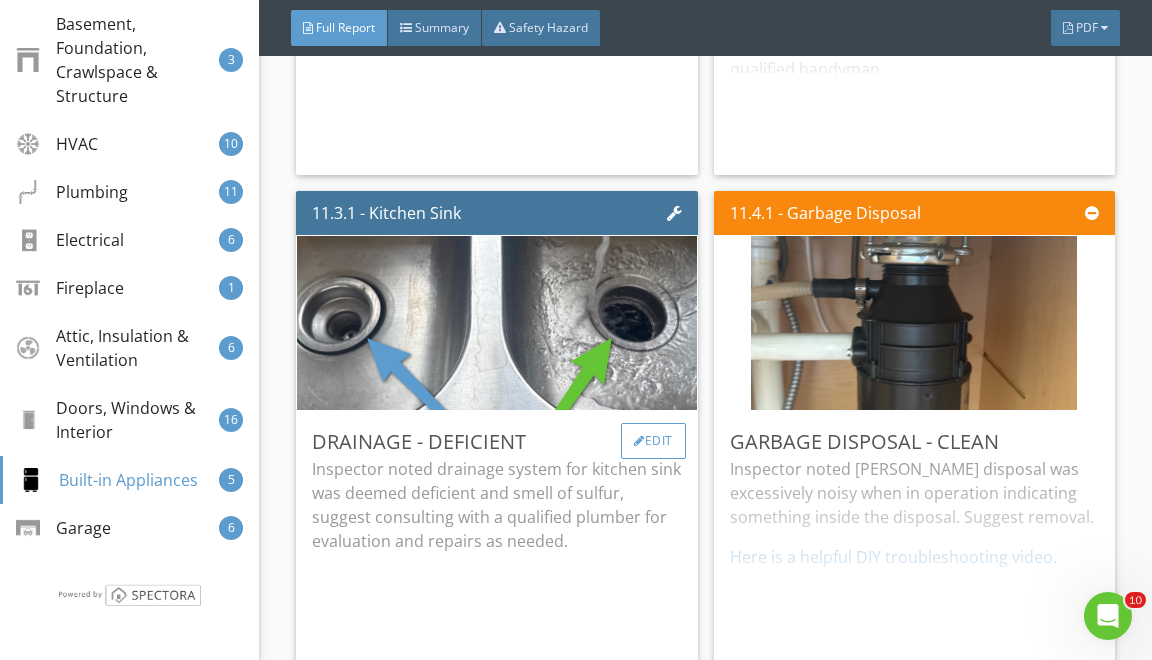 click on "Edit" at bounding box center [653, 441] 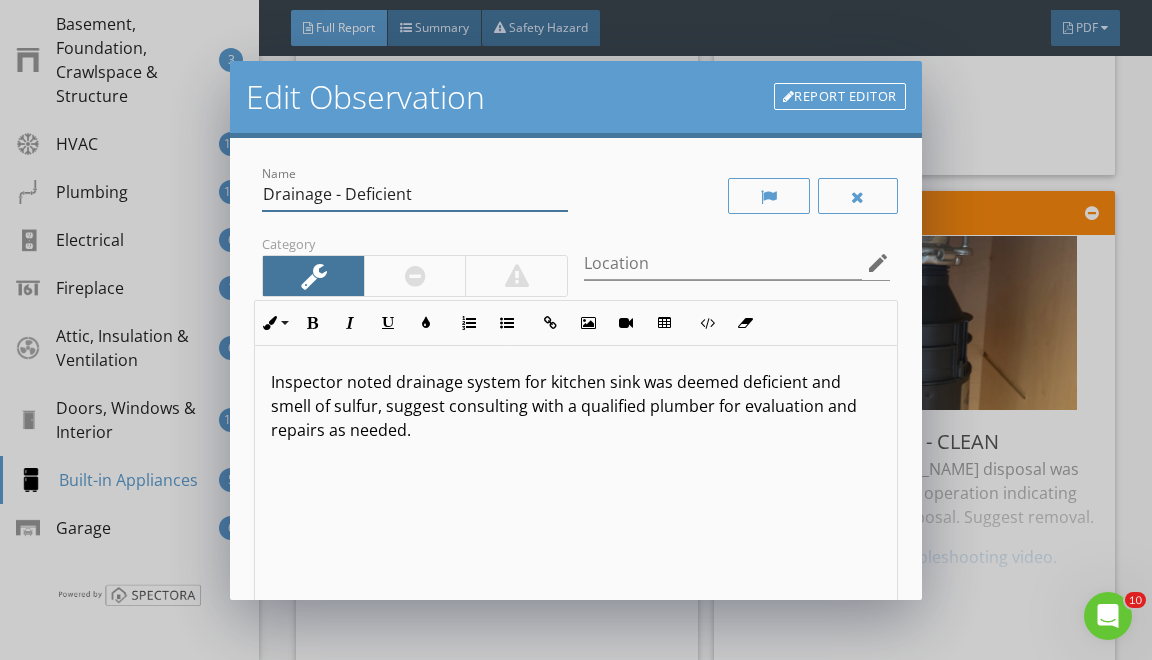 drag, startPoint x: 272, startPoint y: 189, endPoint x: 361, endPoint y: 414, distance: 241.96281 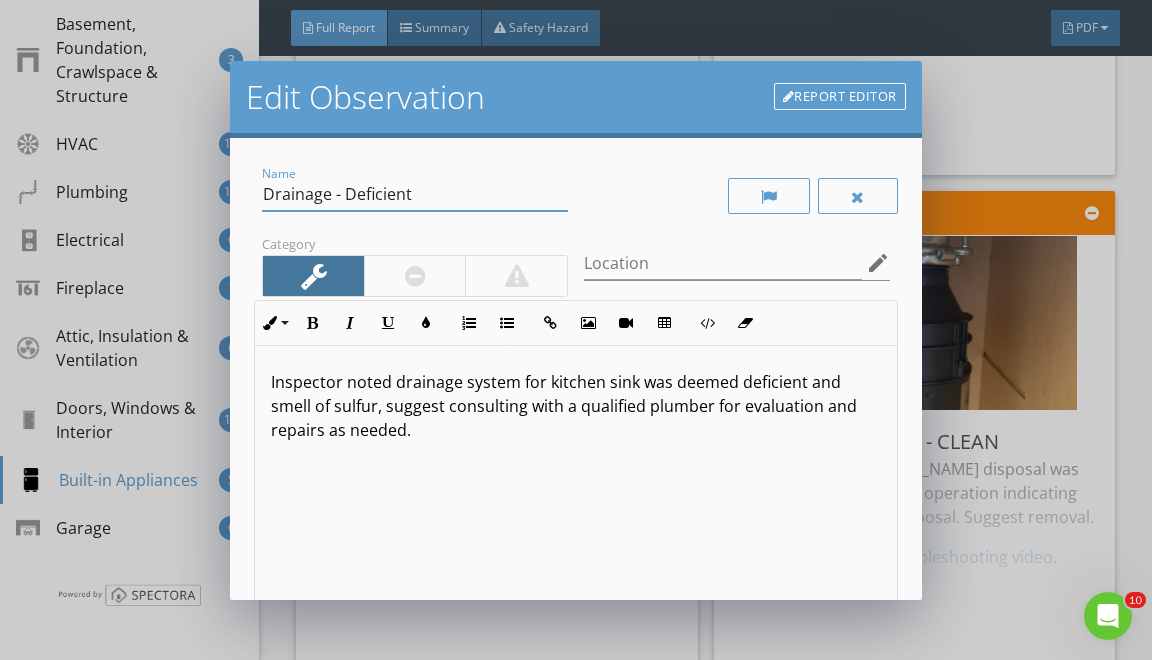 type on "D" 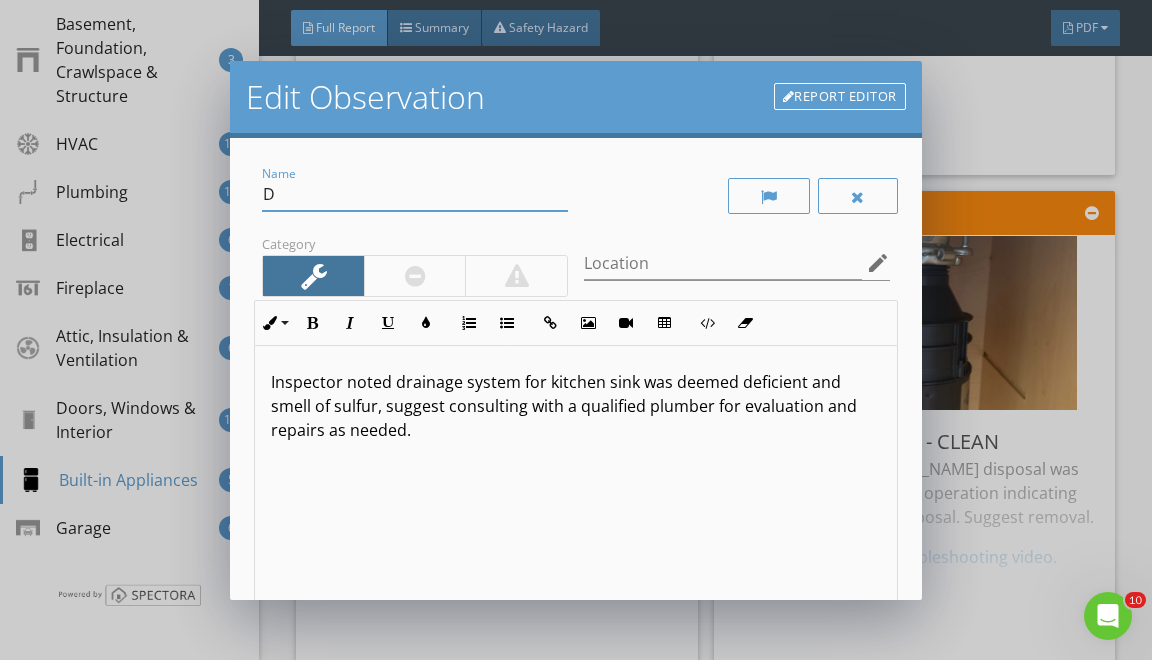 click on "Edit Observation
Report Editor
Name D                 Category               Location edit   Inline Style XLarge Large Normal Small Light Small/Light Bold Italic Underline Colors Ordered List Unordered List Insert Link Insert Image Insert Video Insert Table Code View Clear Formatting Inspector noted drainage system for kitchen sink was deemed deficient and smell of sulfur, suggest consulting with a qualified plumber for evaluation and repairs as needed. Enter text here <p>Inspector noted drainage system for kitchen sink was deemed deficient and smell of sulfur, suggest consulting with a qualified plumber for evaluation and repairs as needed.</p>       check_box_outline_blank Save as default name/text for this comment   Cancel
Save Changes" at bounding box center (576, 330) 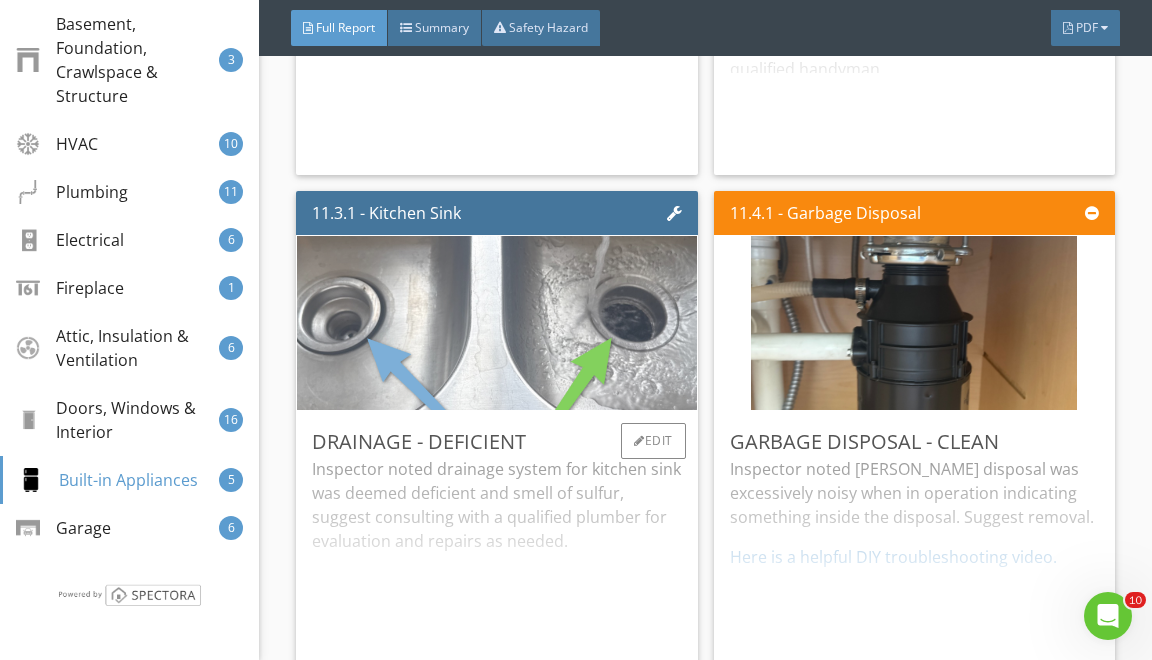 click at bounding box center (497, 323) 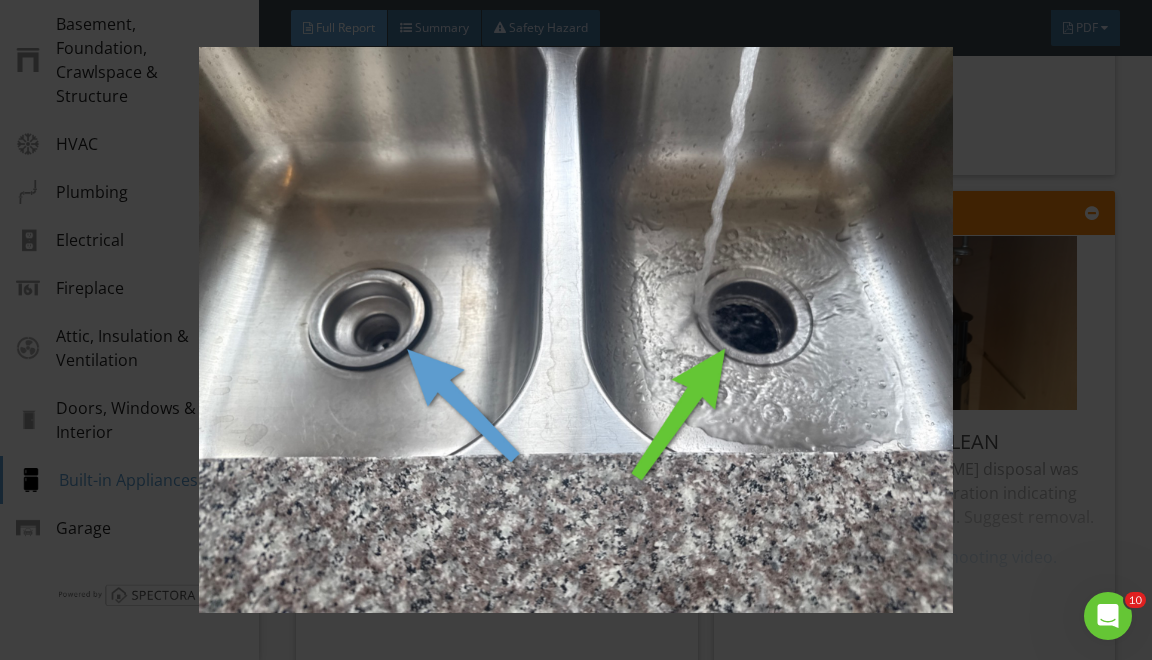 click at bounding box center (576, 330) 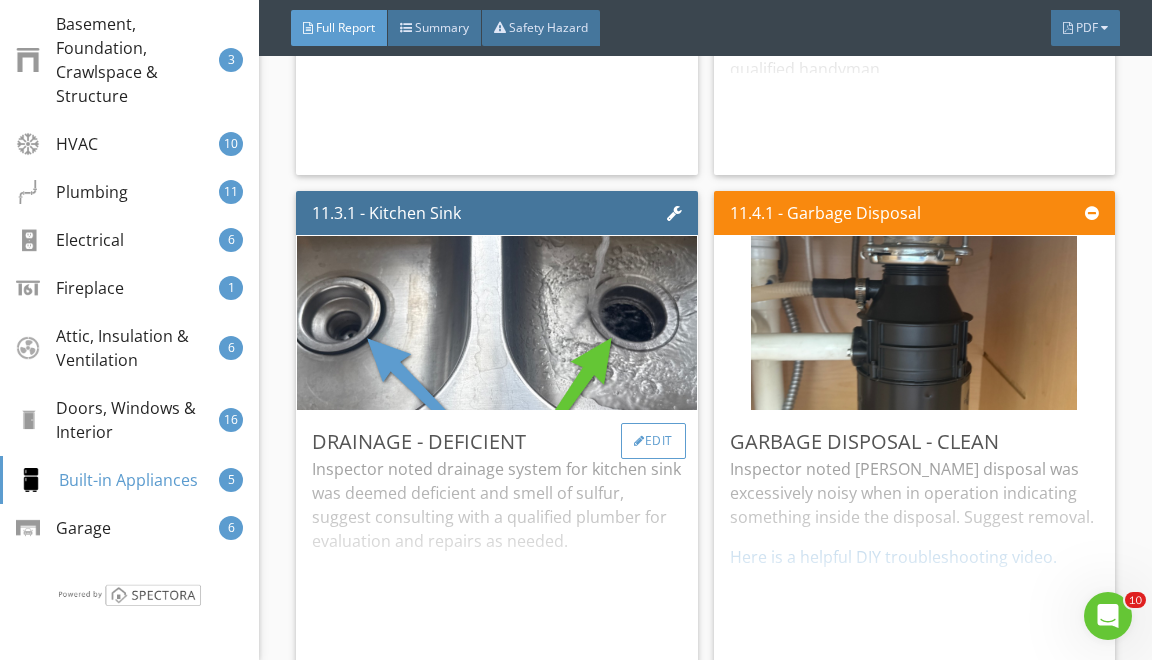 click at bounding box center [639, 441] 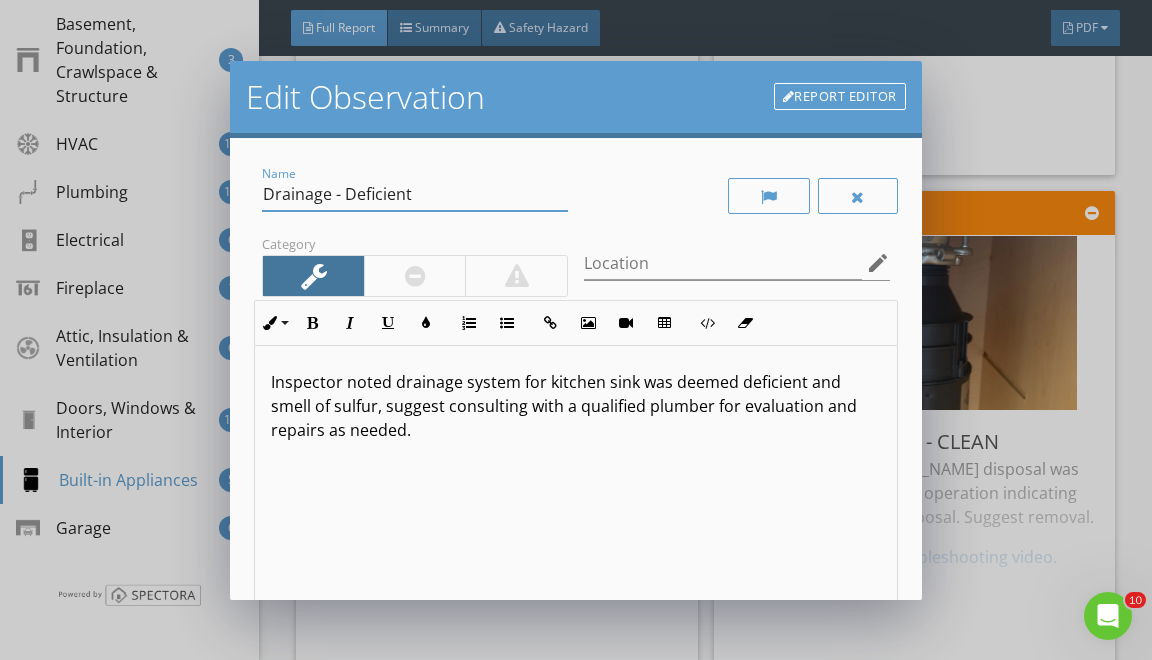 drag, startPoint x: 272, startPoint y: 198, endPoint x: 337, endPoint y: 266, distance: 94.06912 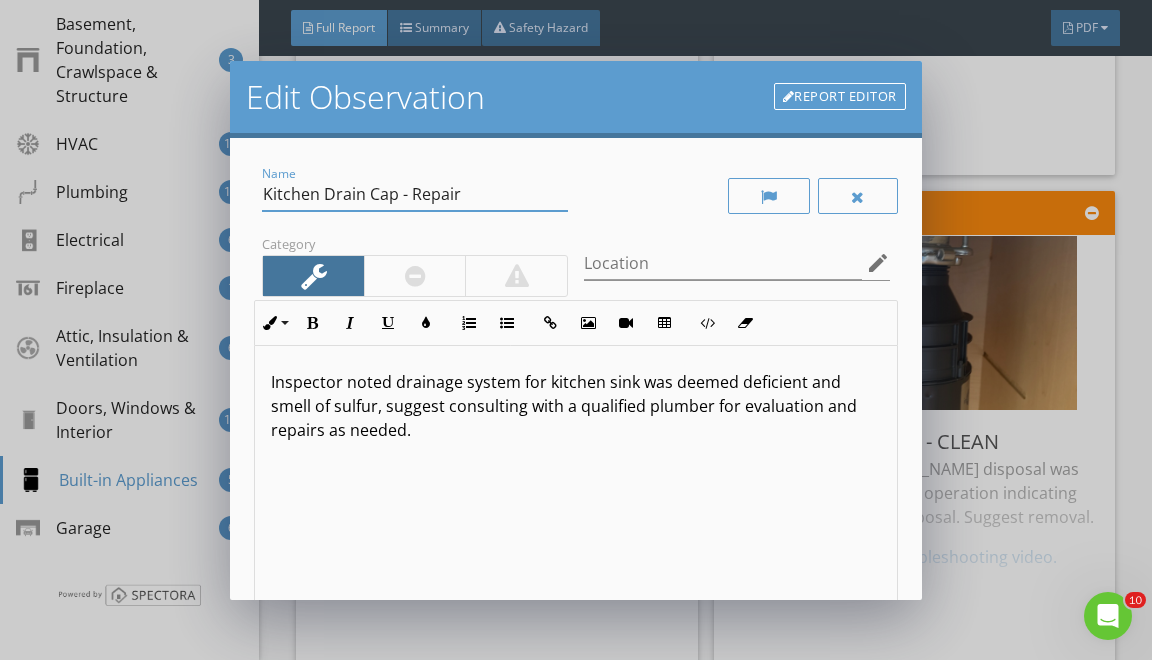type on "Kitchen Drain Cap - Repair" 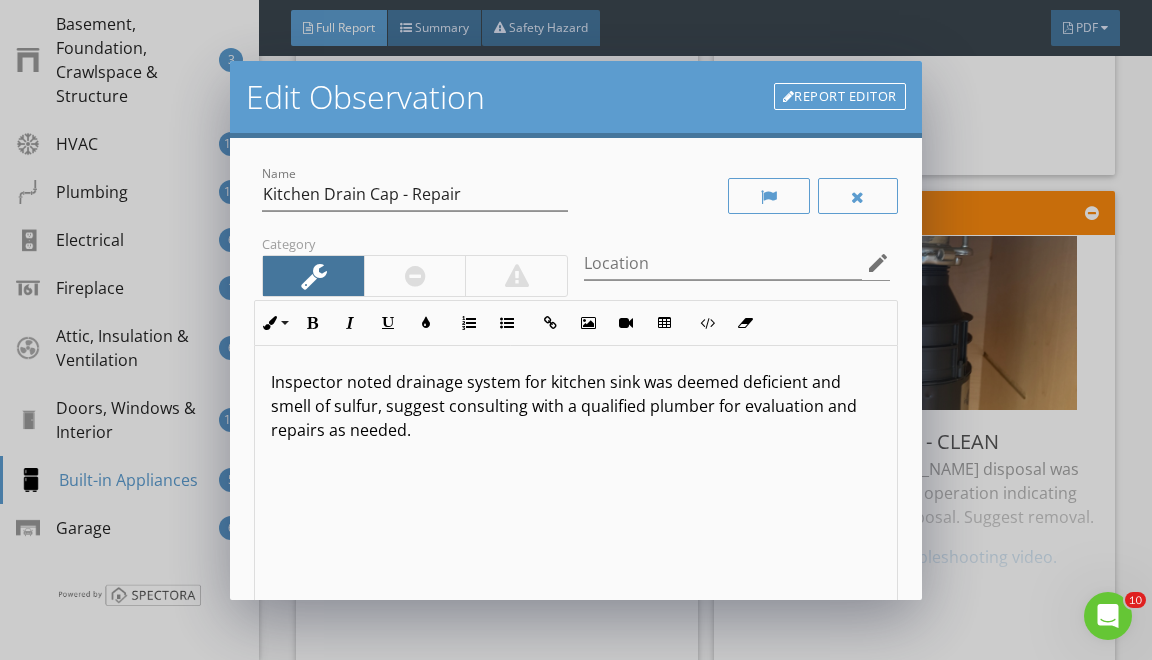 drag, startPoint x: 400, startPoint y: 386, endPoint x: 406, endPoint y: 558, distance: 172.10461 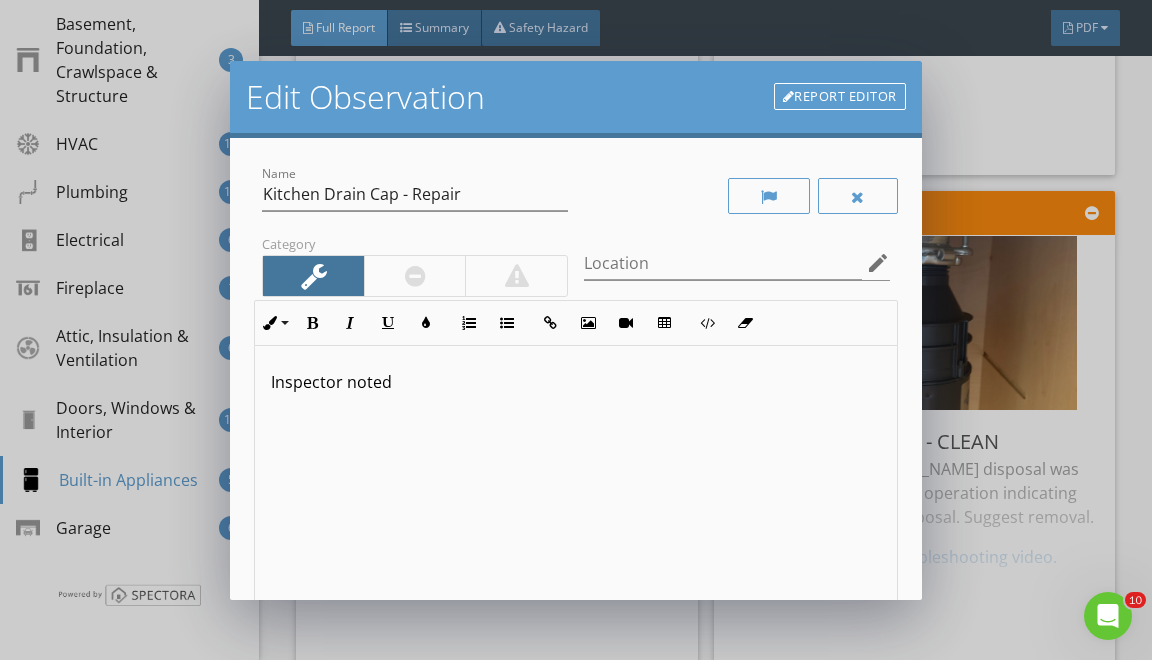 type 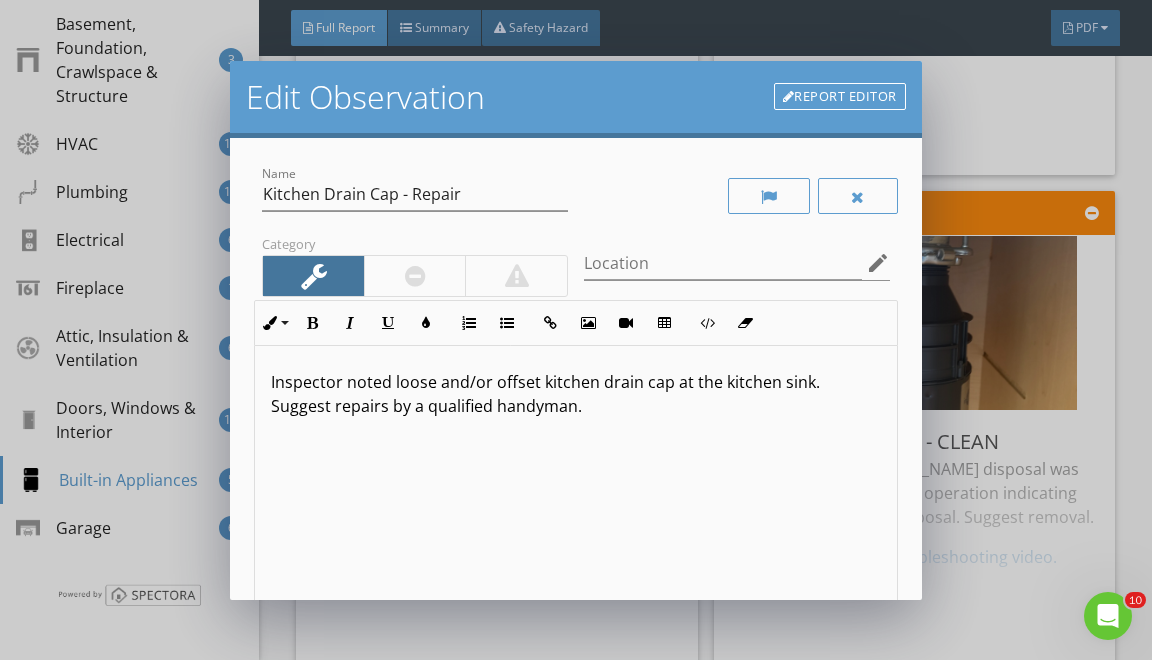 scroll, scrollTop: 224, scrollLeft: 0, axis: vertical 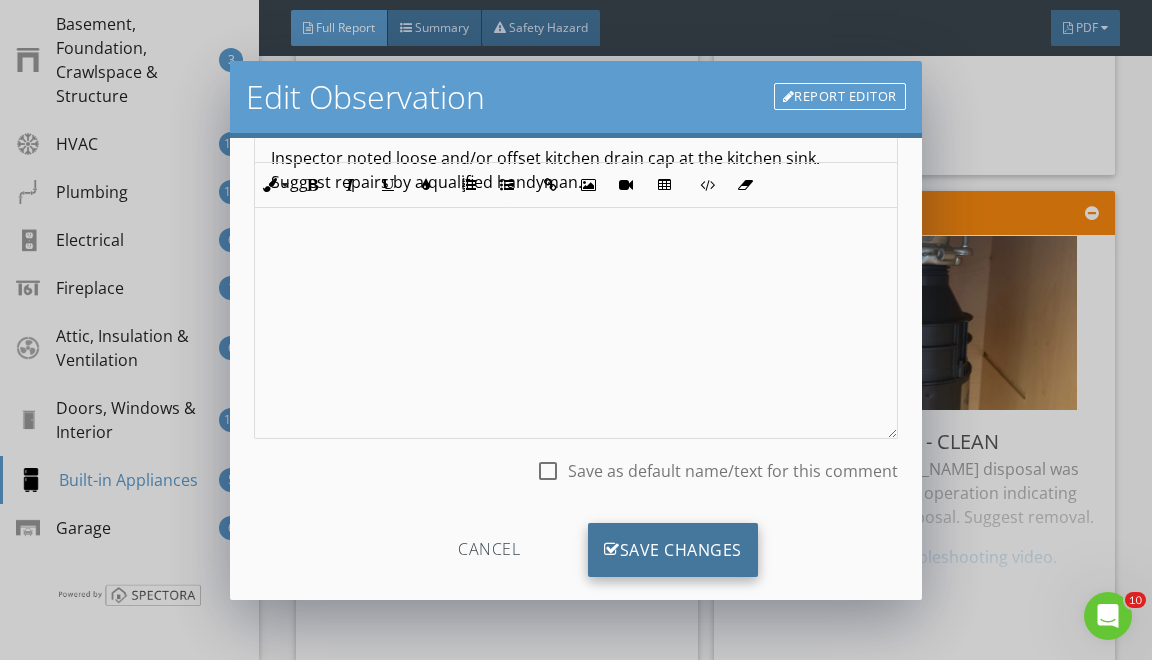 click on "Save Changes" at bounding box center (673, 550) 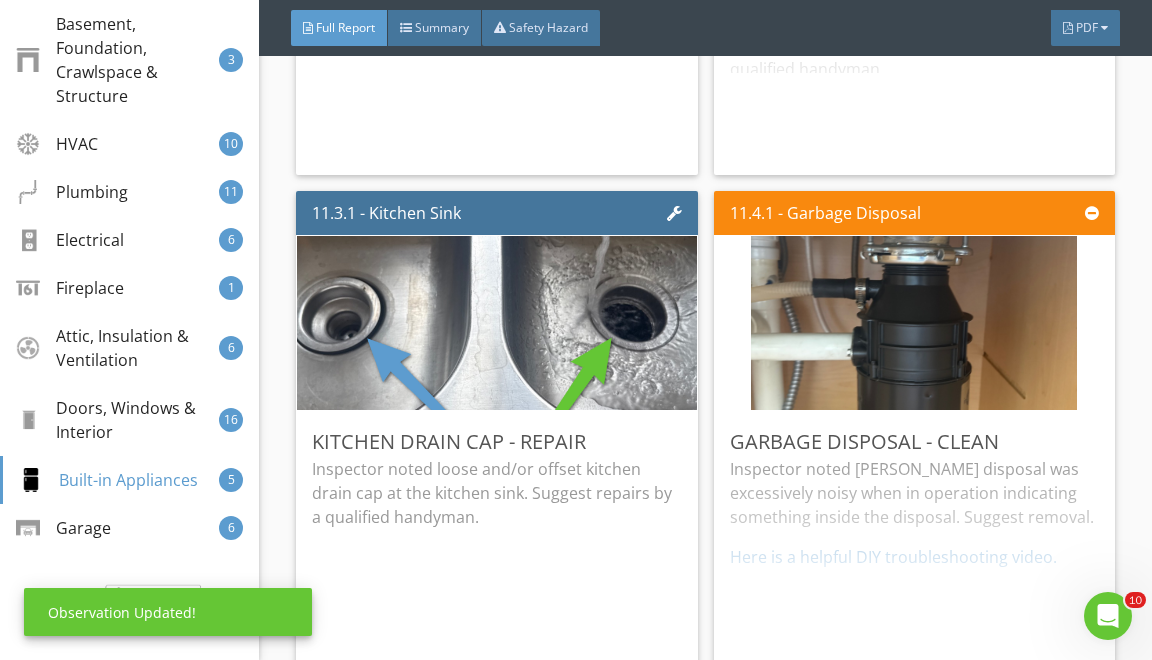 scroll, scrollTop: 19, scrollLeft: 0, axis: vertical 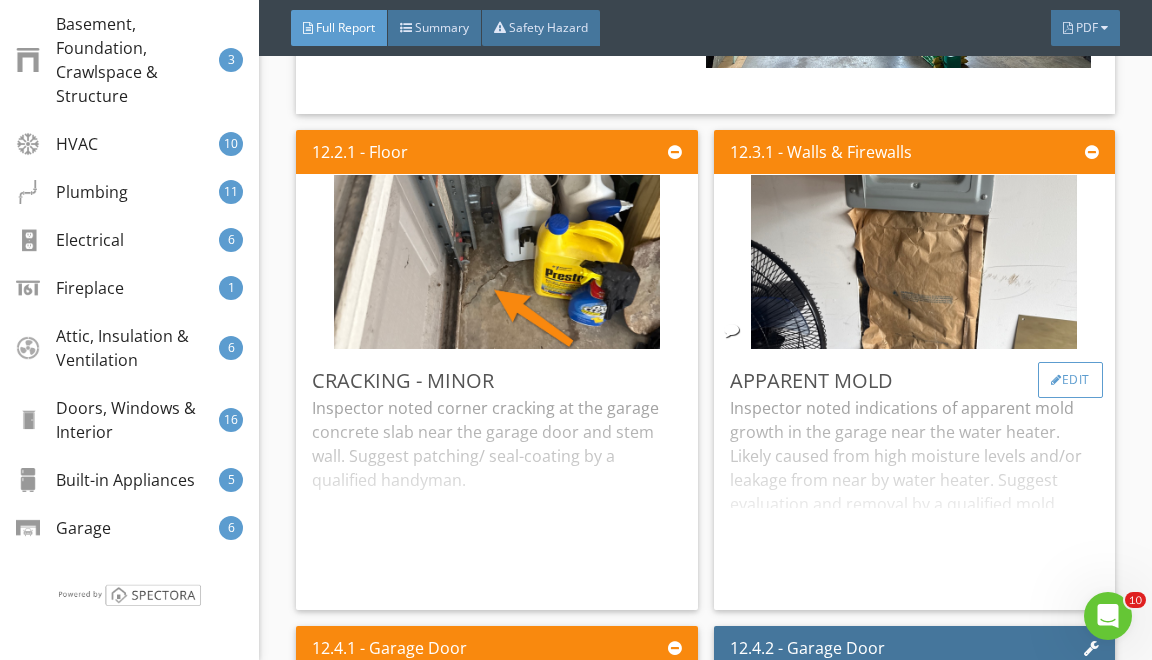click on "Edit" at bounding box center (1070, 380) 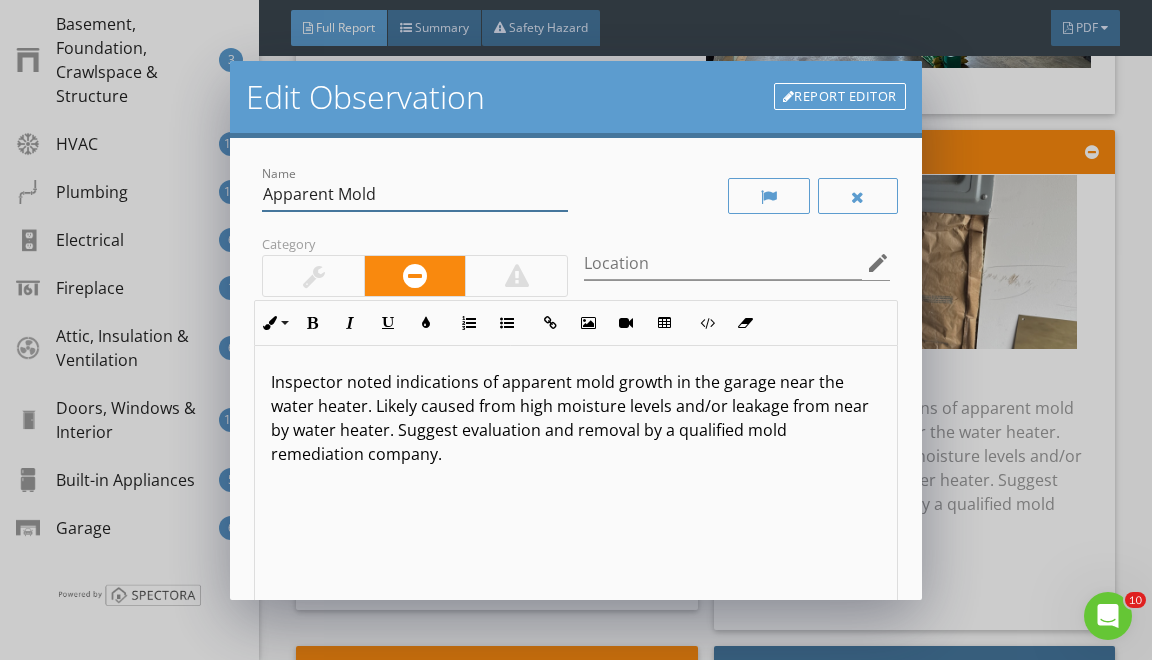 drag, startPoint x: 272, startPoint y: 197, endPoint x: 343, endPoint y: 251, distance: 89.20202 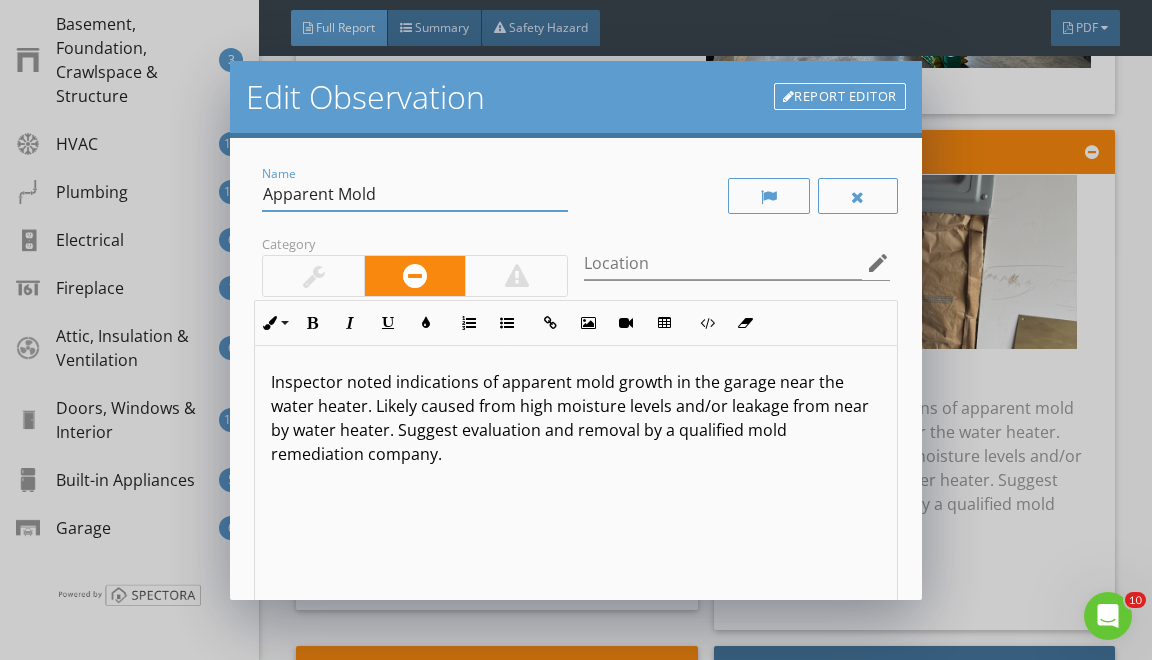 type on "A" 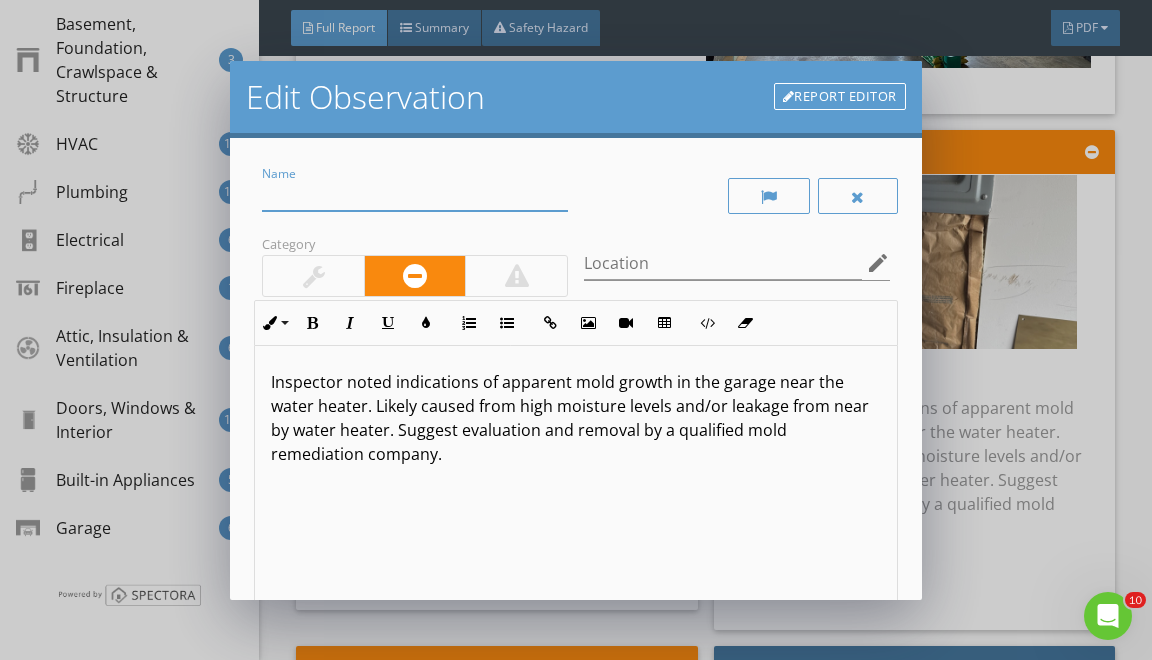 click at bounding box center (313, 276) 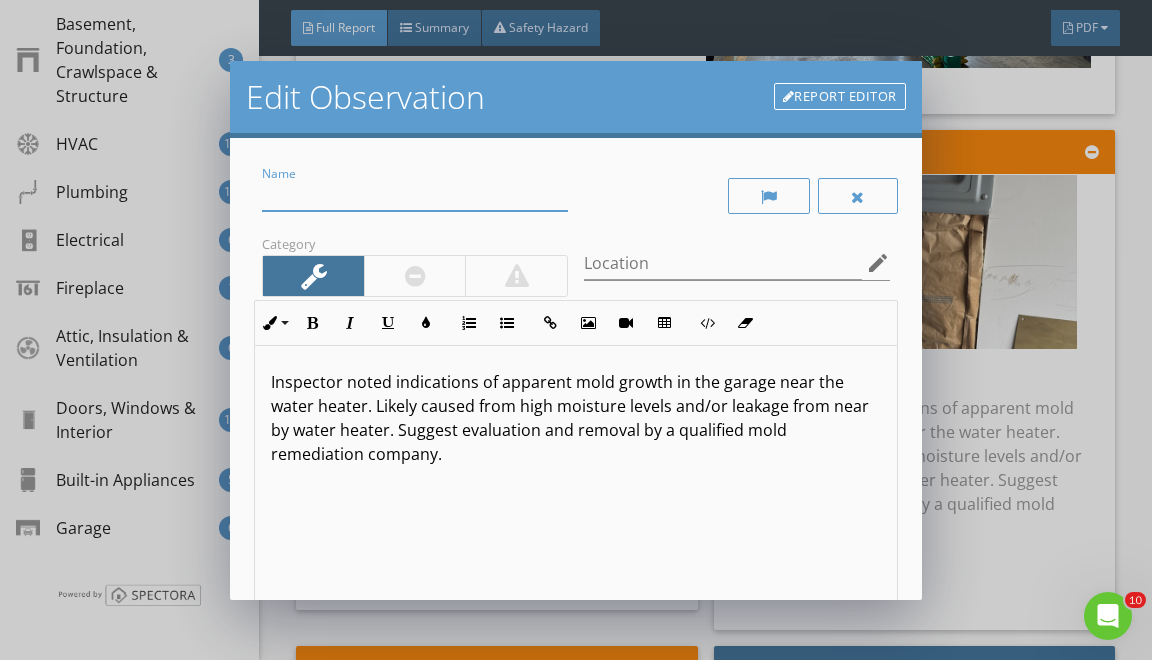click at bounding box center [415, 194] 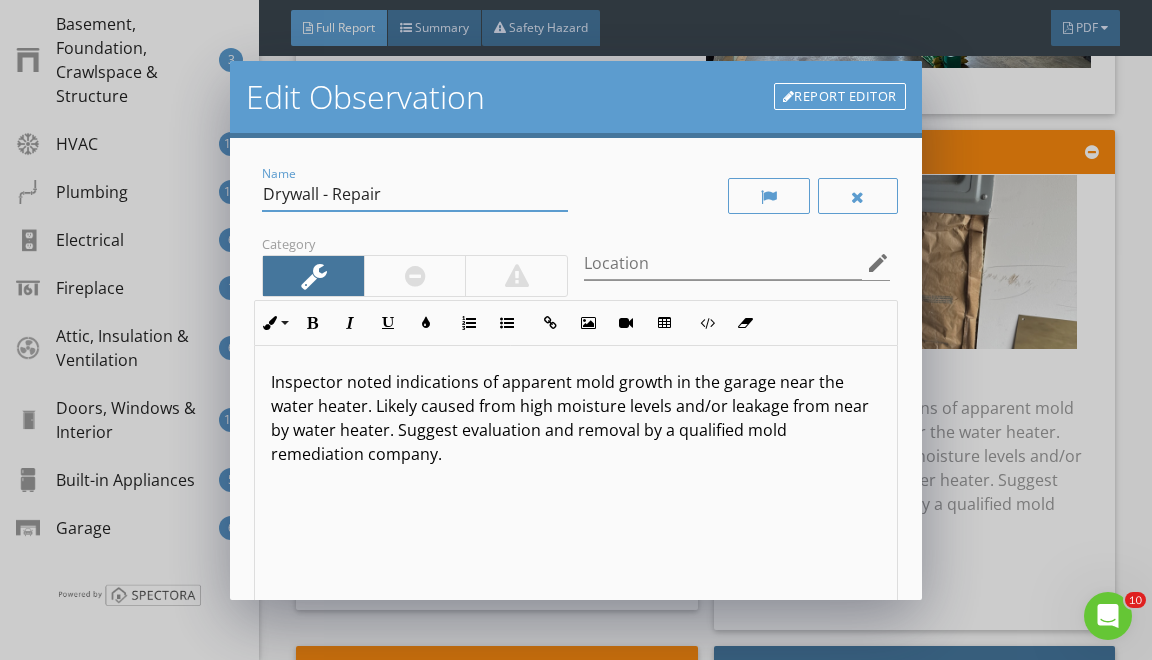 type on "Drywall - Repair" 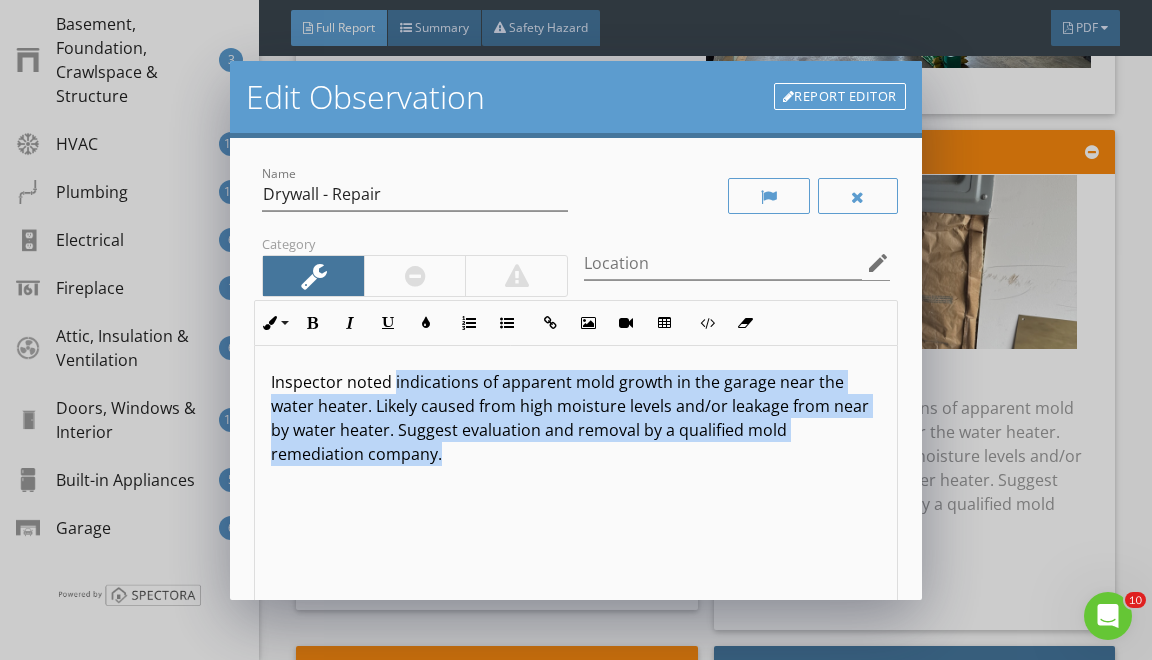 drag, startPoint x: 392, startPoint y: 389, endPoint x: 408, endPoint y: 604, distance: 215.59453 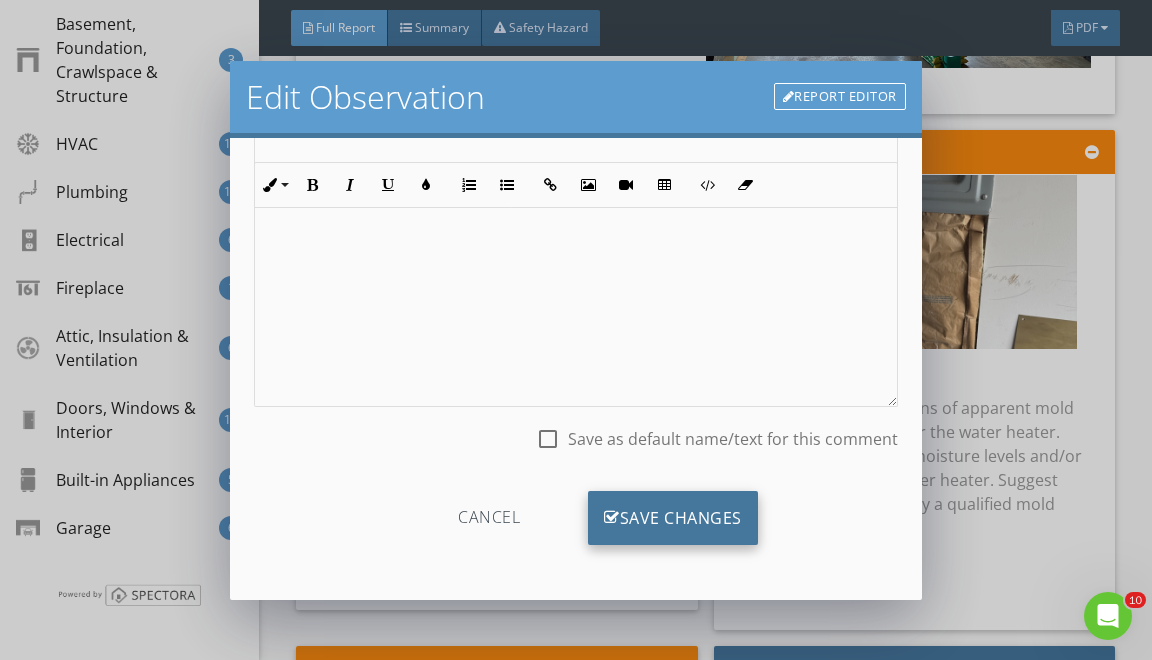 click on "Save Changes" at bounding box center (673, 518) 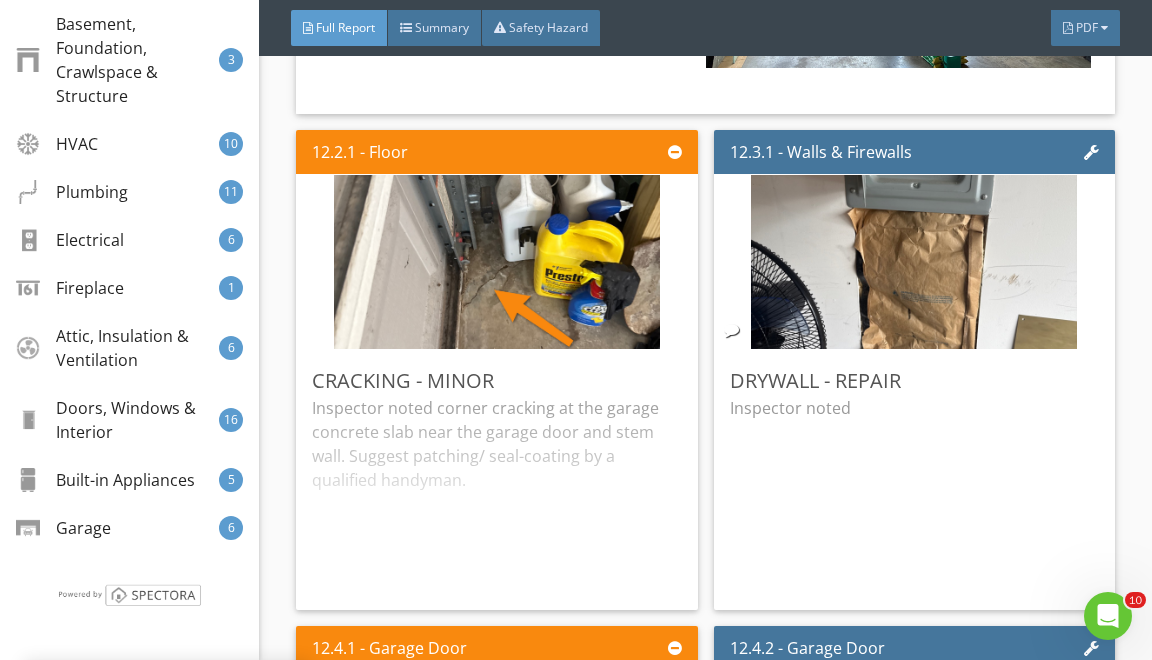 scroll, scrollTop: 19, scrollLeft: 0, axis: vertical 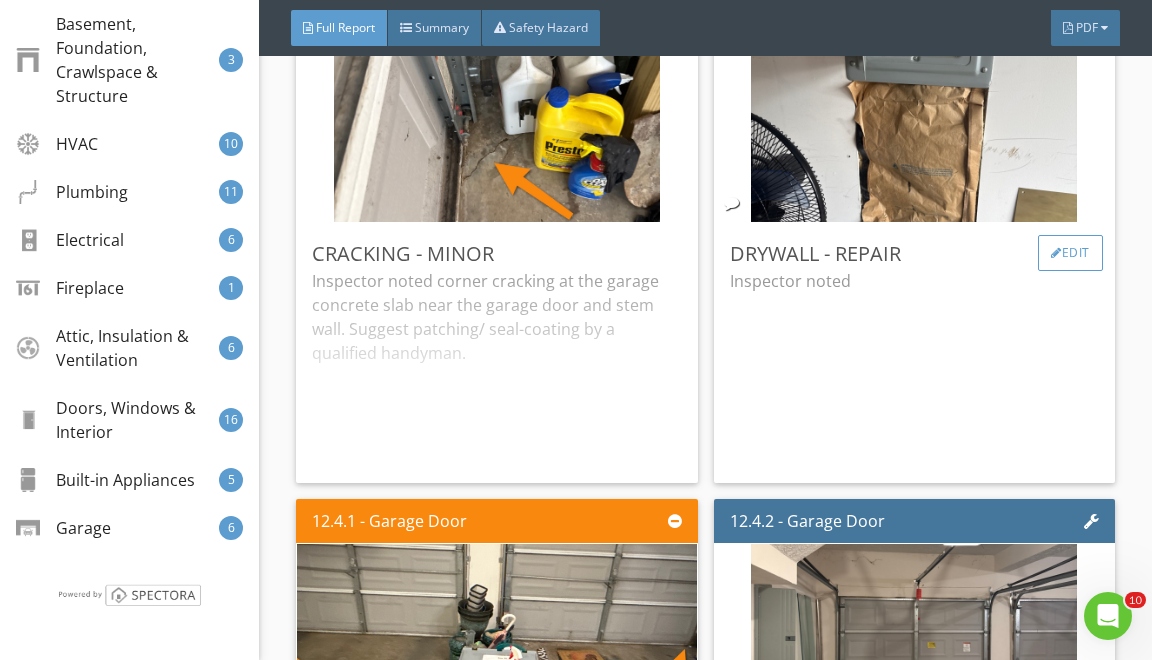 click on "Edit" at bounding box center [1070, 253] 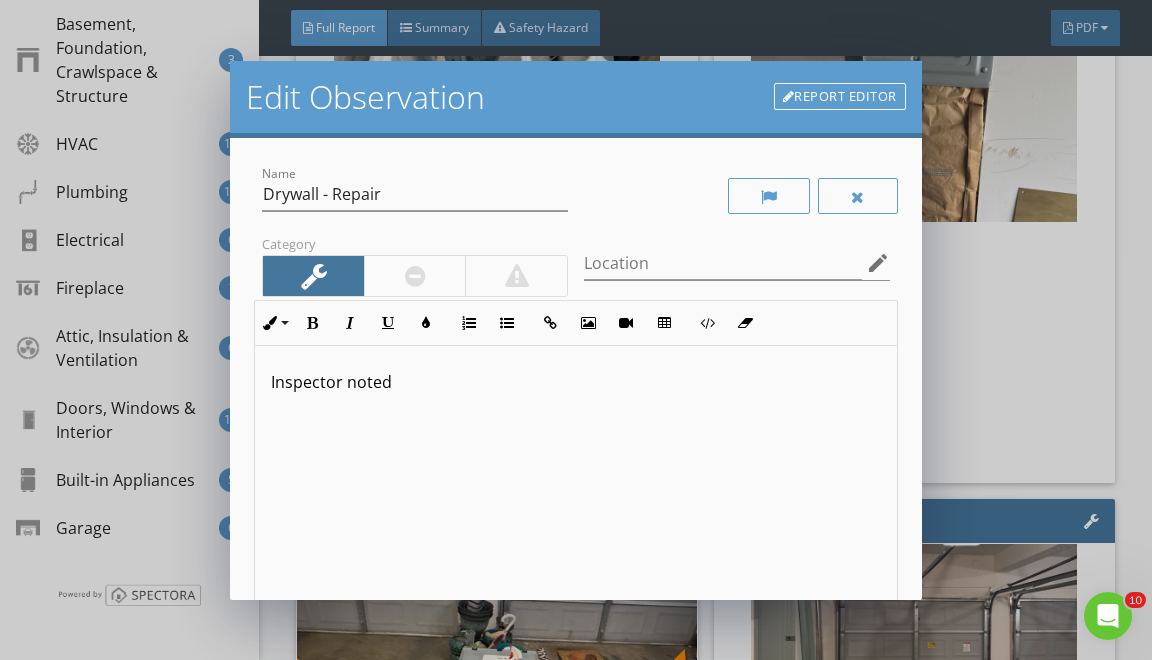 click on "Inspector noted" at bounding box center (575, 504) 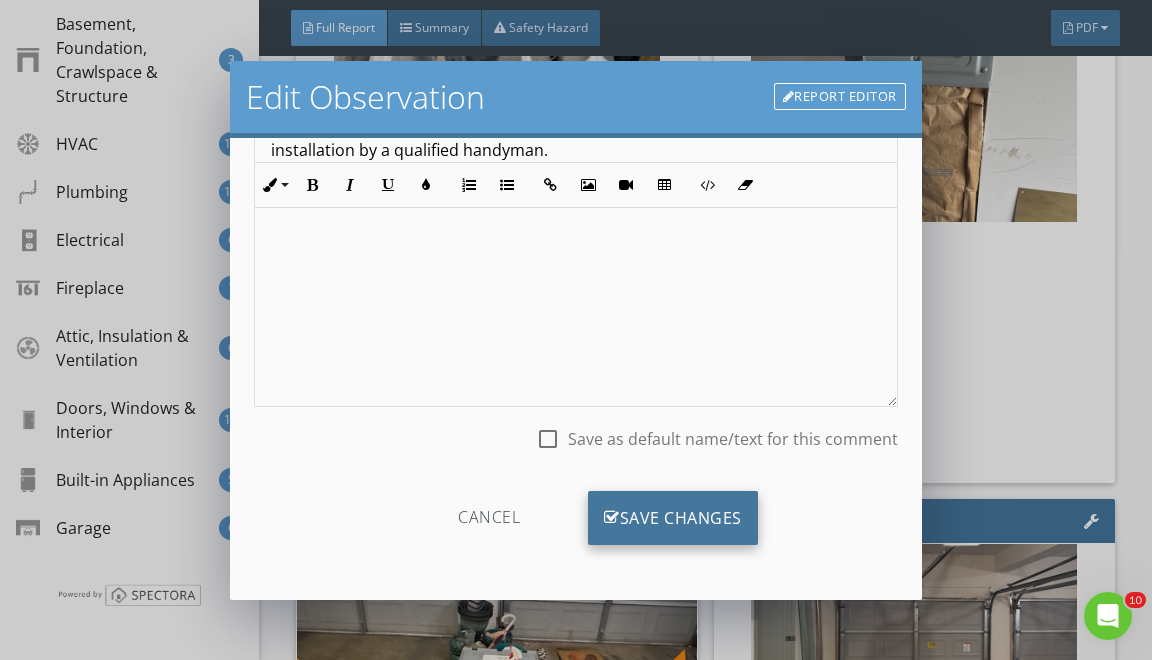 click on "Save Changes" at bounding box center (673, 518) 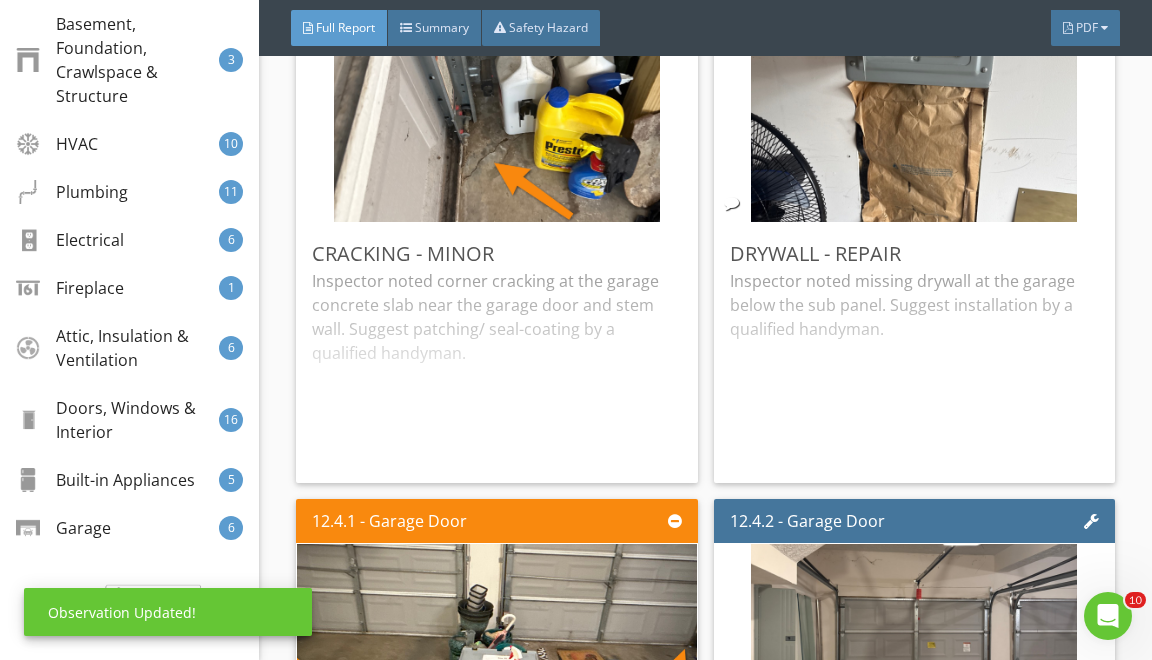 scroll, scrollTop: 19, scrollLeft: 0, axis: vertical 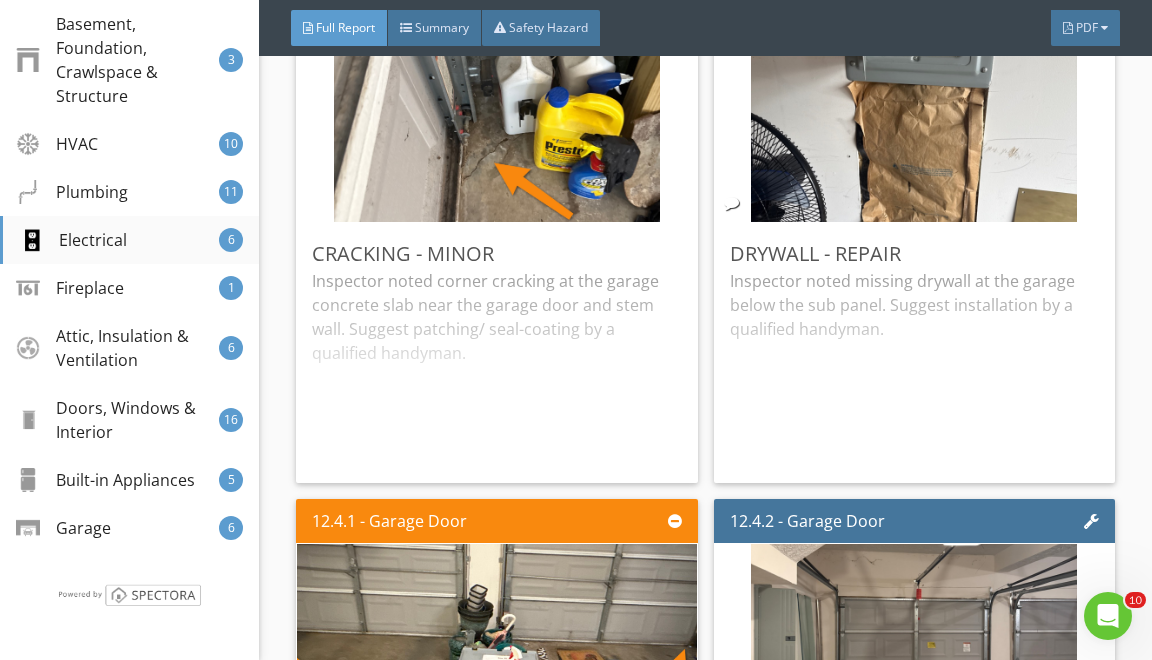 click on "Electrical
6" at bounding box center [129, 240] 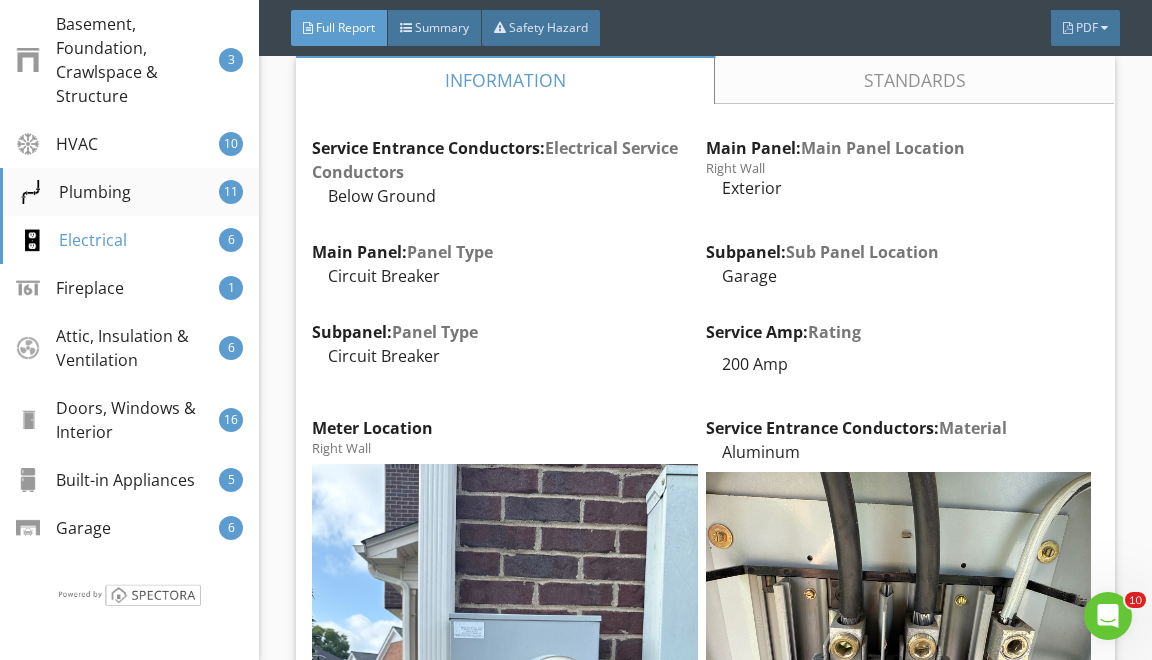 click on "Plumbing
11" at bounding box center (129, 192) 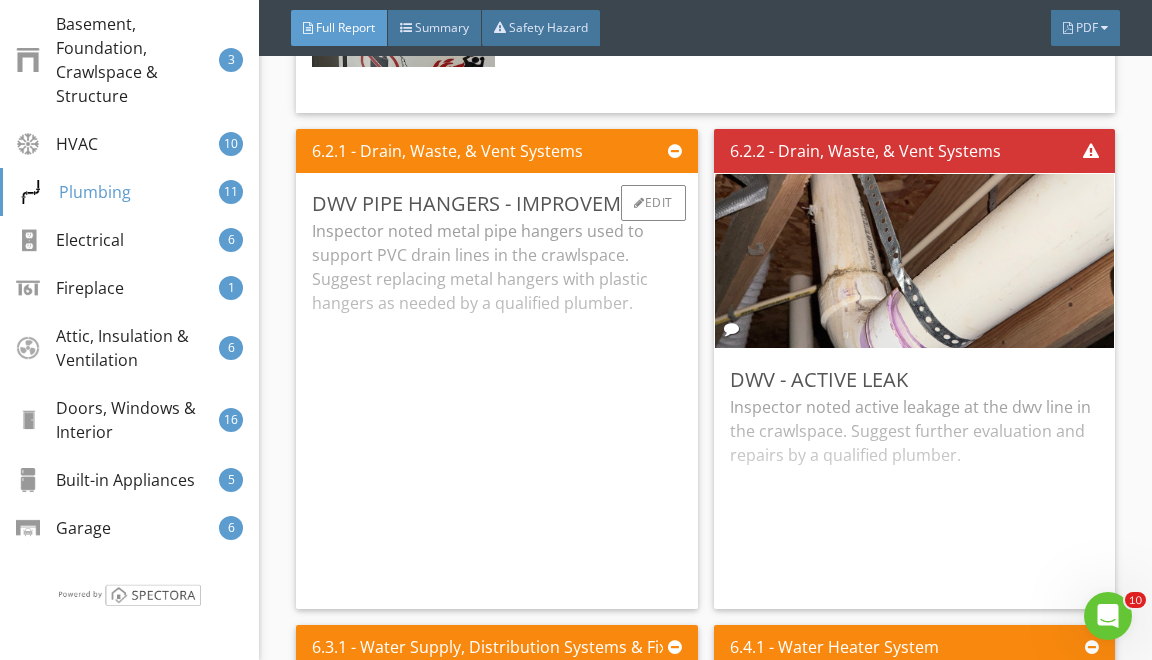 scroll, scrollTop: 22632, scrollLeft: 0, axis: vertical 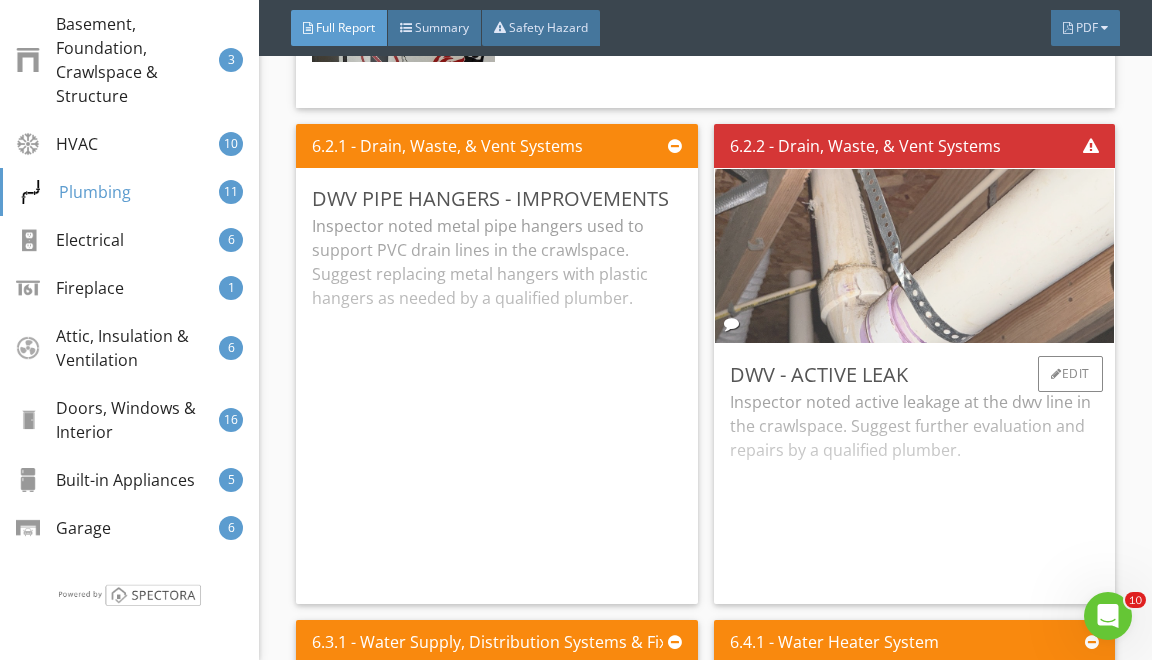 click at bounding box center [914, 256] 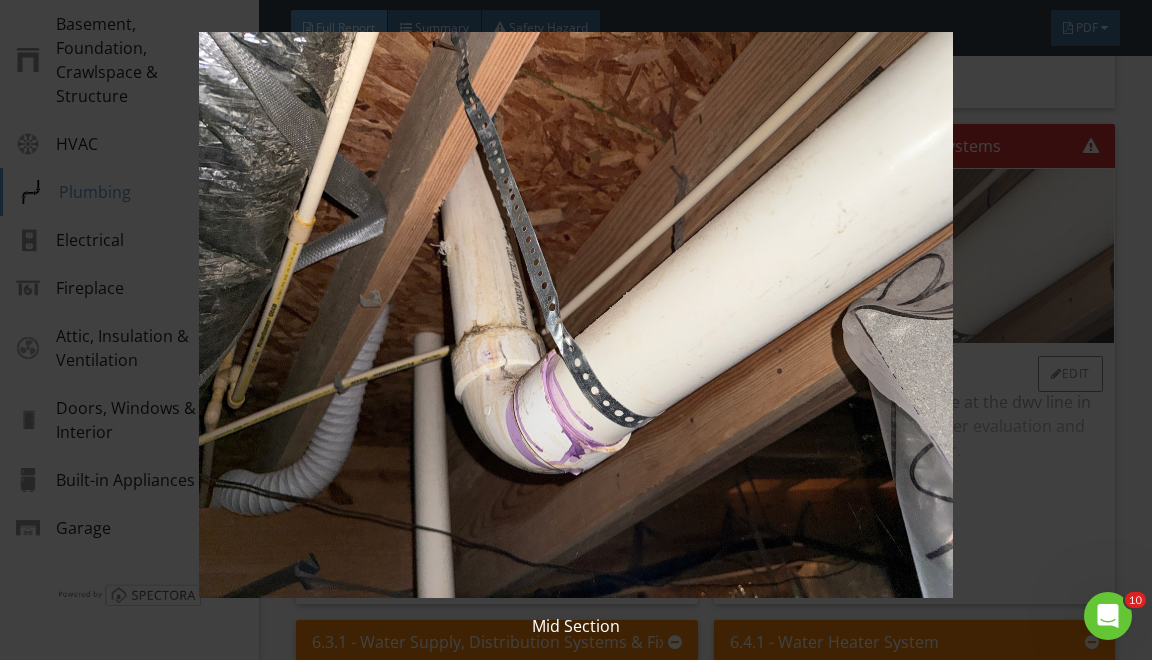 click at bounding box center (576, 315) 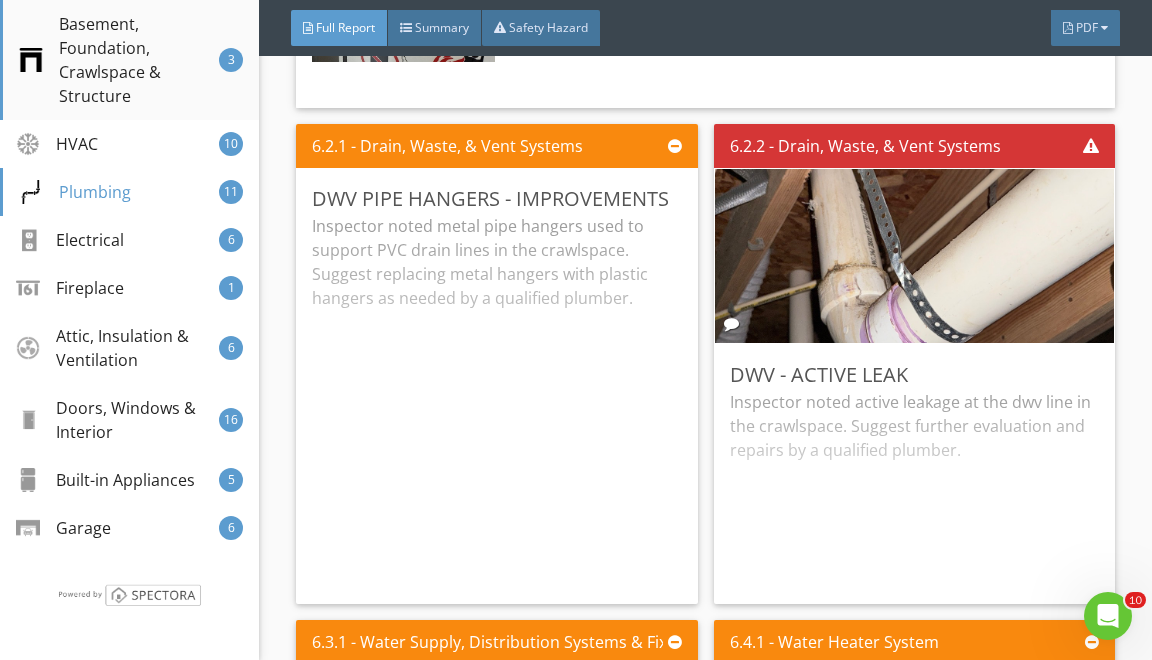 click on "Basement, Foundation, Crawlspace & Structure" at bounding box center [119, 60] 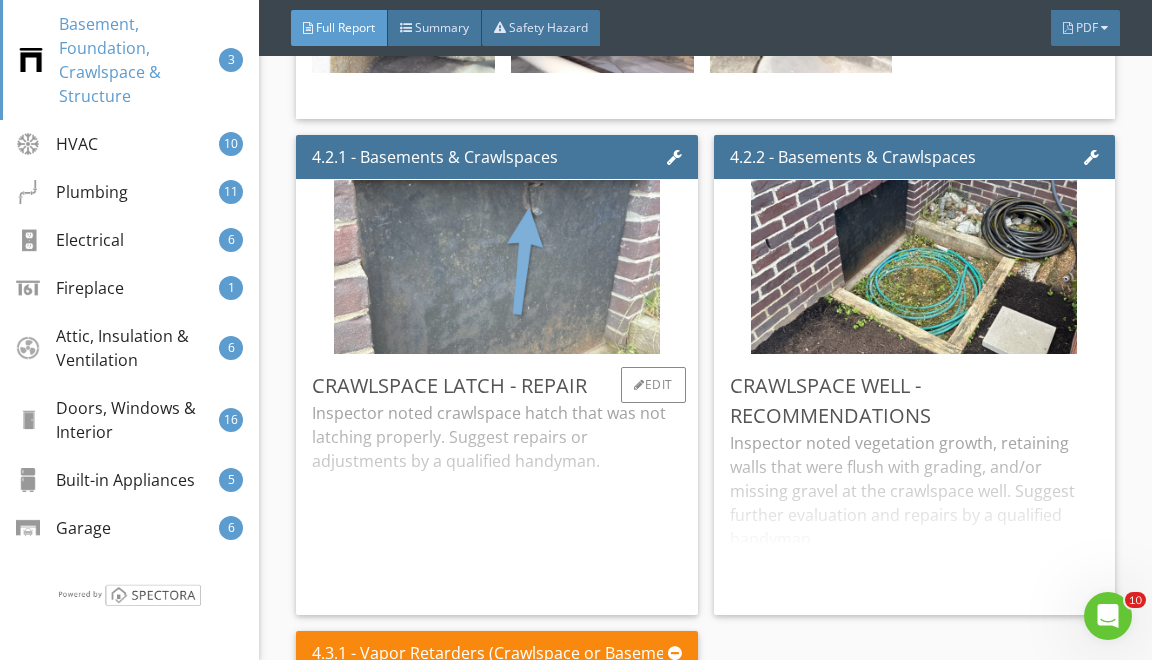 scroll, scrollTop: 10494, scrollLeft: 0, axis: vertical 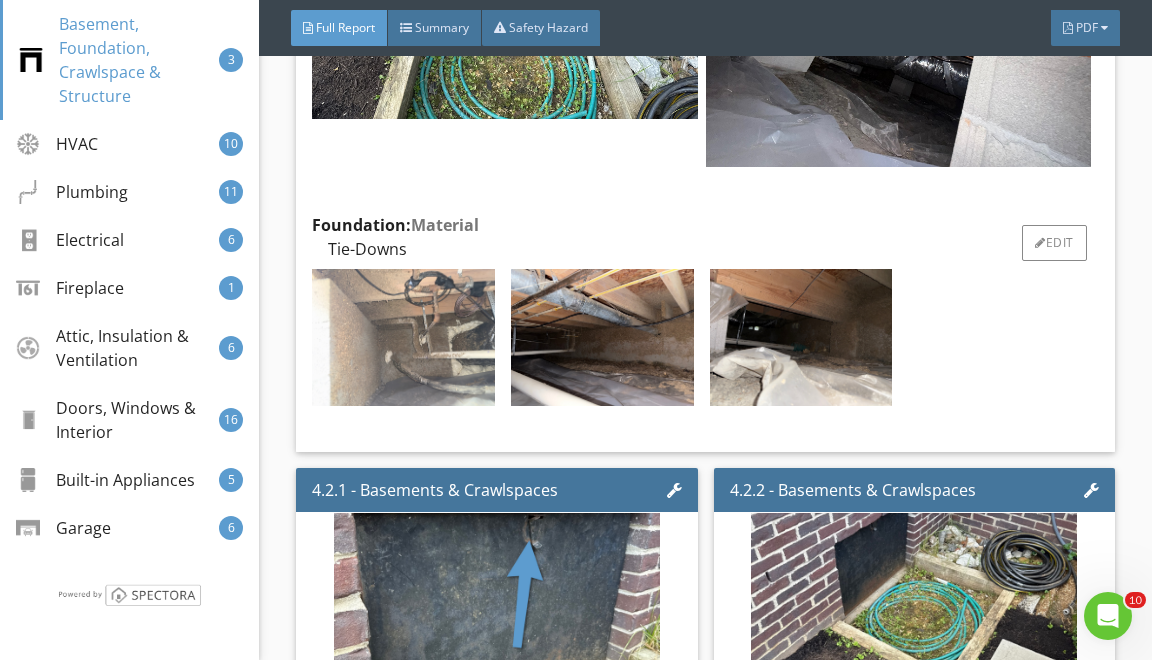 click at bounding box center [403, 337] 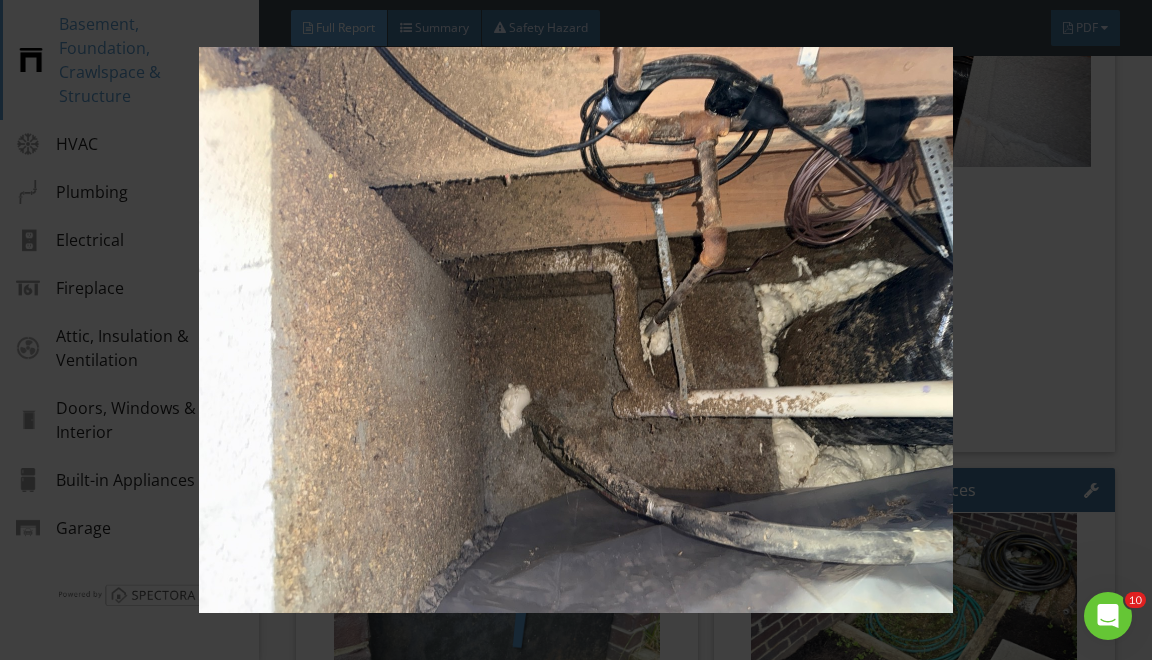 click at bounding box center [576, 330] 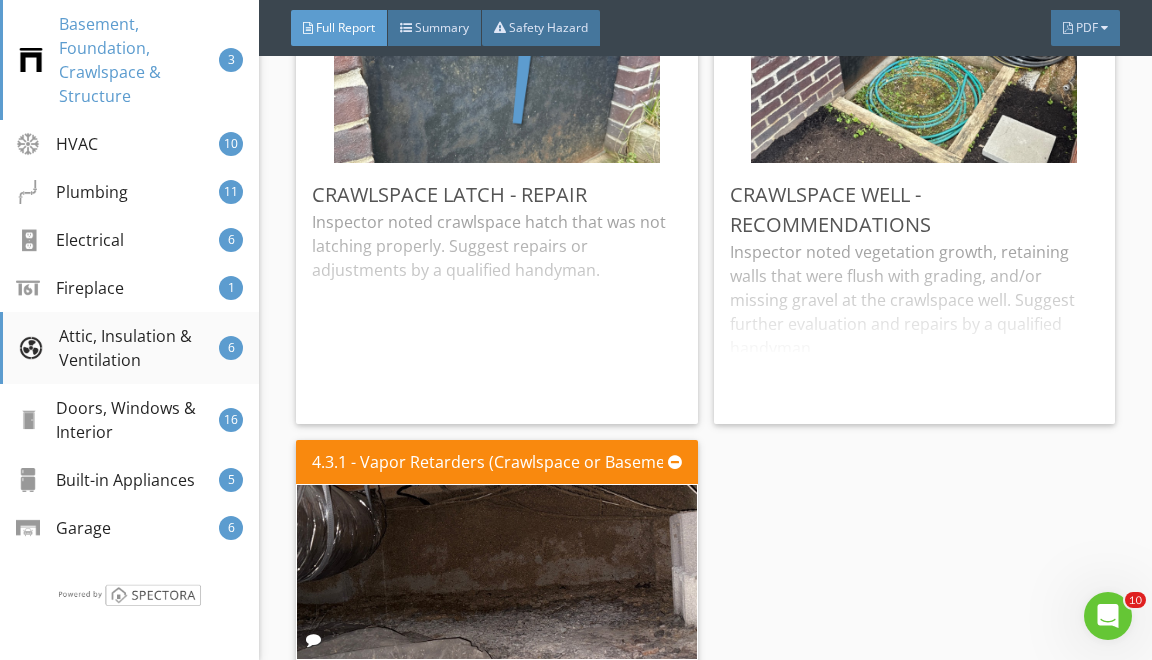 scroll, scrollTop: 11004, scrollLeft: 0, axis: vertical 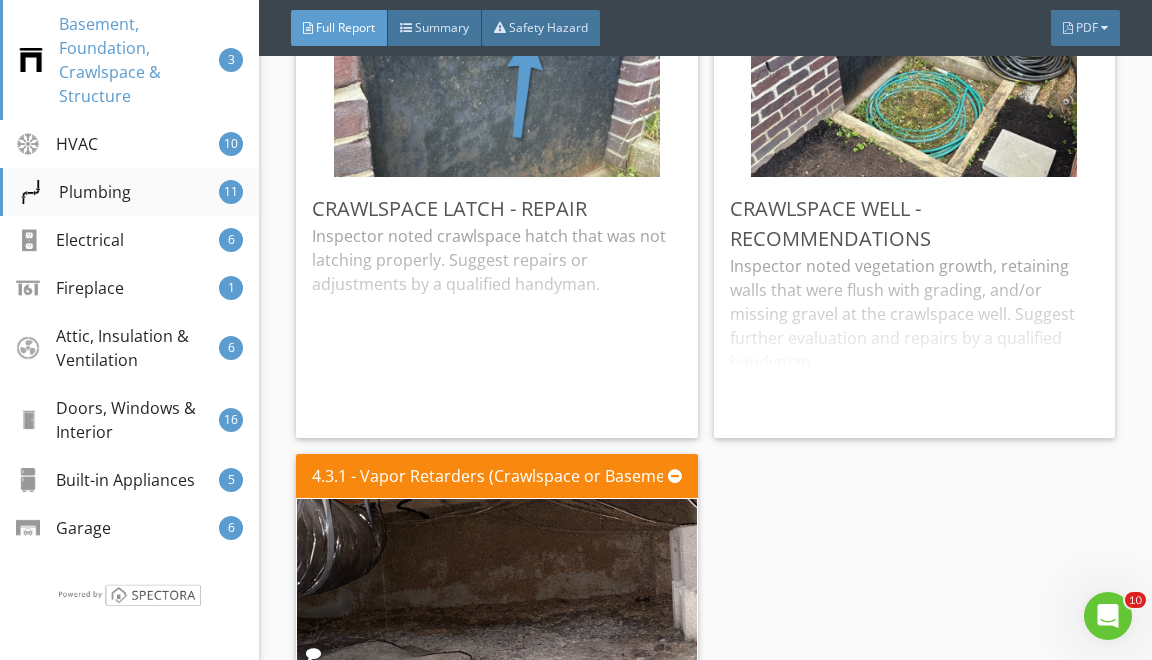 click on "Plumbing" at bounding box center (75, 192) 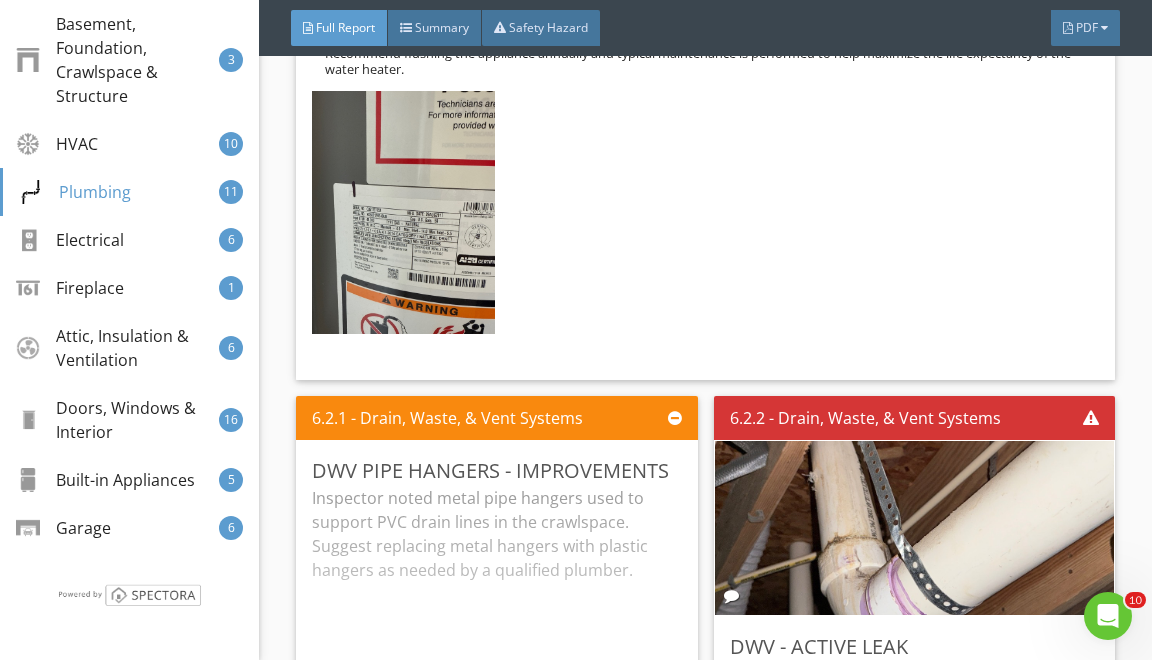 scroll, scrollTop: 22376, scrollLeft: 0, axis: vertical 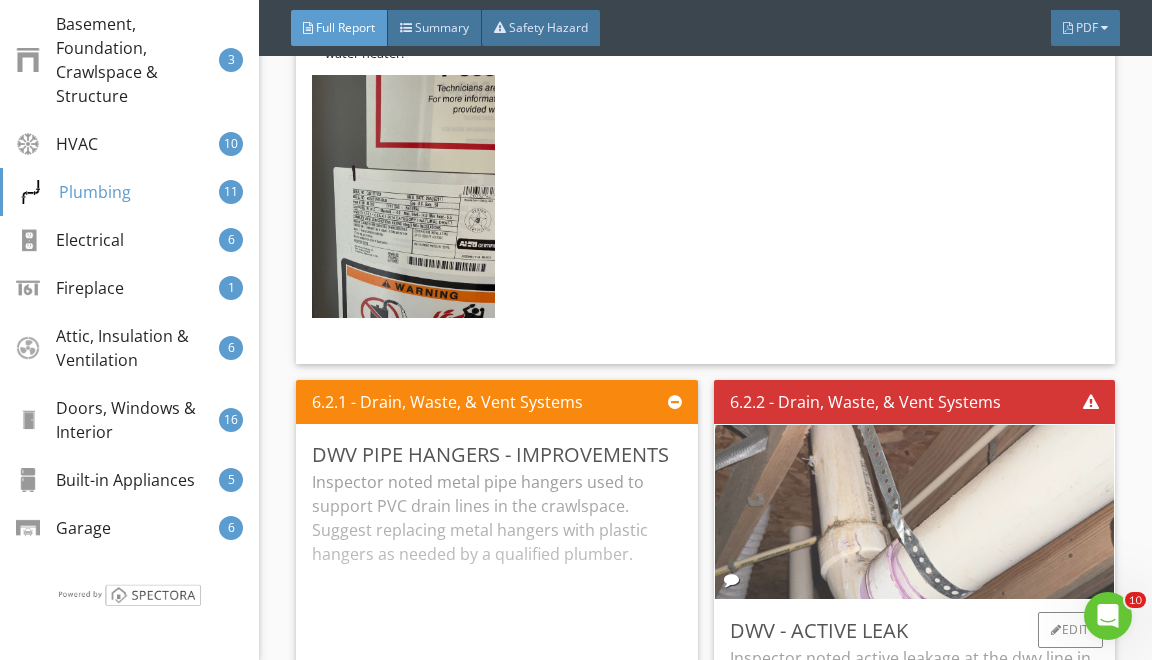 click at bounding box center [914, 512] 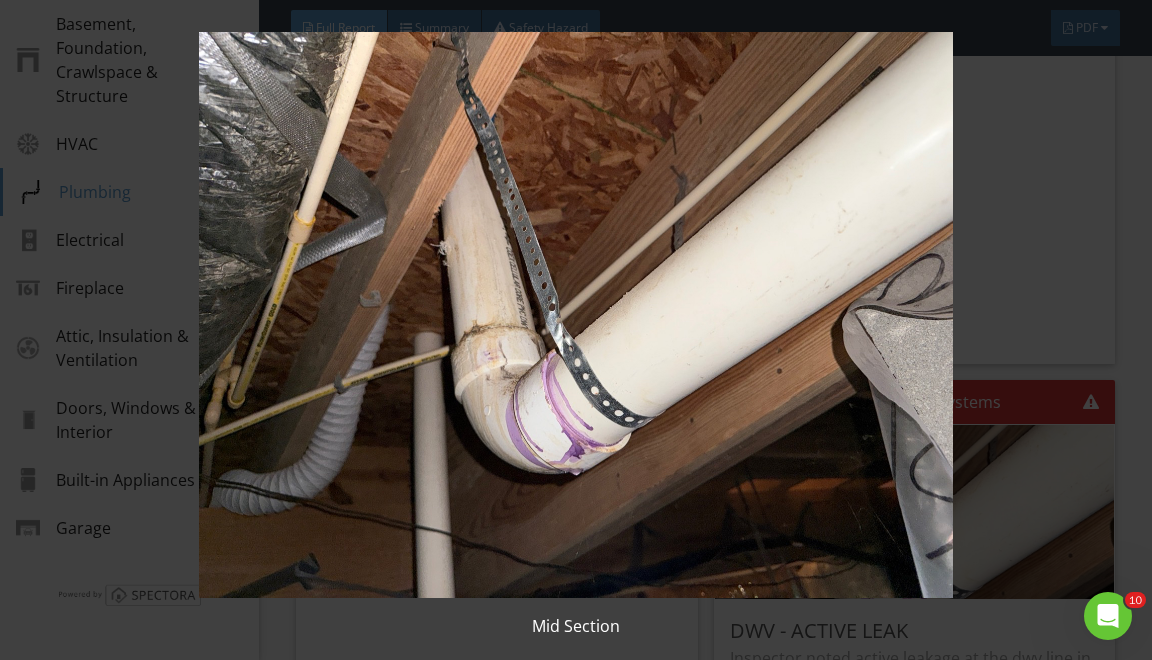 click on "Mid Section" at bounding box center (576, 330) 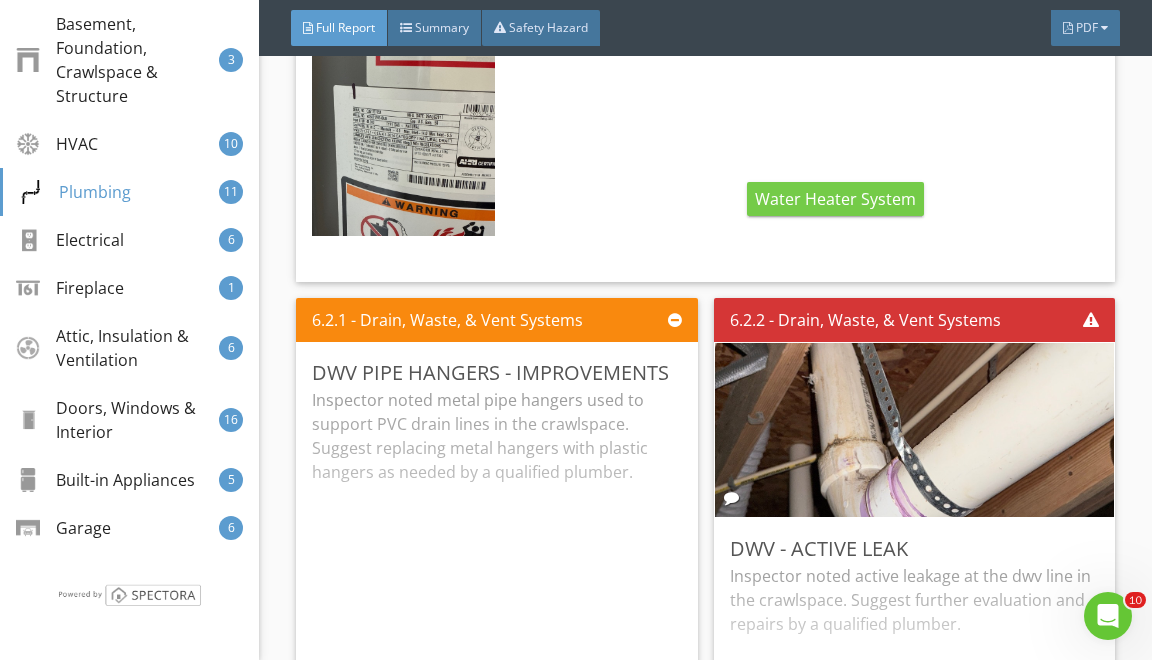 scroll, scrollTop: 22459, scrollLeft: 0, axis: vertical 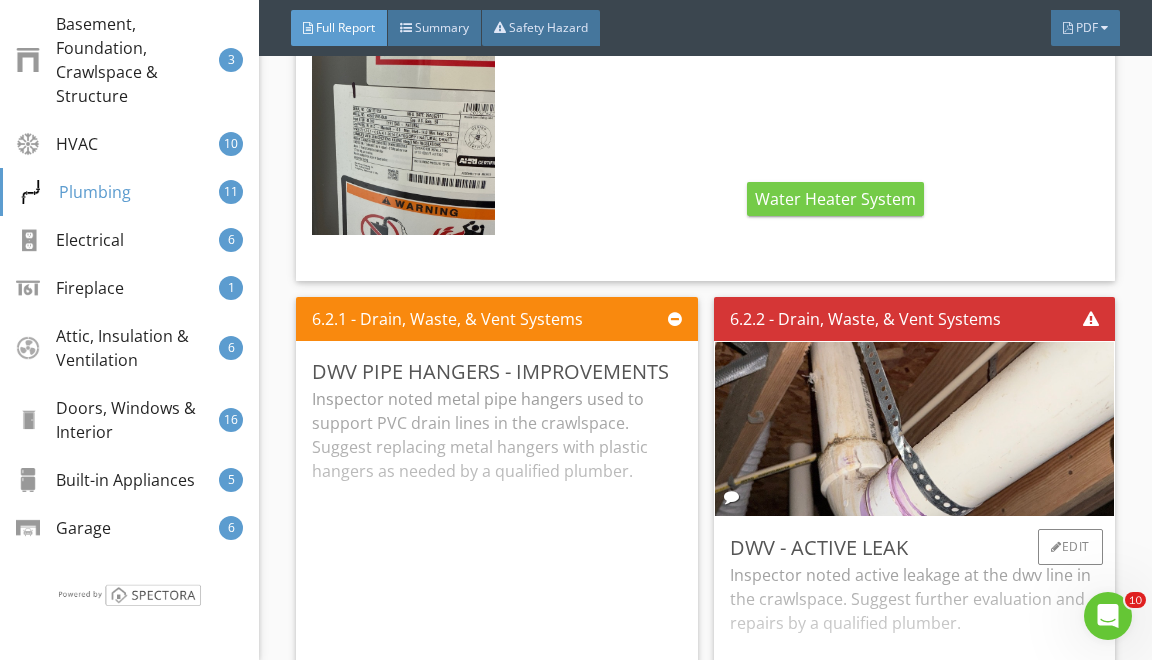 click on "DWV - Active Leak" at bounding box center [914, 548] 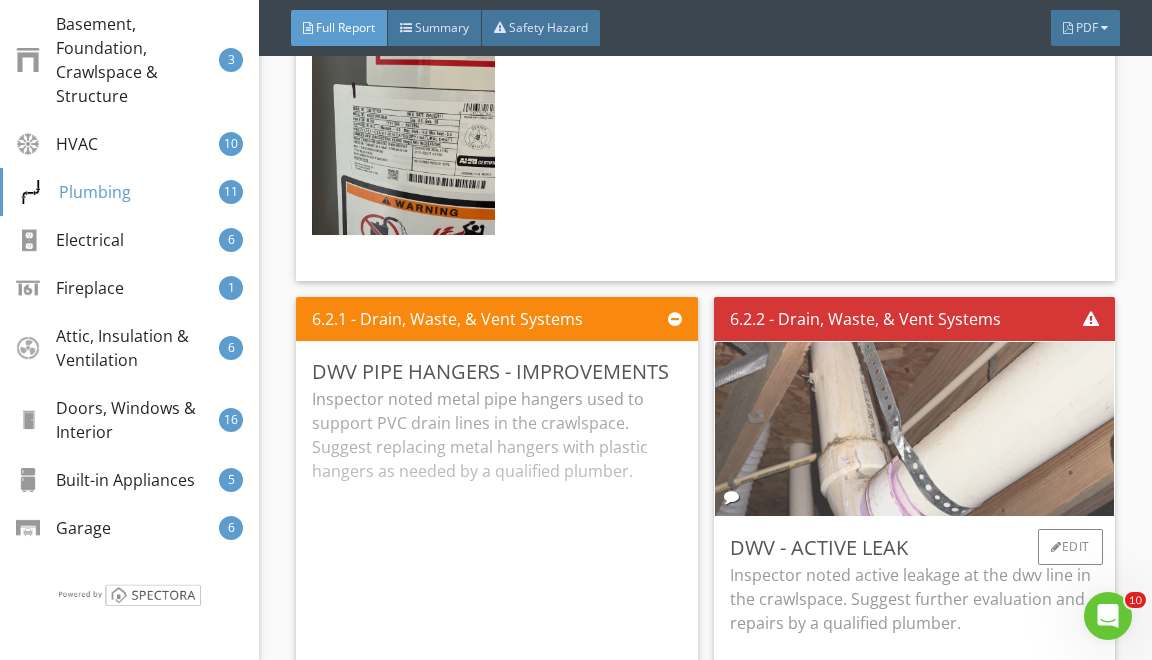 click at bounding box center (914, 429) 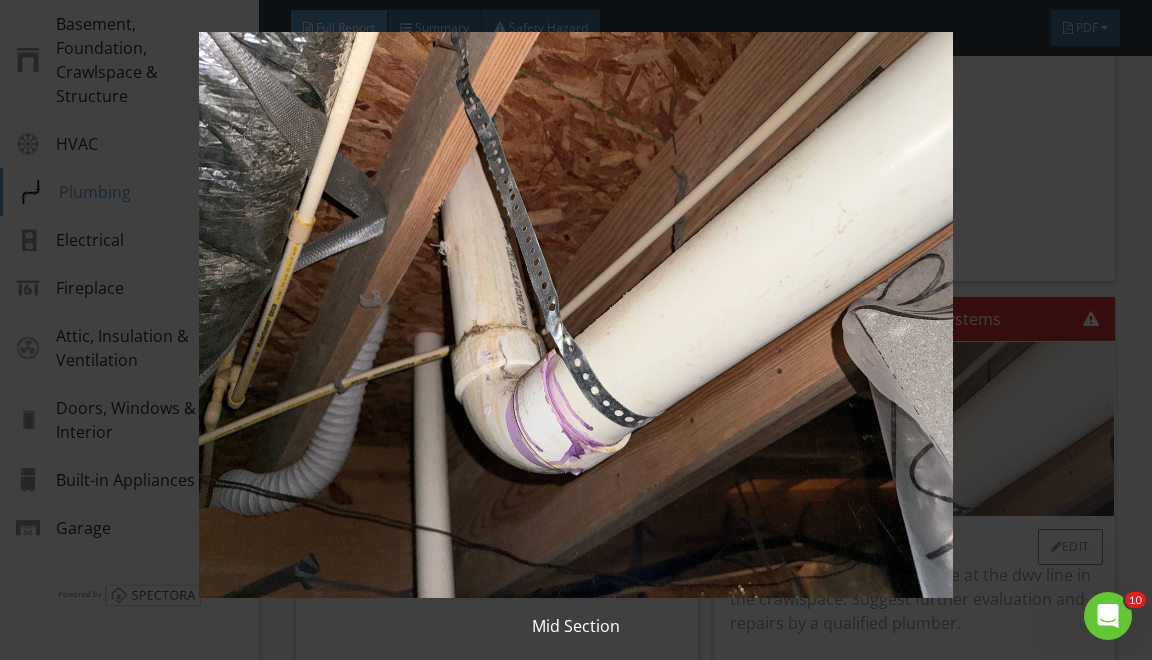 click at bounding box center [576, 315] 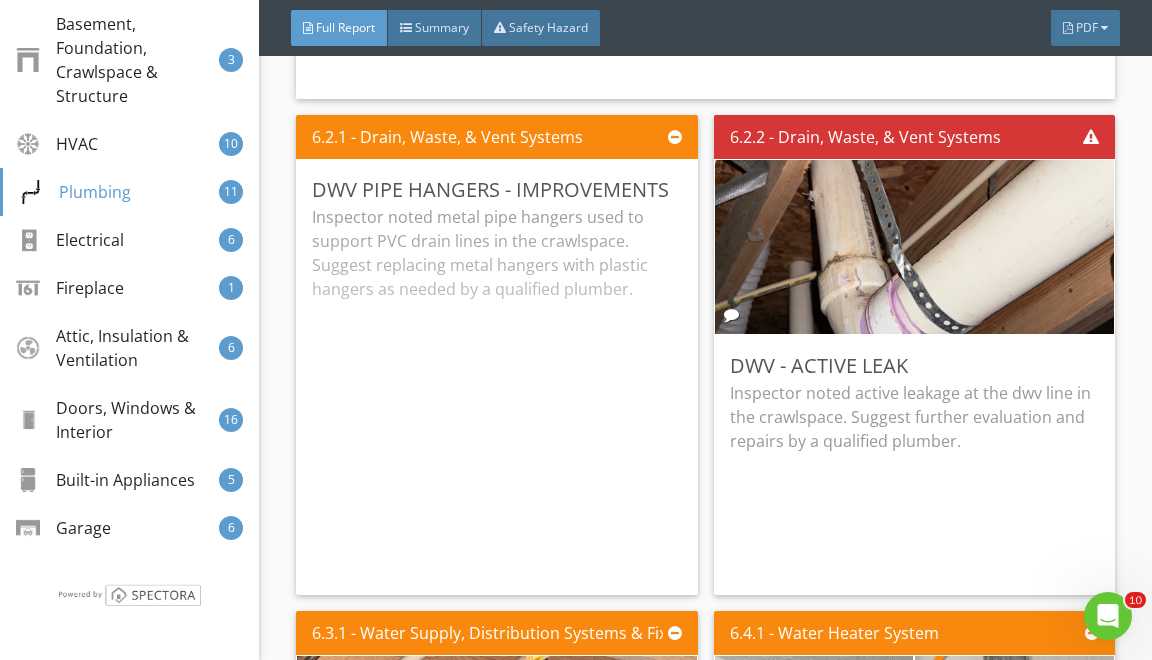 scroll, scrollTop: 22670, scrollLeft: 0, axis: vertical 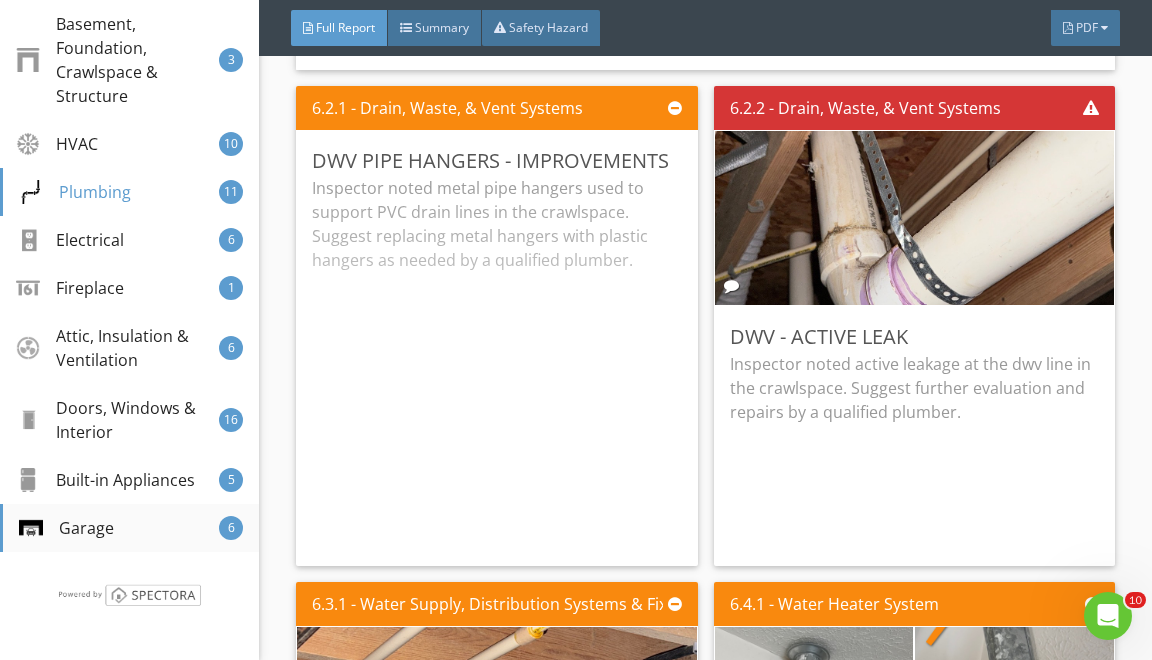 click on "Garage
6" at bounding box center [129, 528] 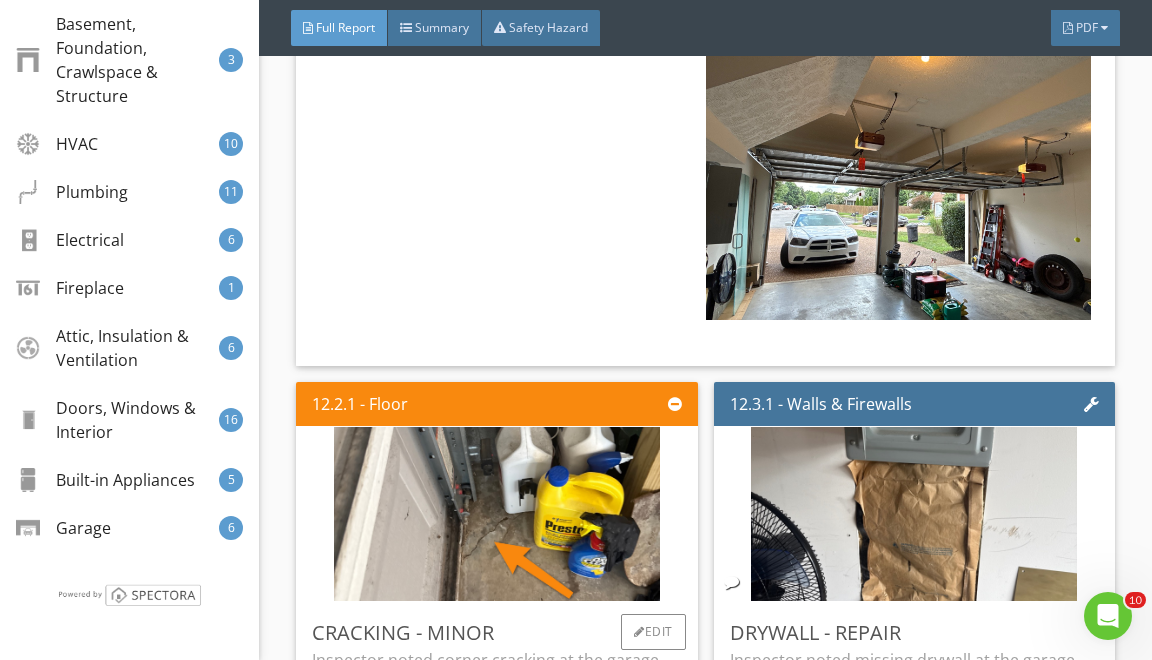 scroll, scrollTop: 42919, scrollLeft: 0, axis: vertical 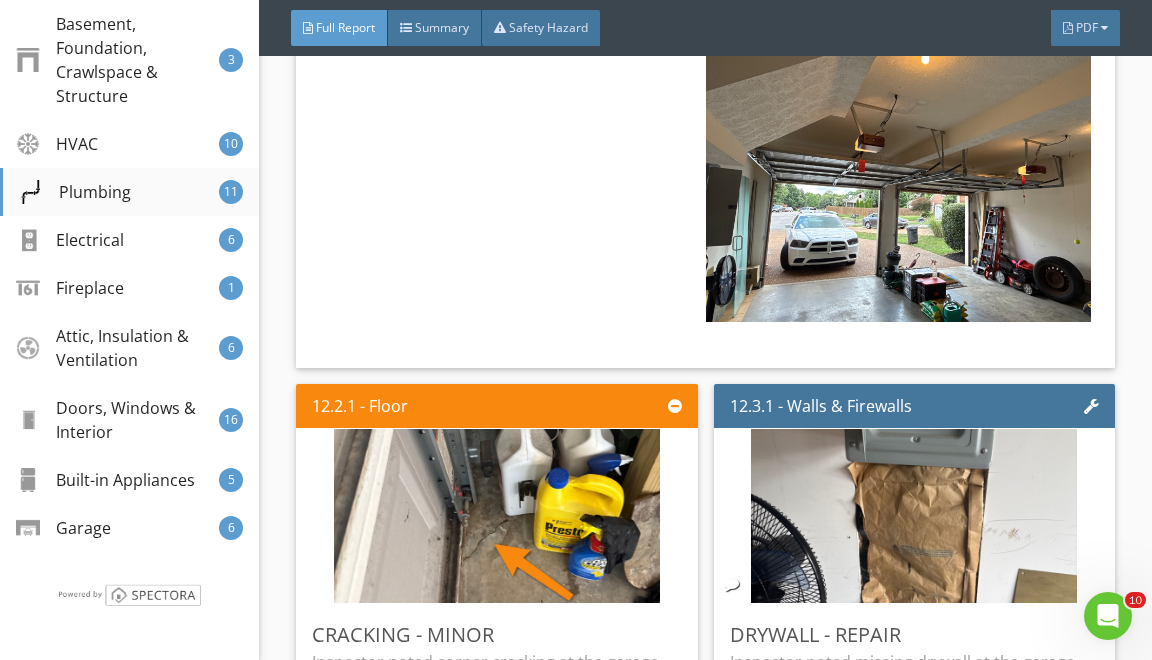 click on "Plumbing
11" at bounding box center [129, 192] 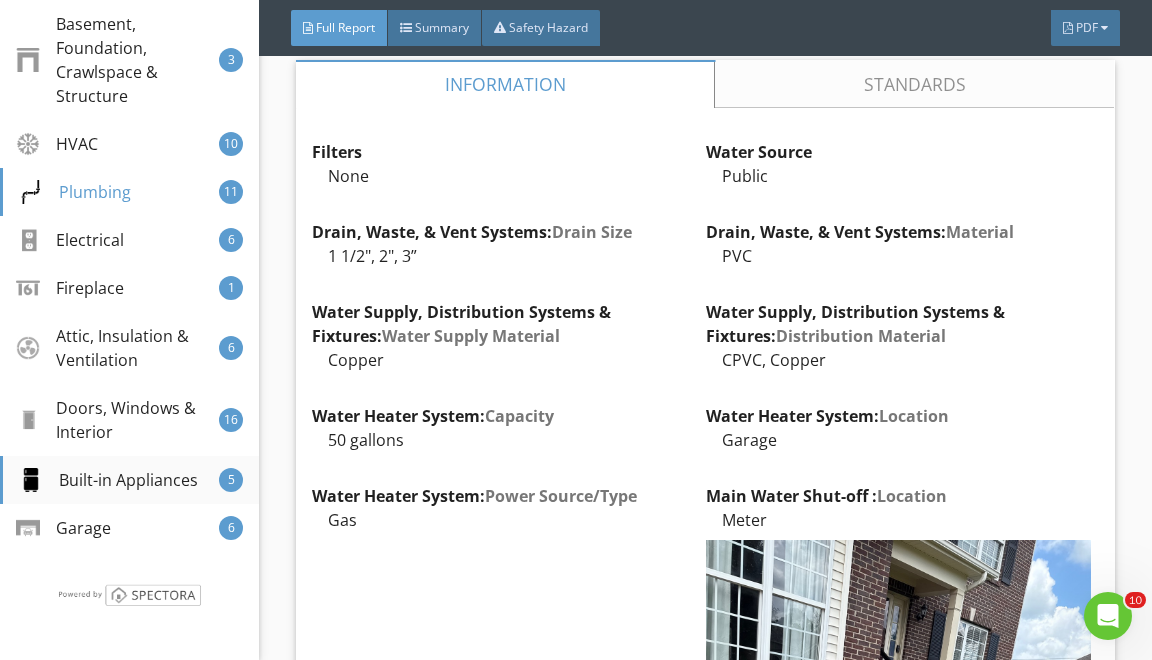 click on "Built-in Appliances" at bounding box center [108, 480] 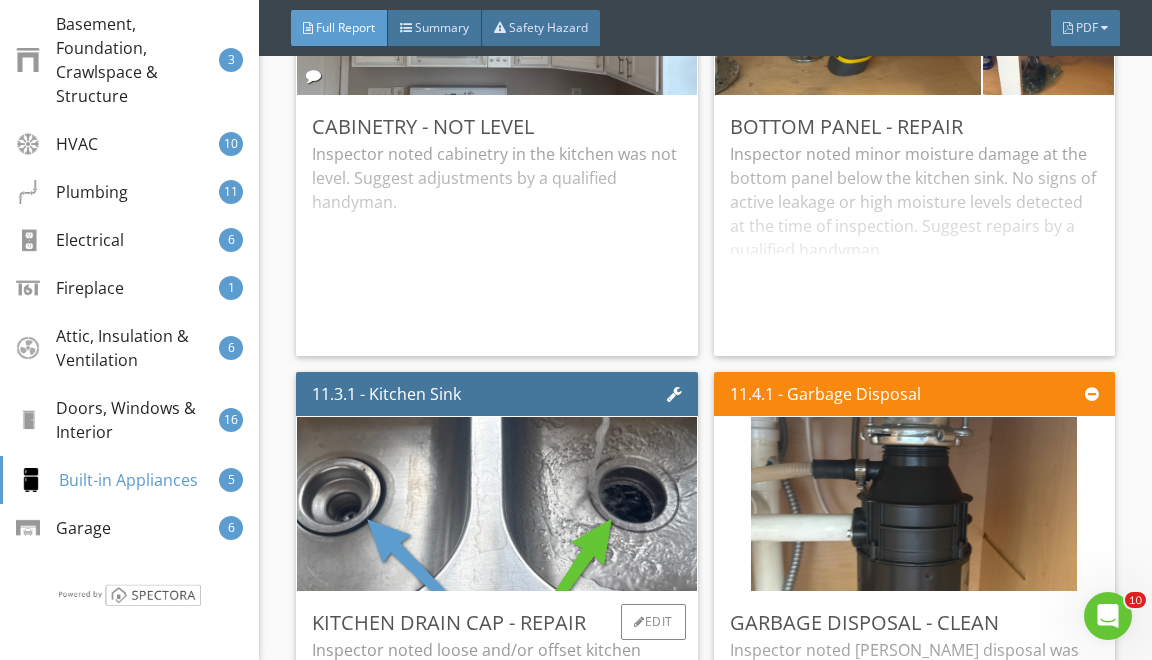 scroll, scrollTop: 41125, scrollLeft: 0, axis: vertical 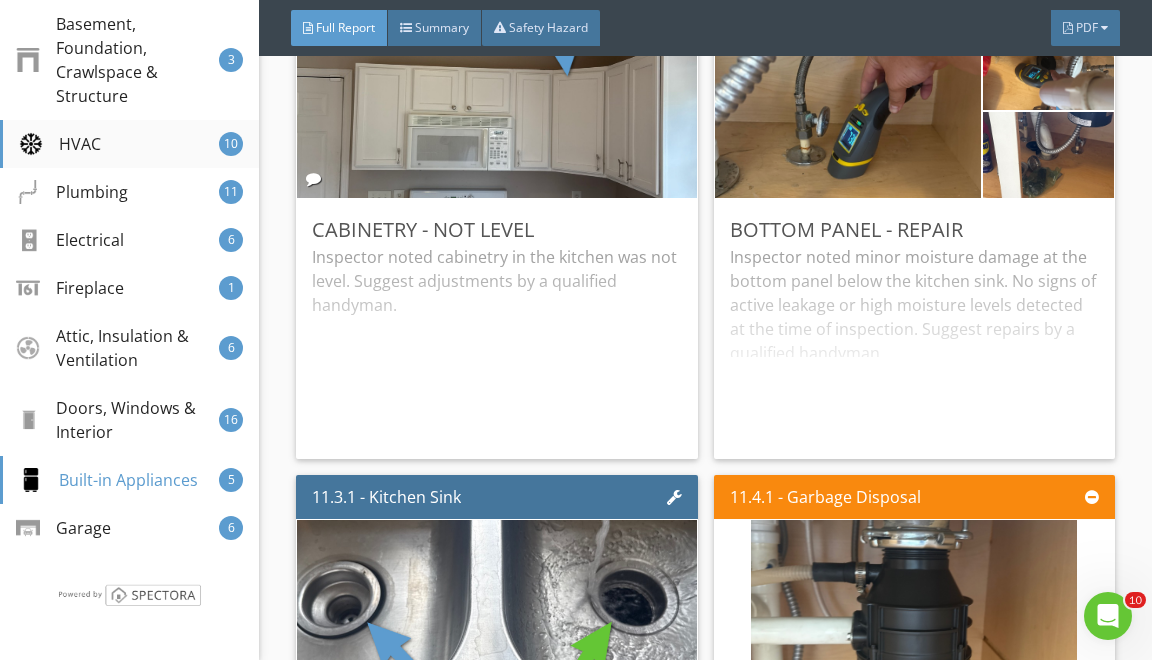 click on "HVAC
10" at bounding box center [129, 144] 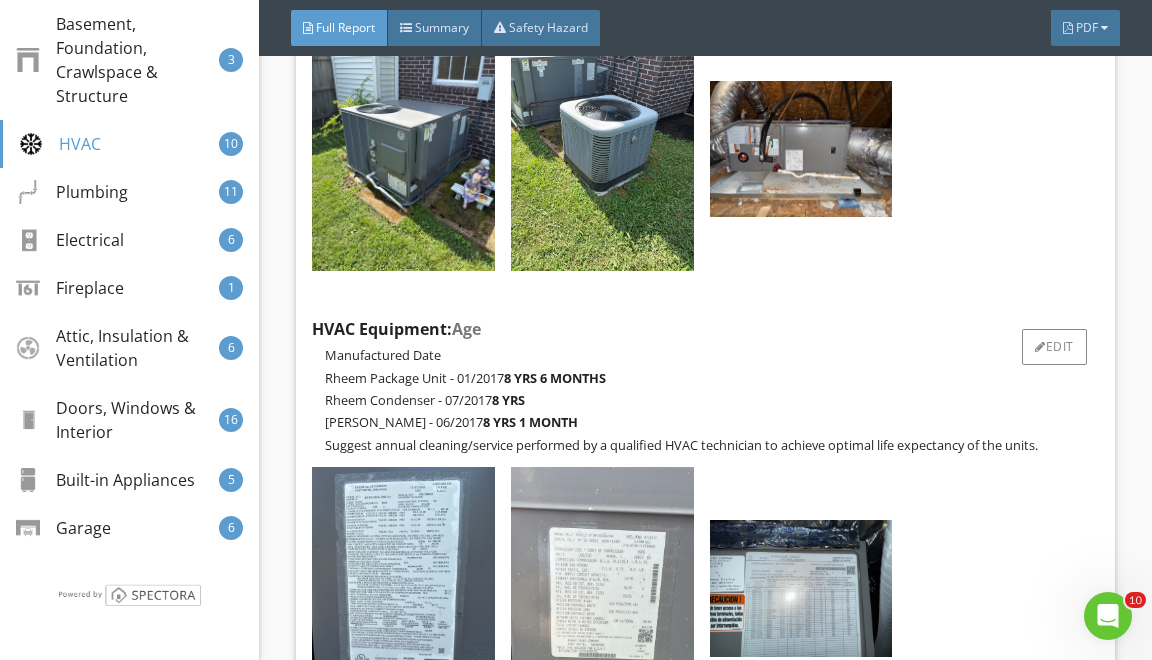 scroll, scrollTop: 12324, scrollLeft: 0, axis: vertical 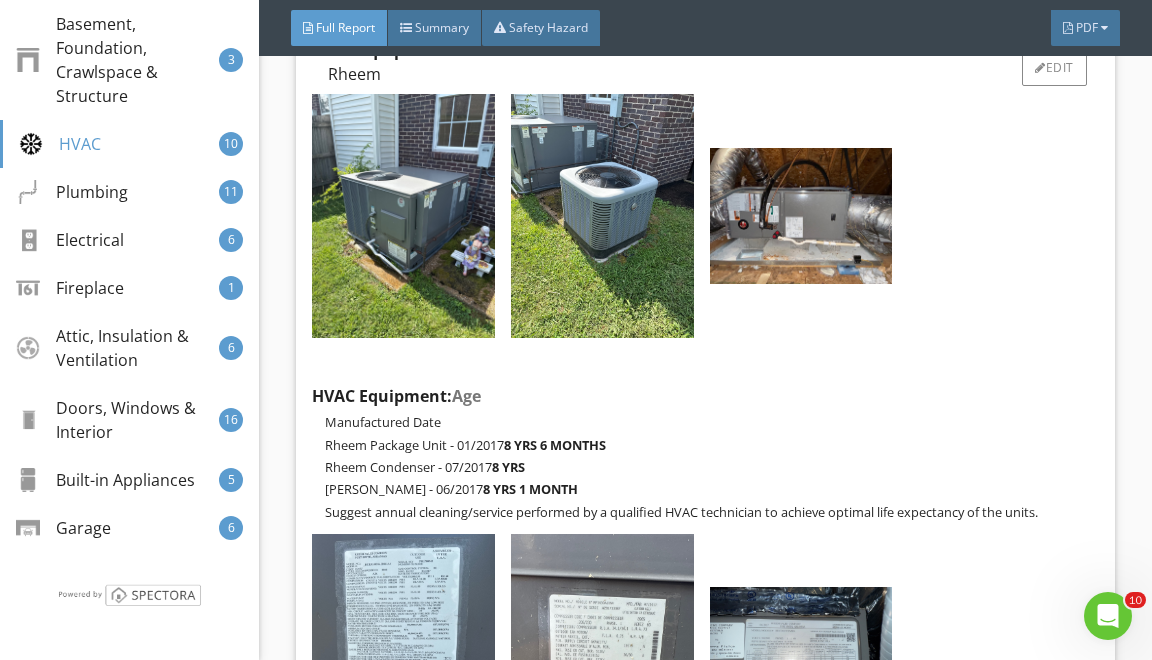 click at bounding box center (403, 218) 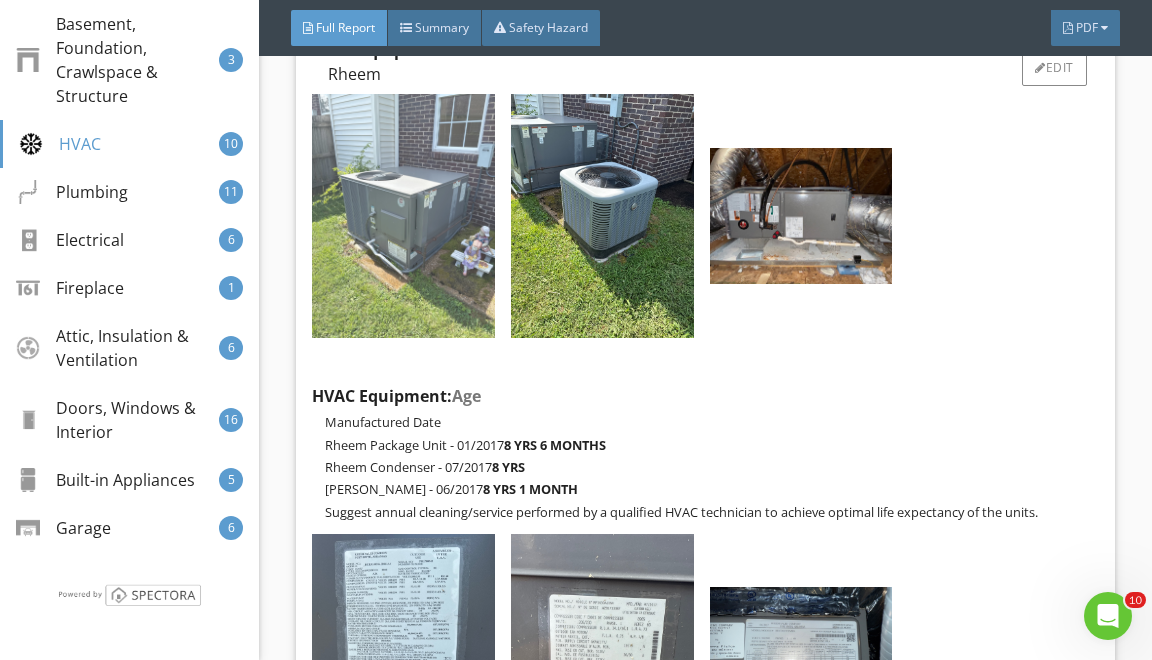 click at bounding box center [403, 215] 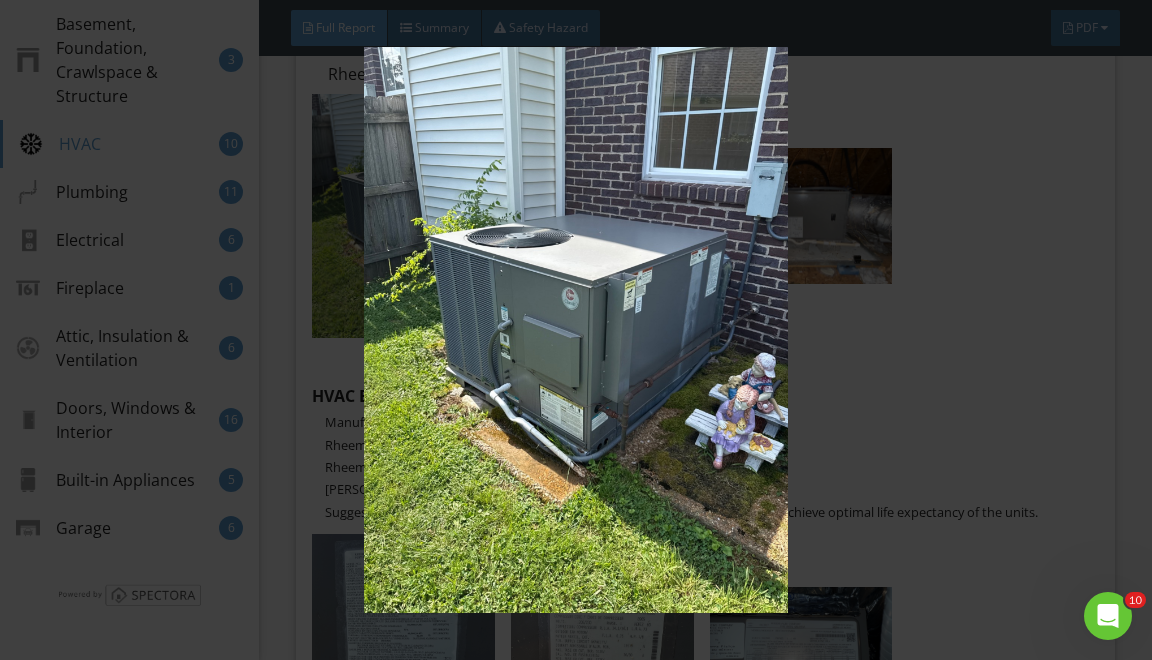 click at bounding box center [576, 330] 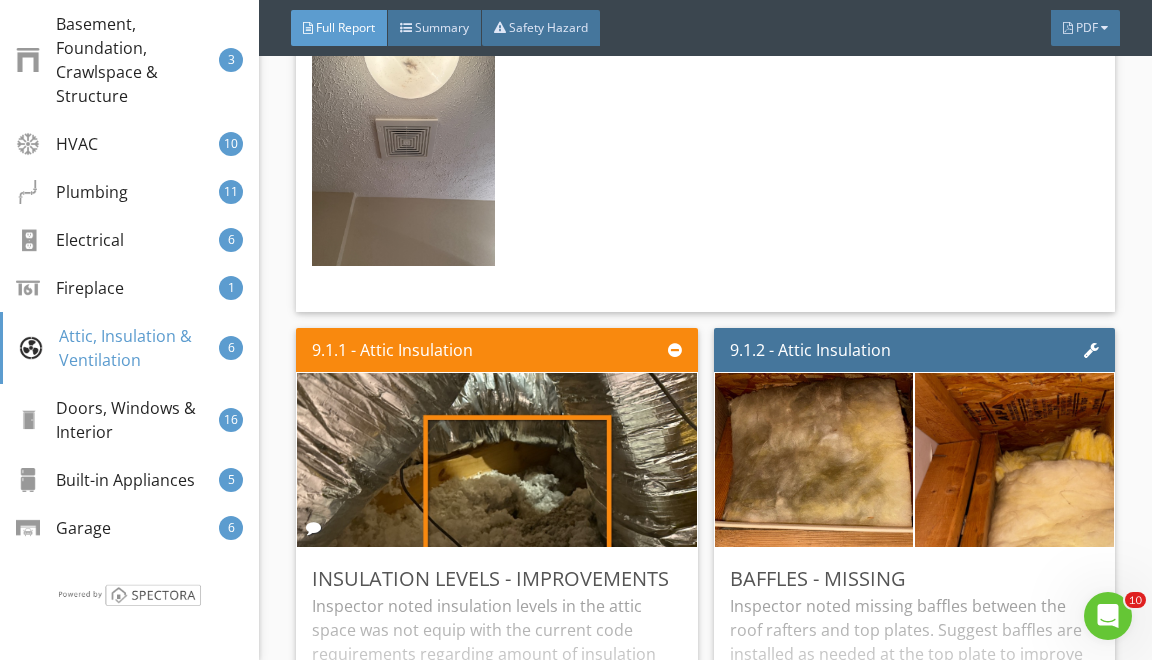 scroll, scrollTop: 31972, scrollLeft: 0, axis: vertical 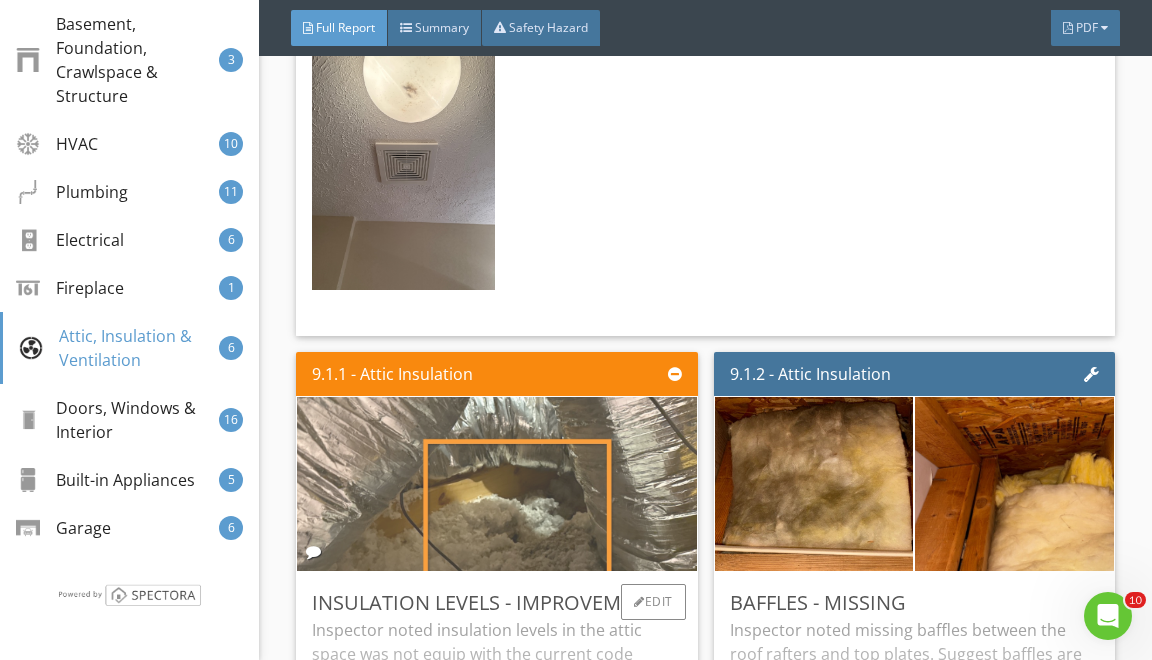 click at bounding box center [497, 484] 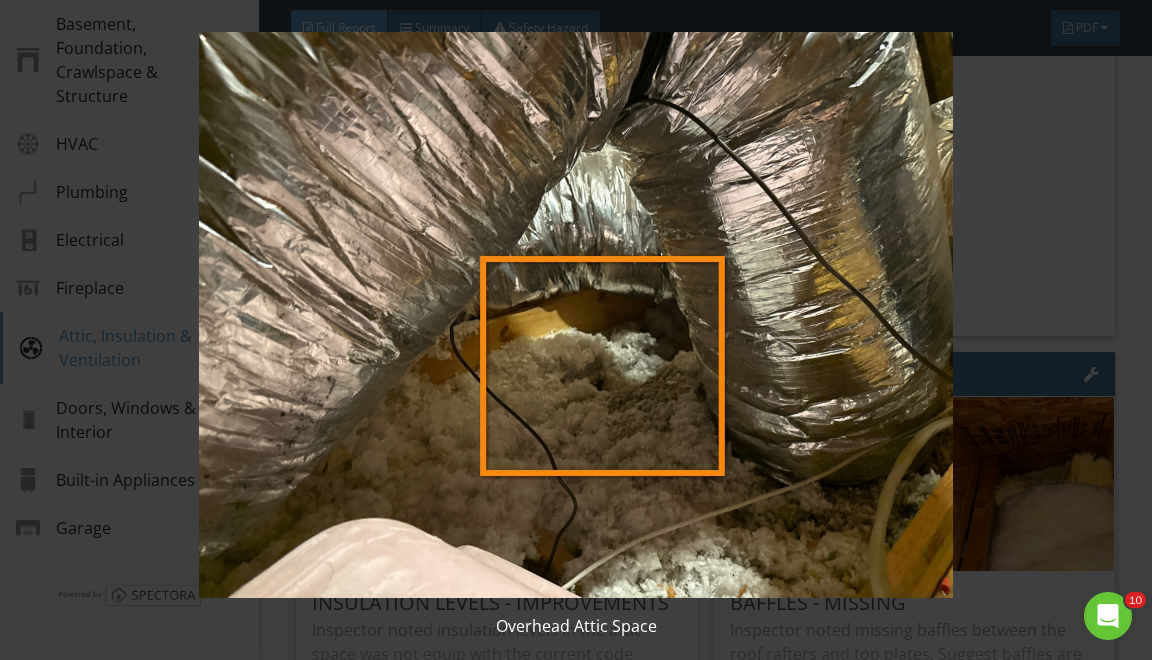 click at bounding box center (576, 315) 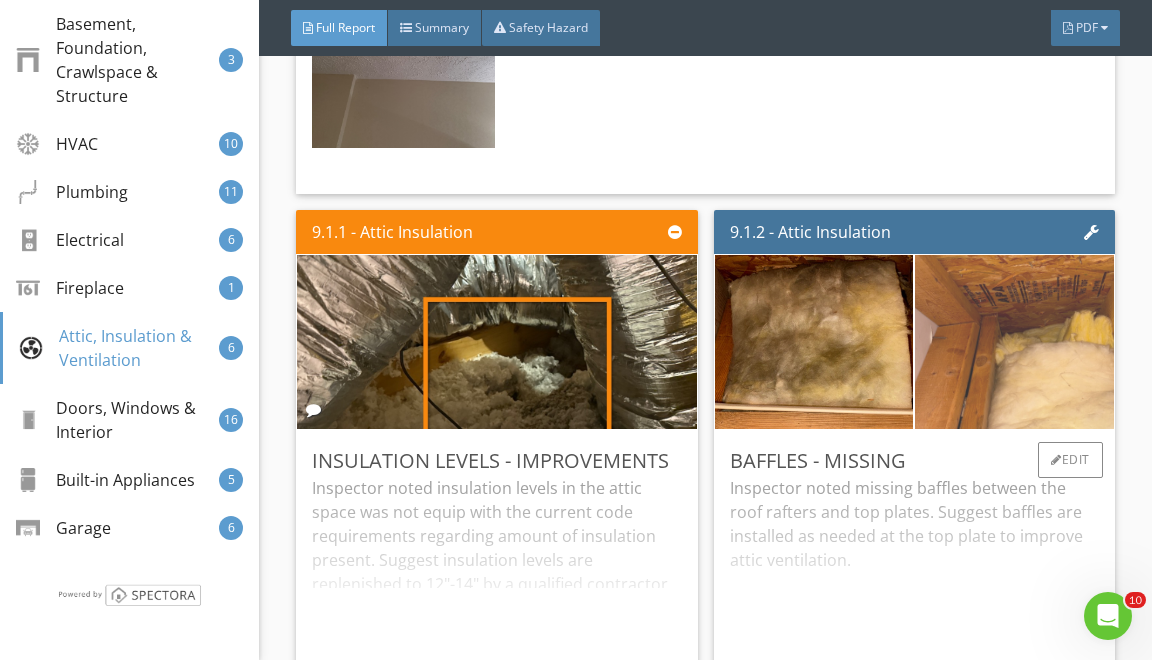 scroll, scrollTop: 32130, scrollLeft: 0, axis: vertical 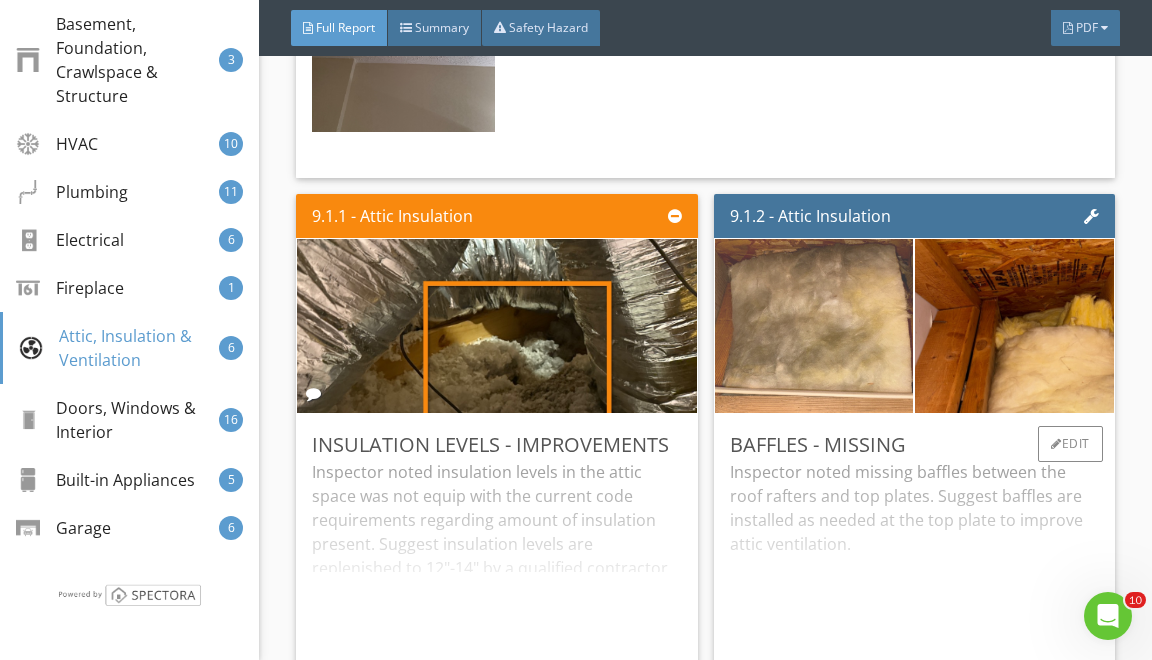 click at bounding box center (814, 326) 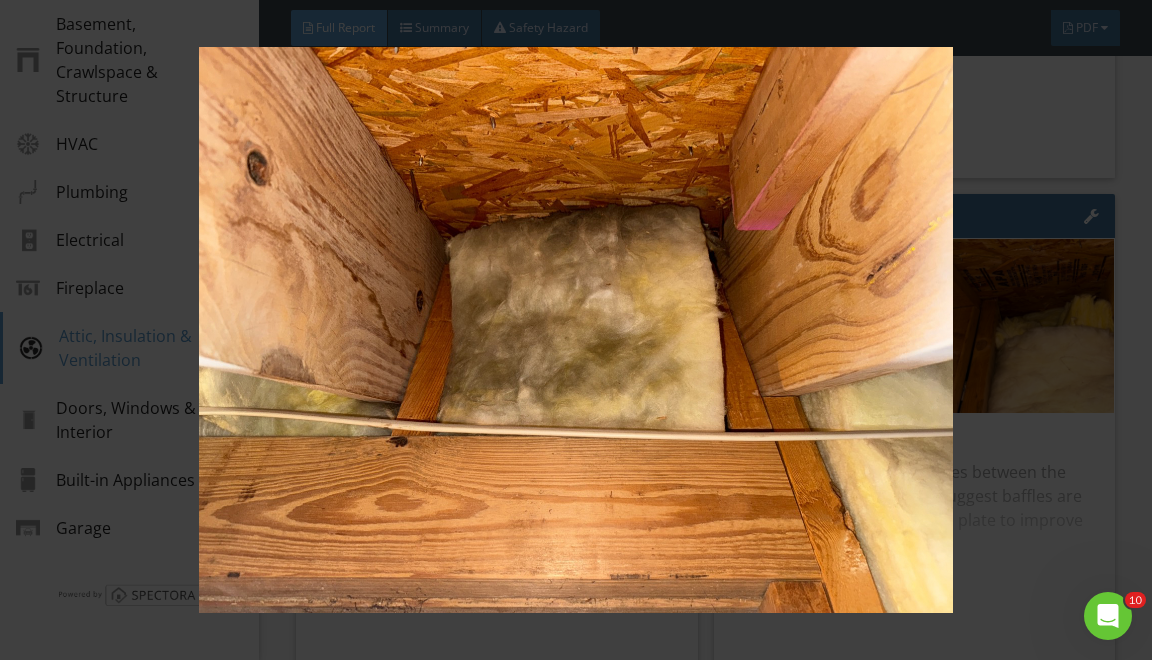 click at bounding box center [576, 330] 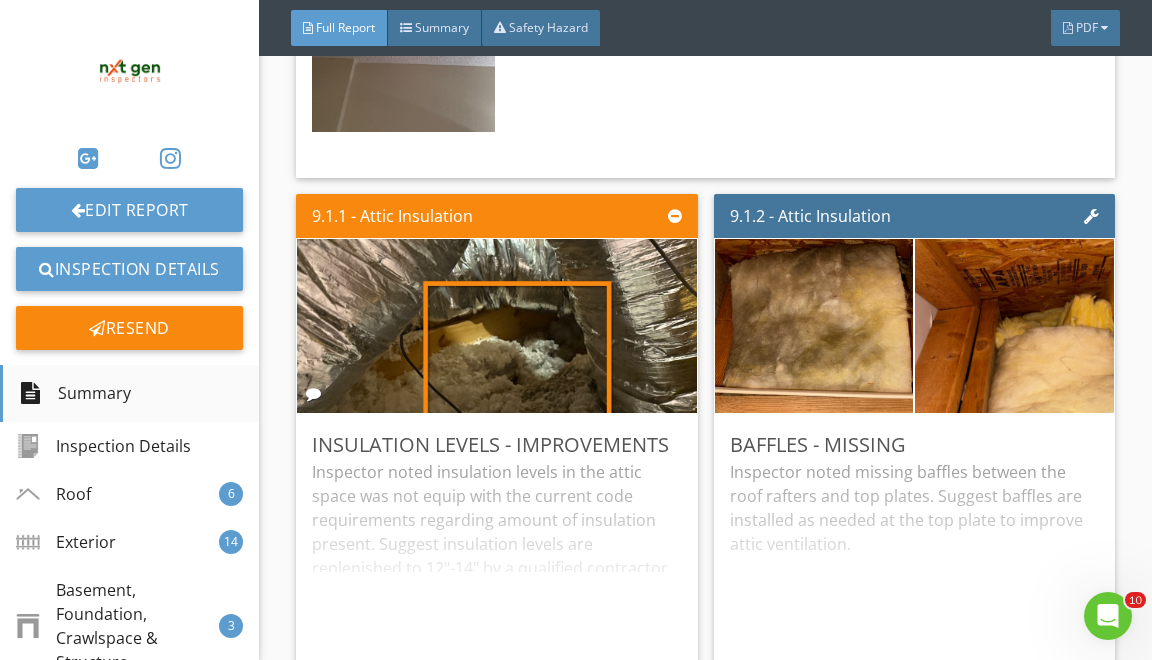 scroll, scrollTop: 0, scrollLeft: 0, axis: both 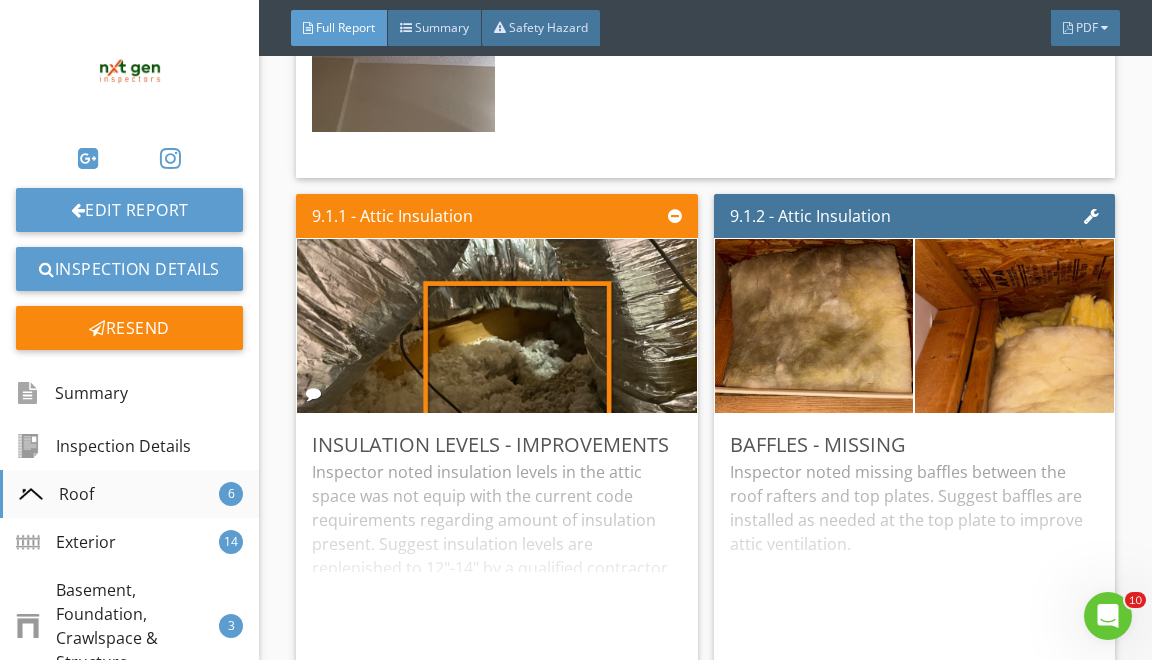 click on "Roof
6" at bounding box center [129, 494] 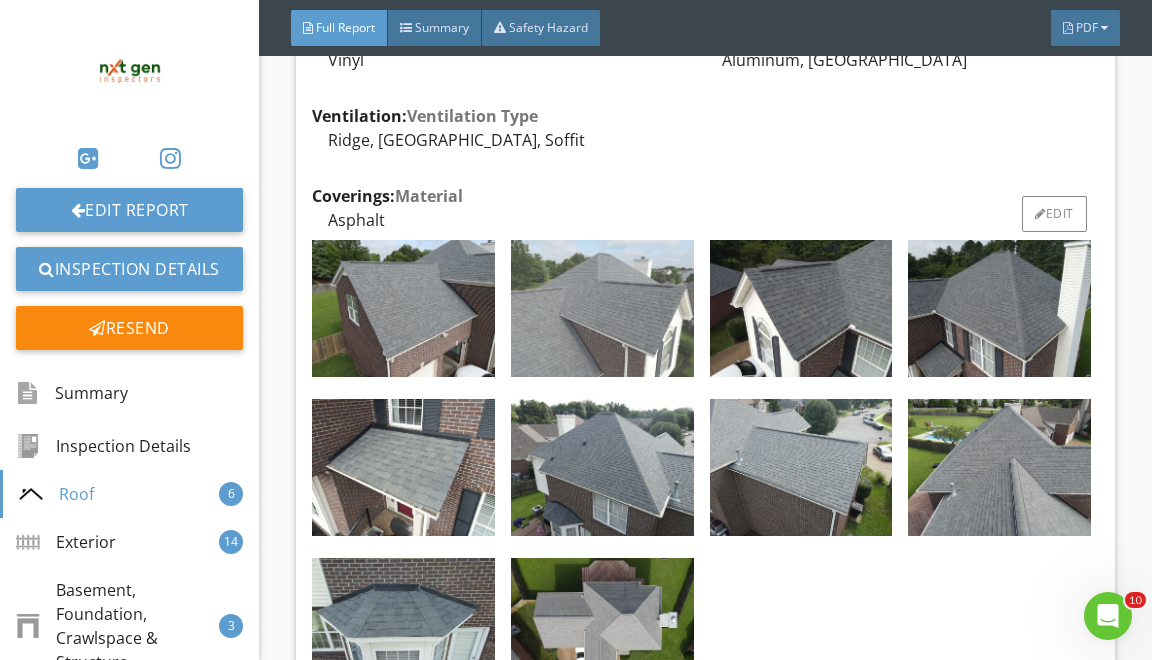 scroll, scrollTop: 1626, scrollLeft: 0, axis: vertical 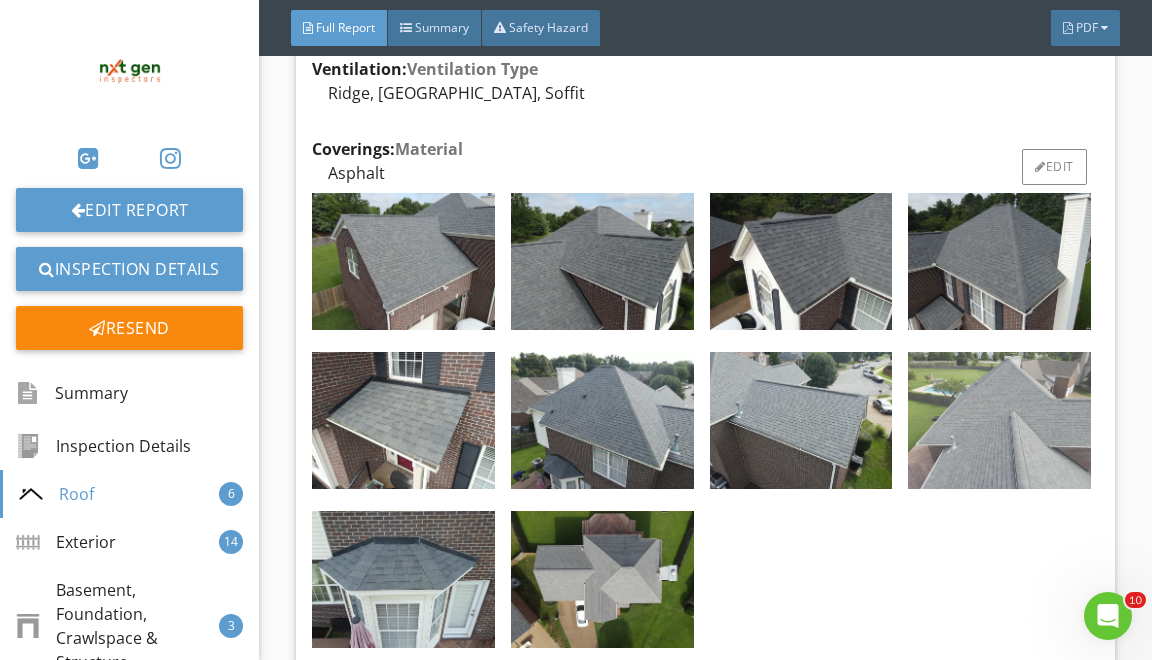 click at bounding box center [999, 420] 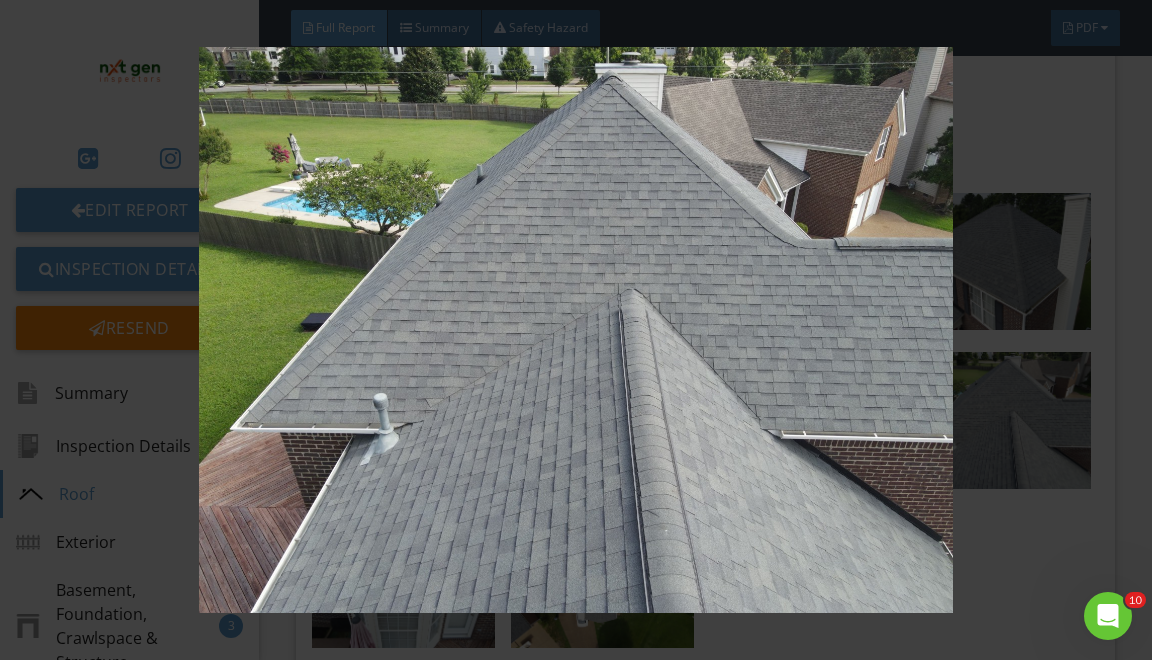 click at bounding box center [576, 330] 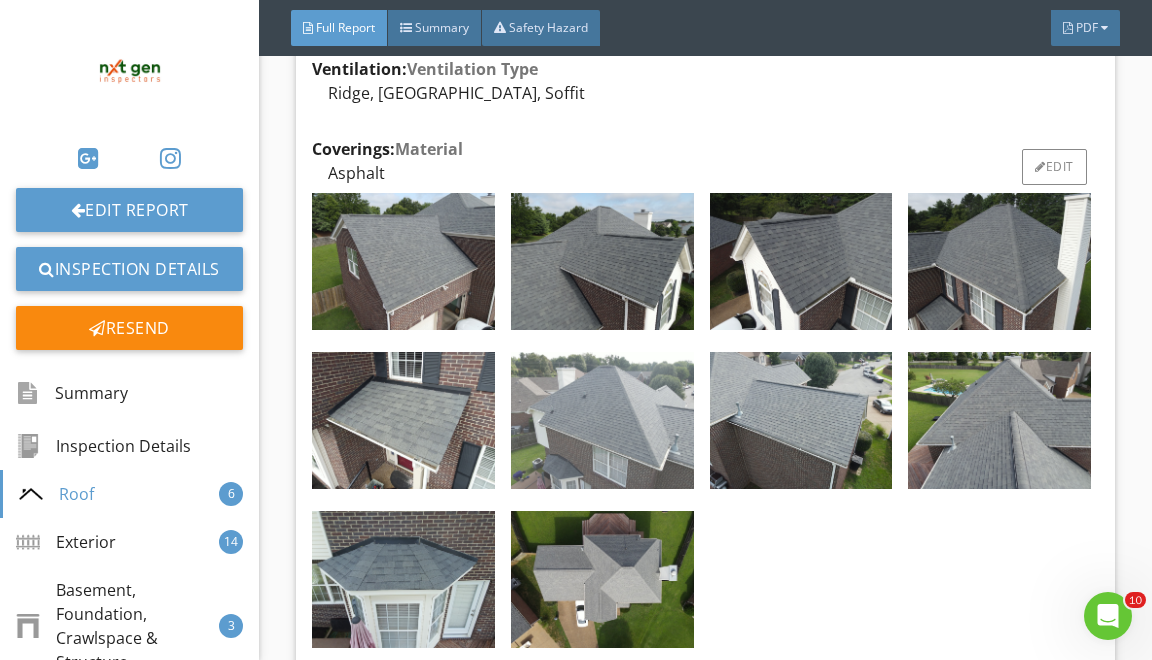 click at bounding box center (602, 420) 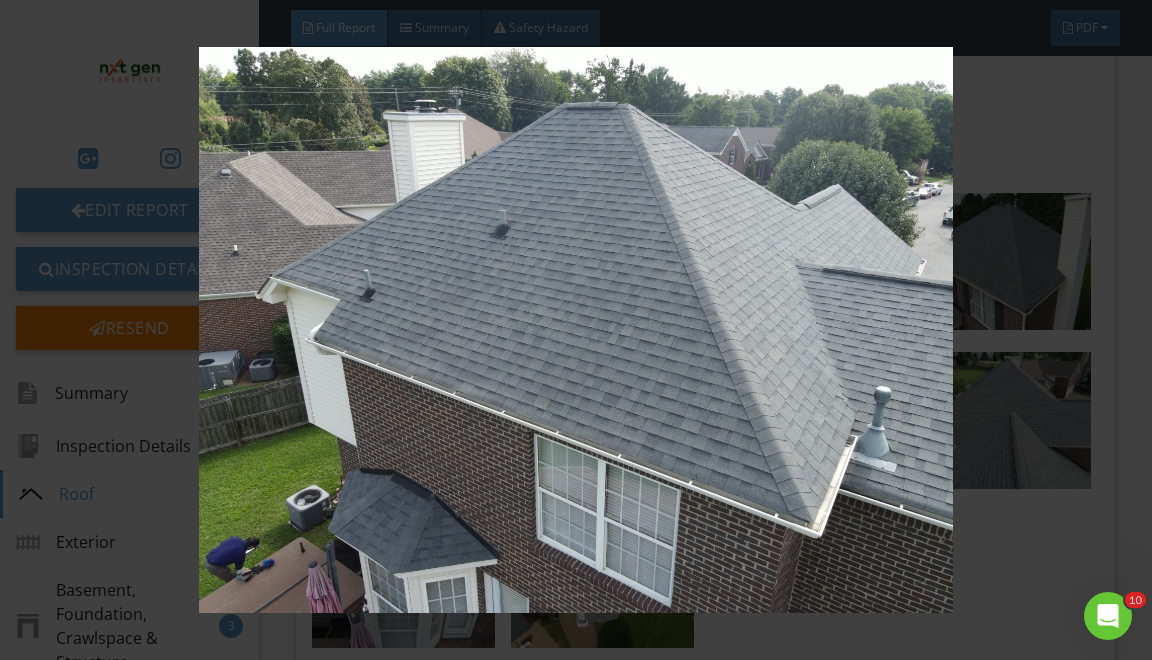 click at bounding box center (576, 330) 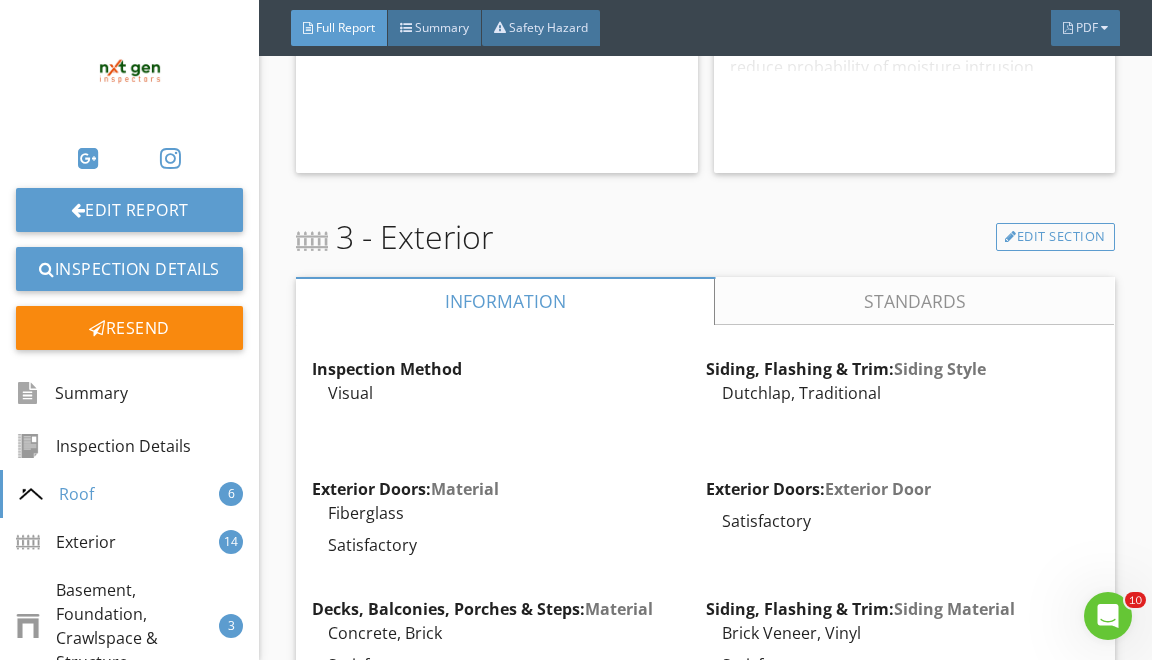 scroll, scrollTop: 3884, scrollLeft: 0, axis: vertical 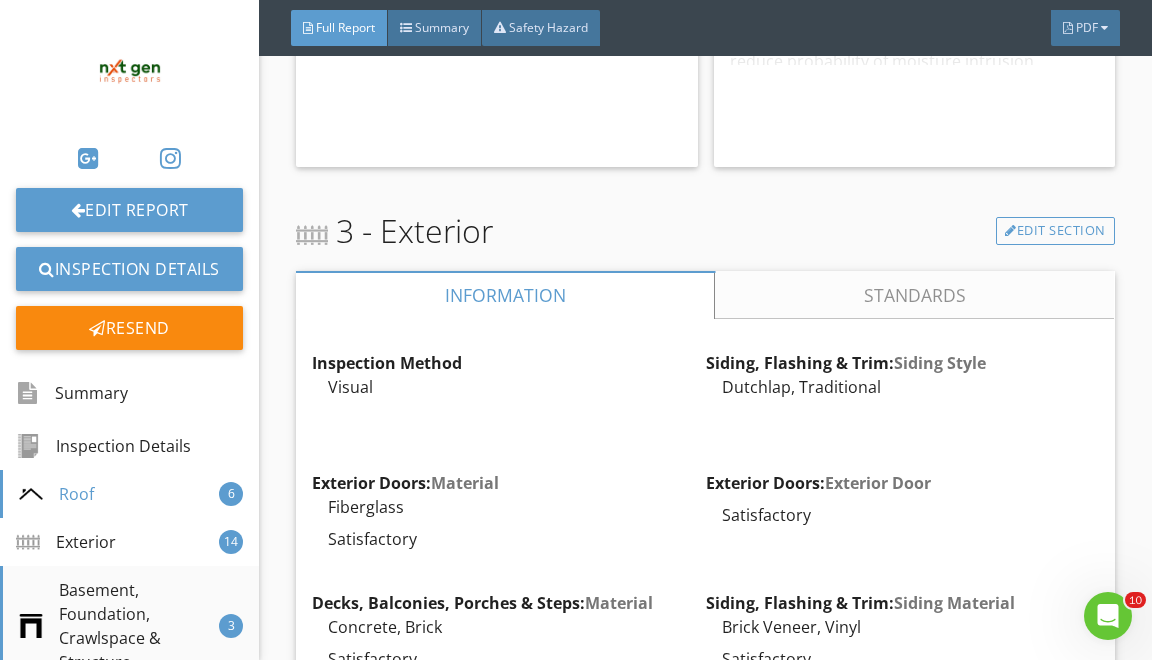 click on "Basement, Foundation, Crawlspace & Structure" at bounding box center (119, 626) 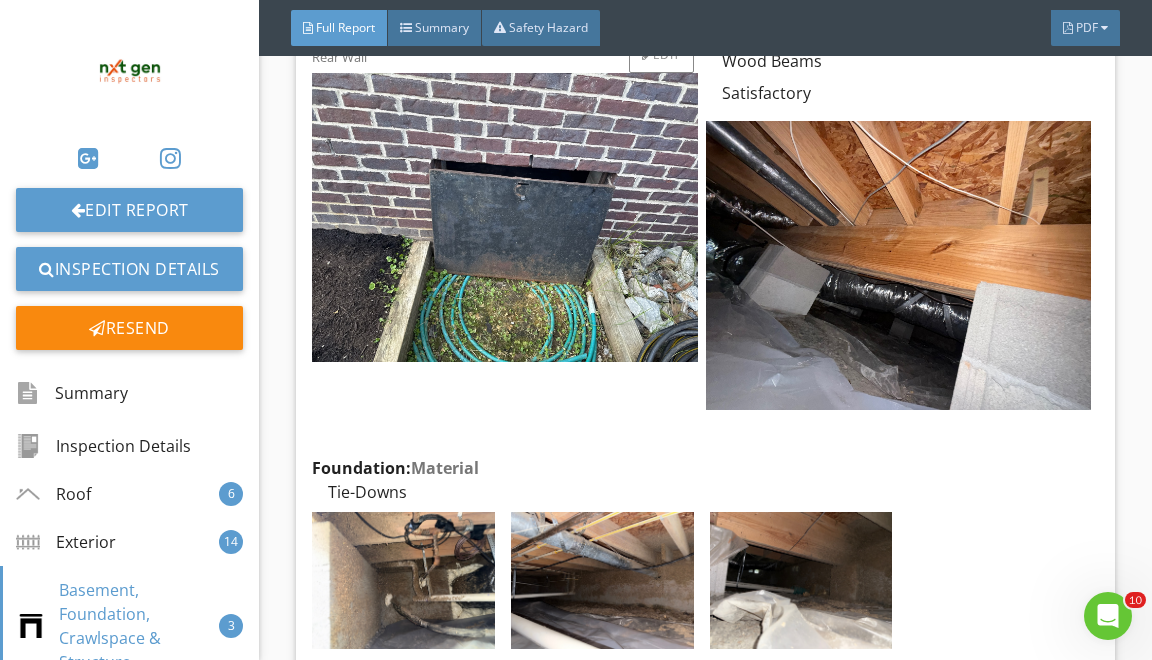 scroll, scrollTop: 10388, scrollLeft: 0, axis: vertical 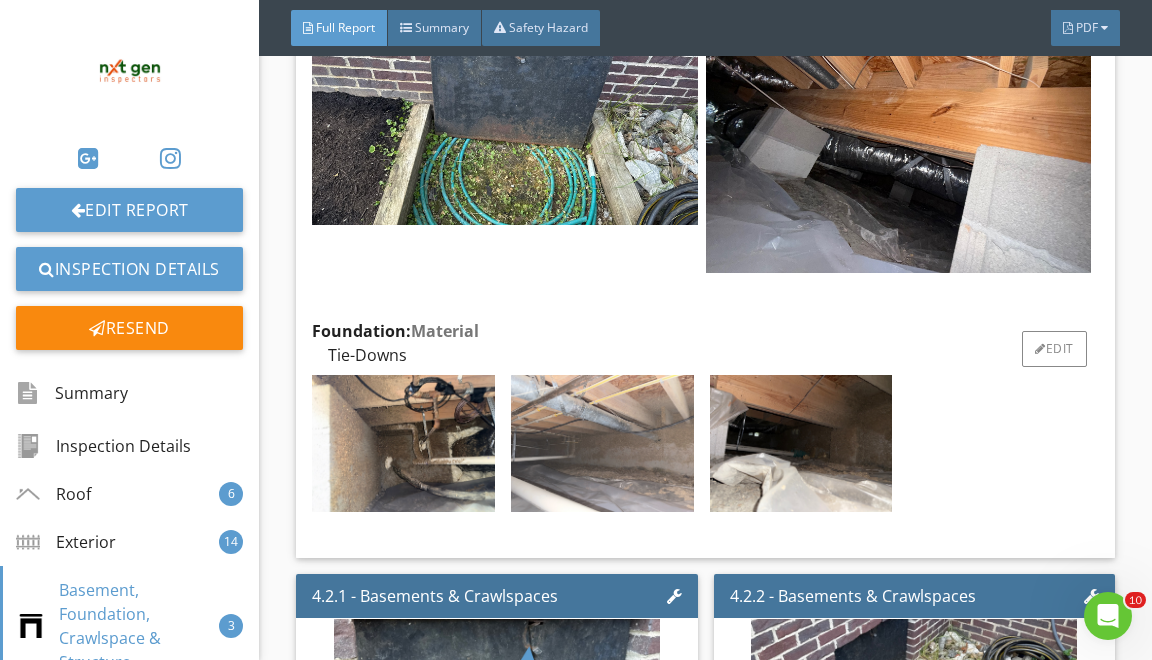 click at bounding box center [602, 443] 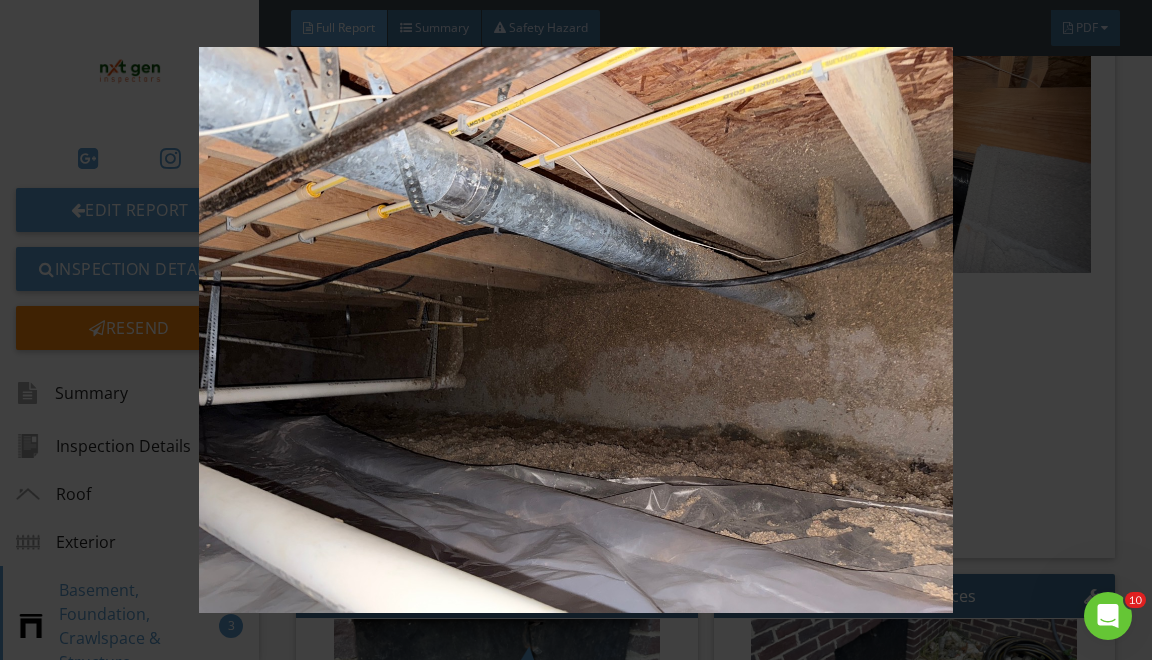 click at bounding box center (576, 330) 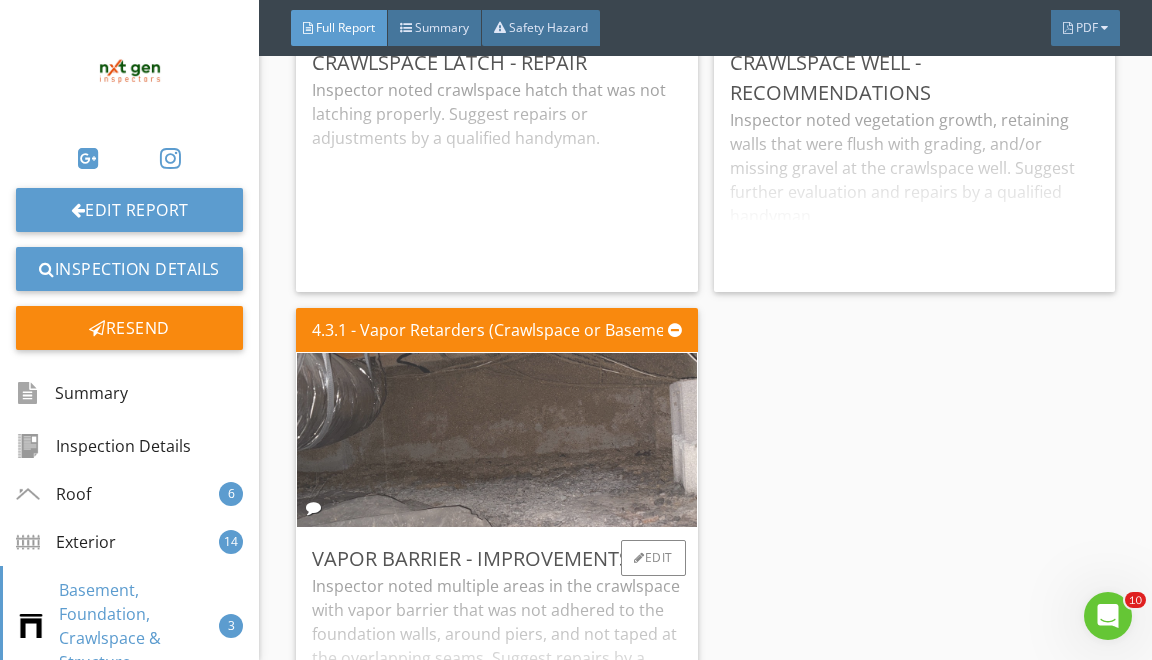 scroll, scrollTop: 11152, scrollLeft: 0, axis: vertical 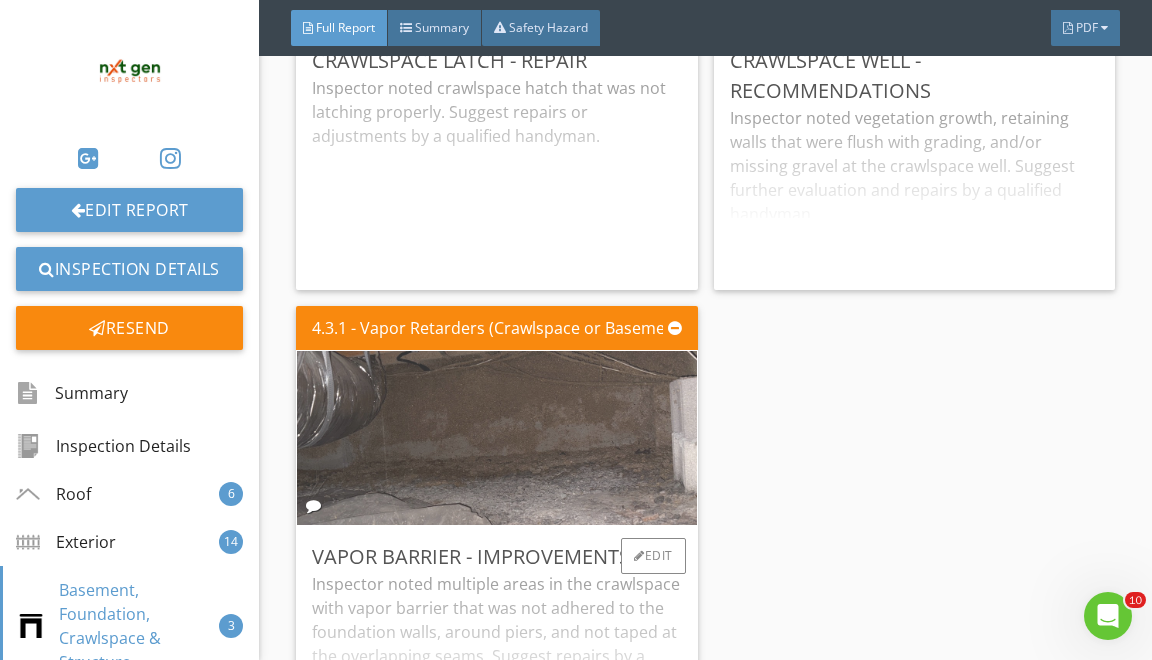 click at bounding box center [497, 438] 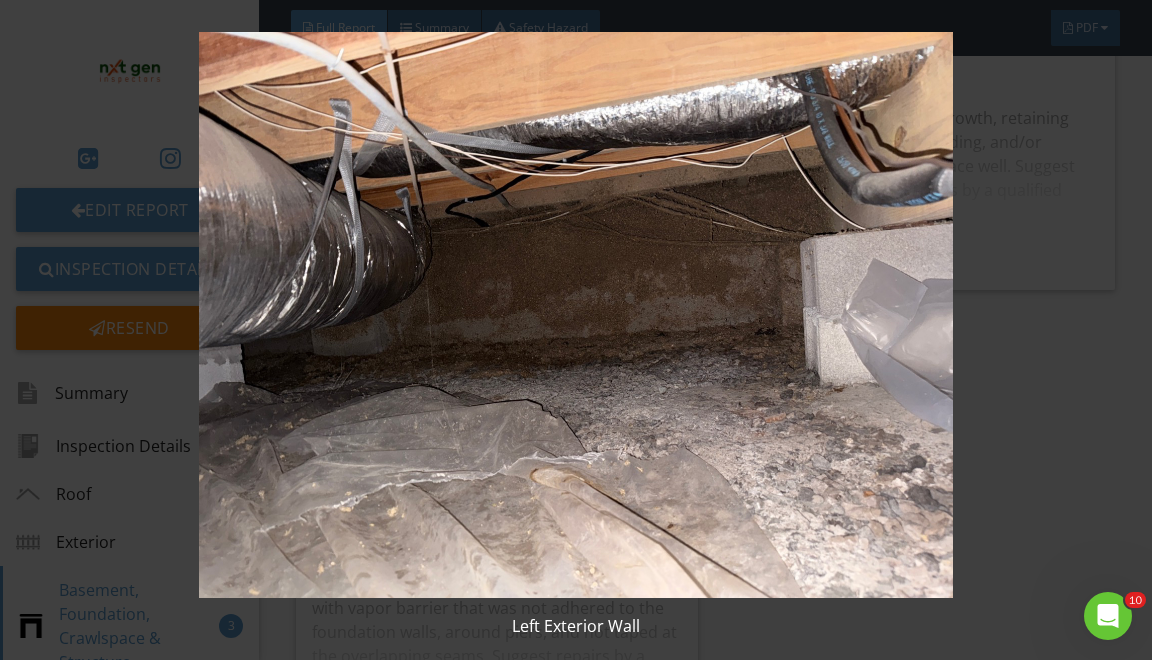 click at bounding box center (576, 315) 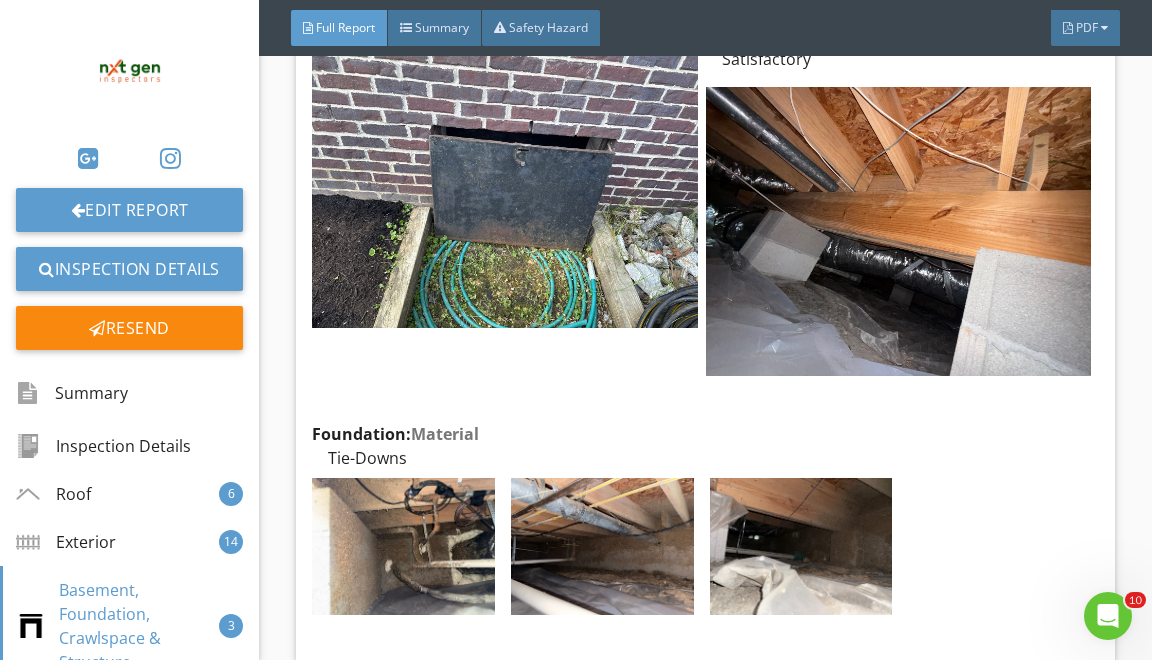 scroll, scrollTop: 10280, scrollLeft: 0, axis: vertical 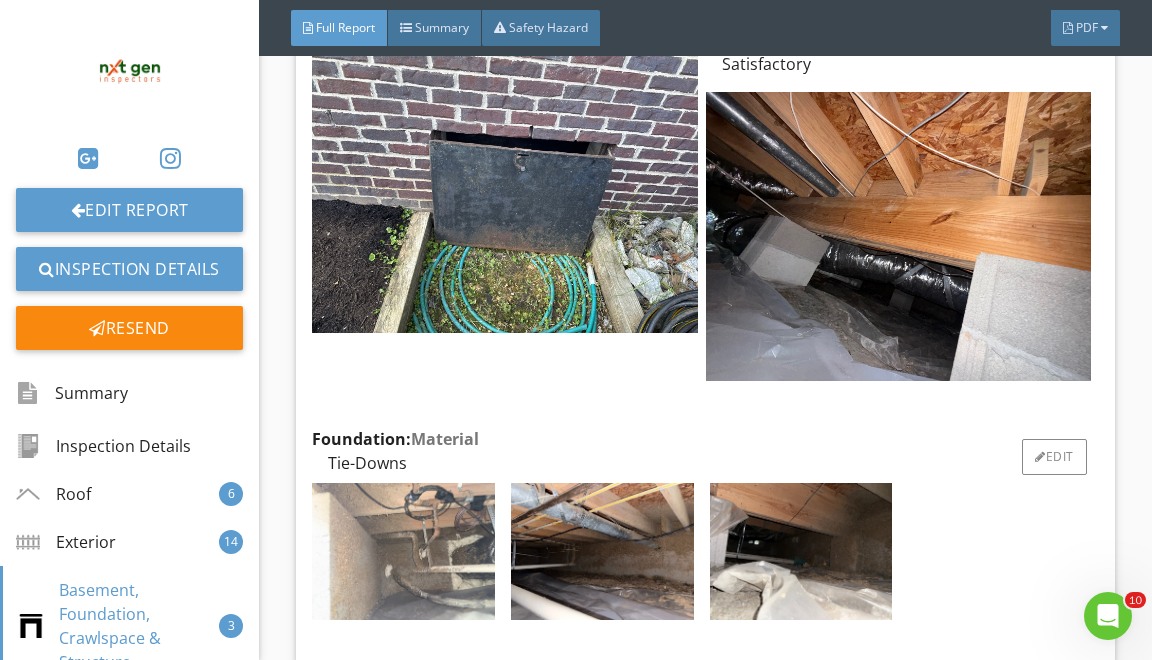 click at bounding box center [403, 551] 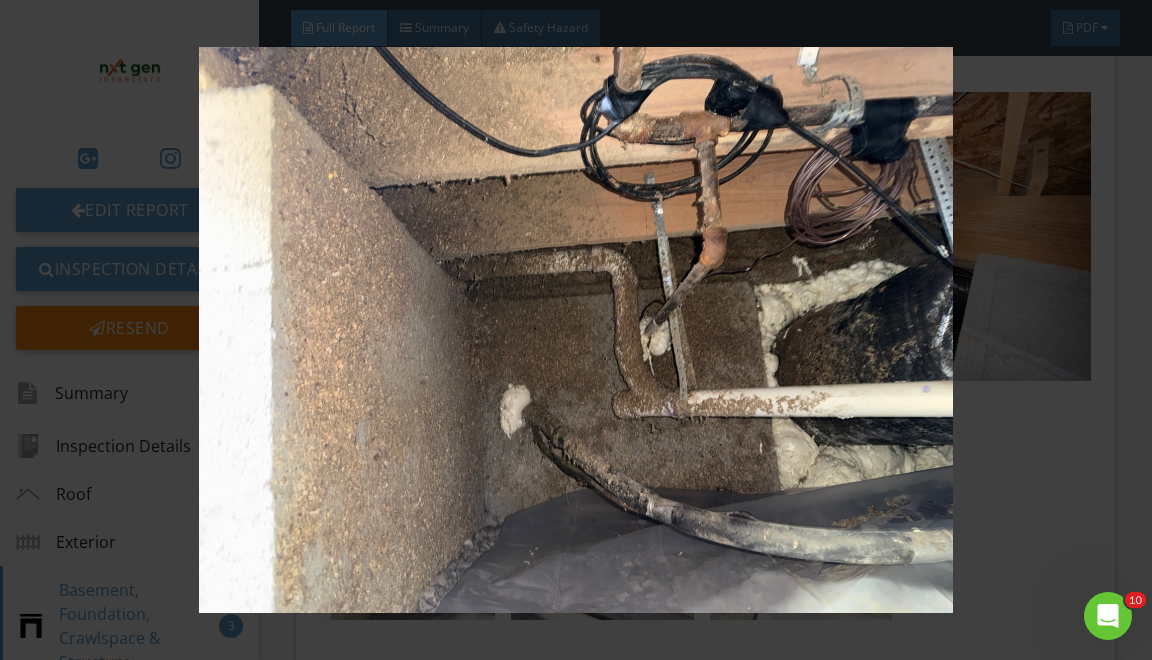 click at bounding box center (576, 330) 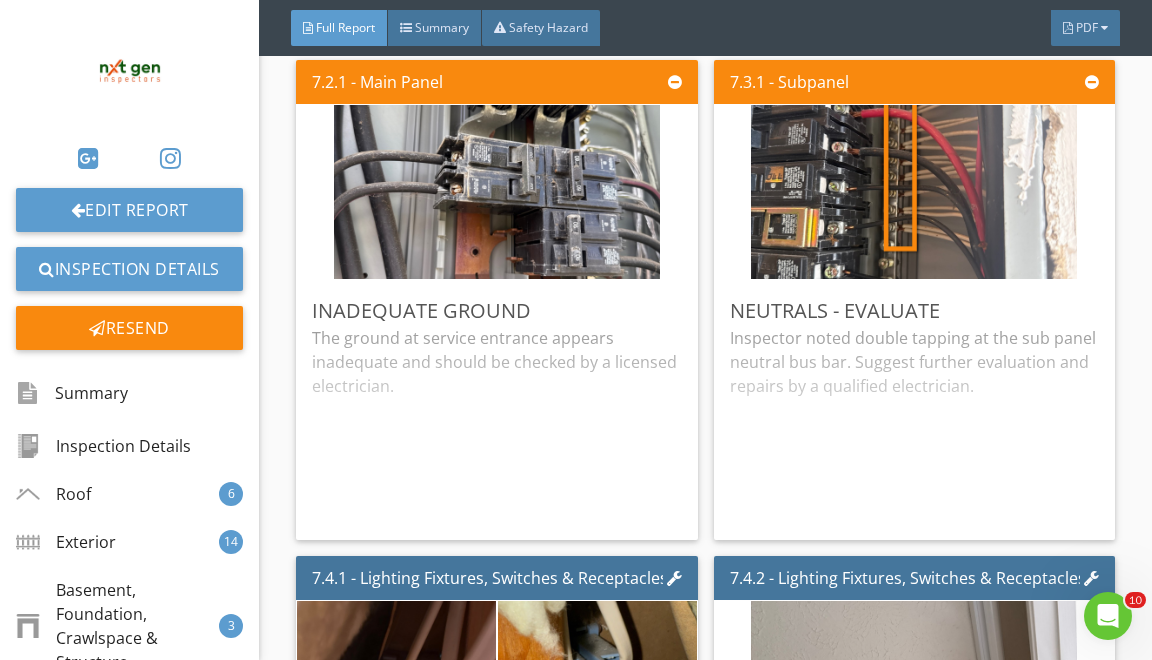 scroll, scrollTop: 28863, scrollLeft: 0, axis: vertical 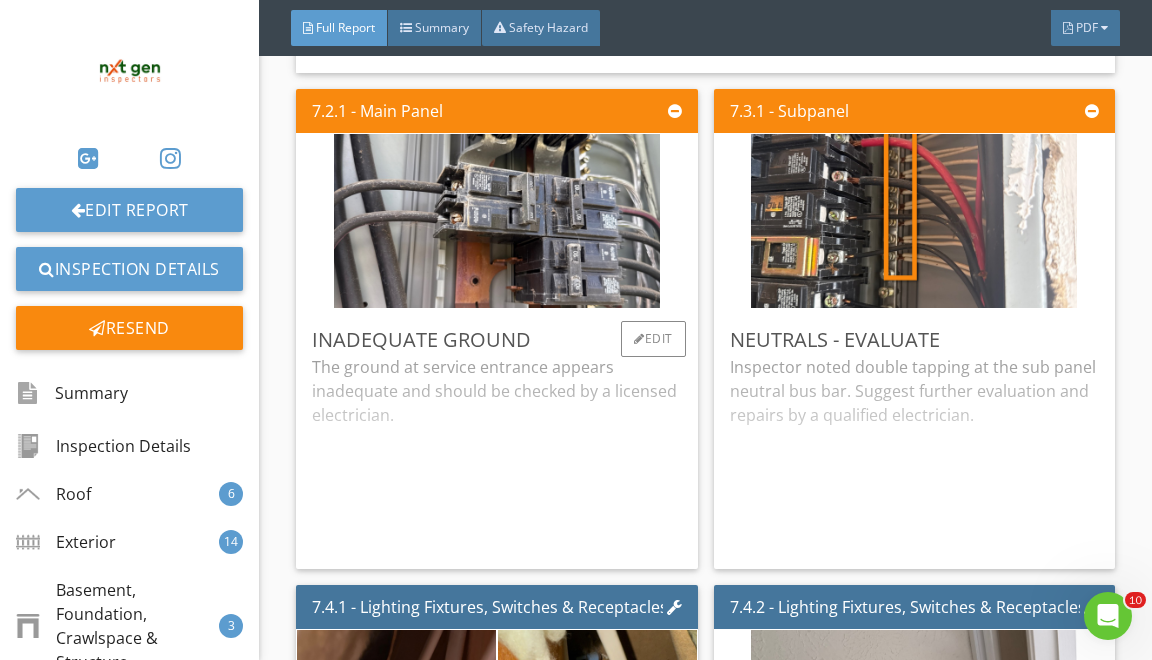 click on "The ground at service entrance appears inadequate and should be checked by a licensed electrician." at bounding box center (496, 454) 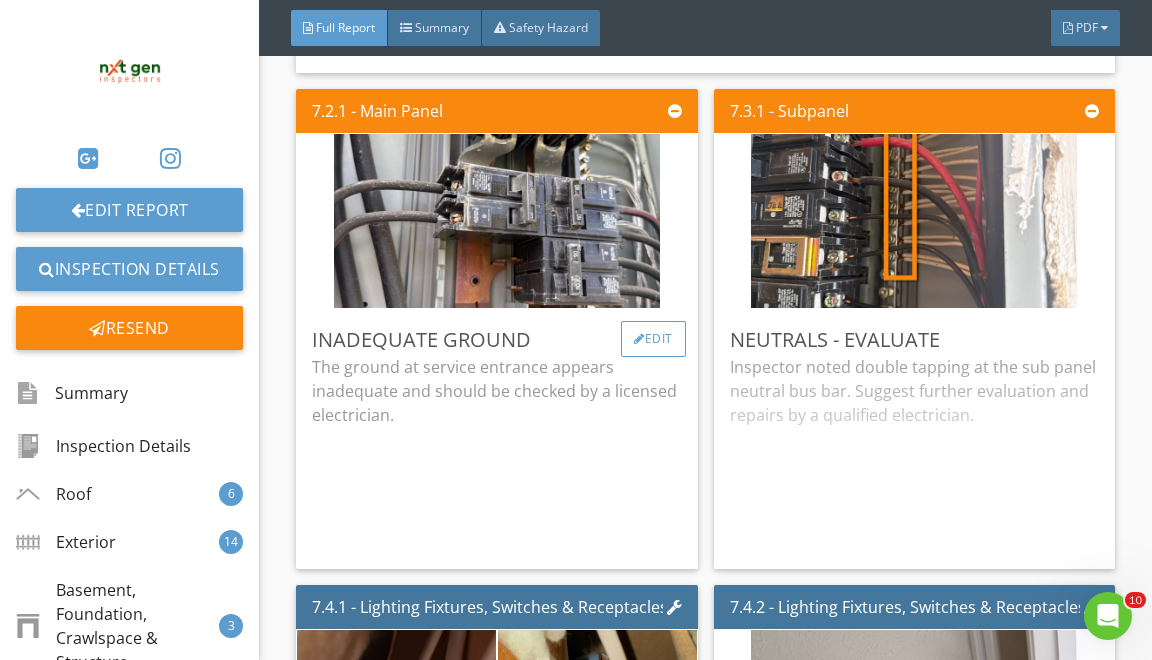 click on "Edit" at bounding box center (653, 339) 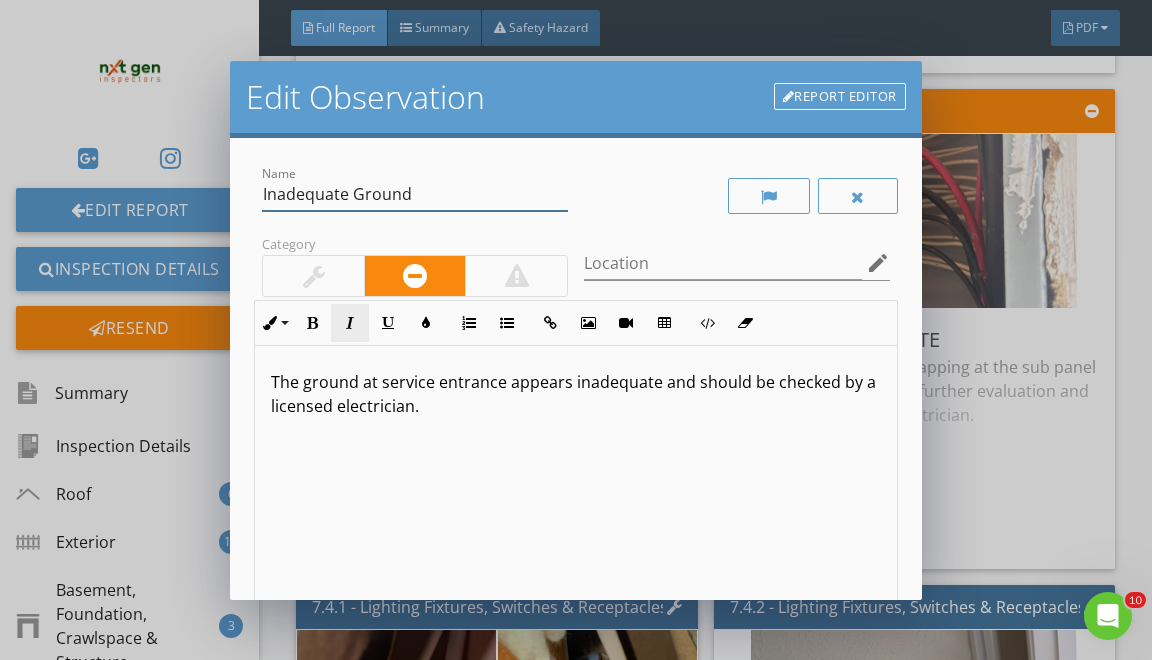 drag, startPoint x: 267, startPoint y: 192, endPoint x: 365, endPoint y: 324, distance: 164.40195 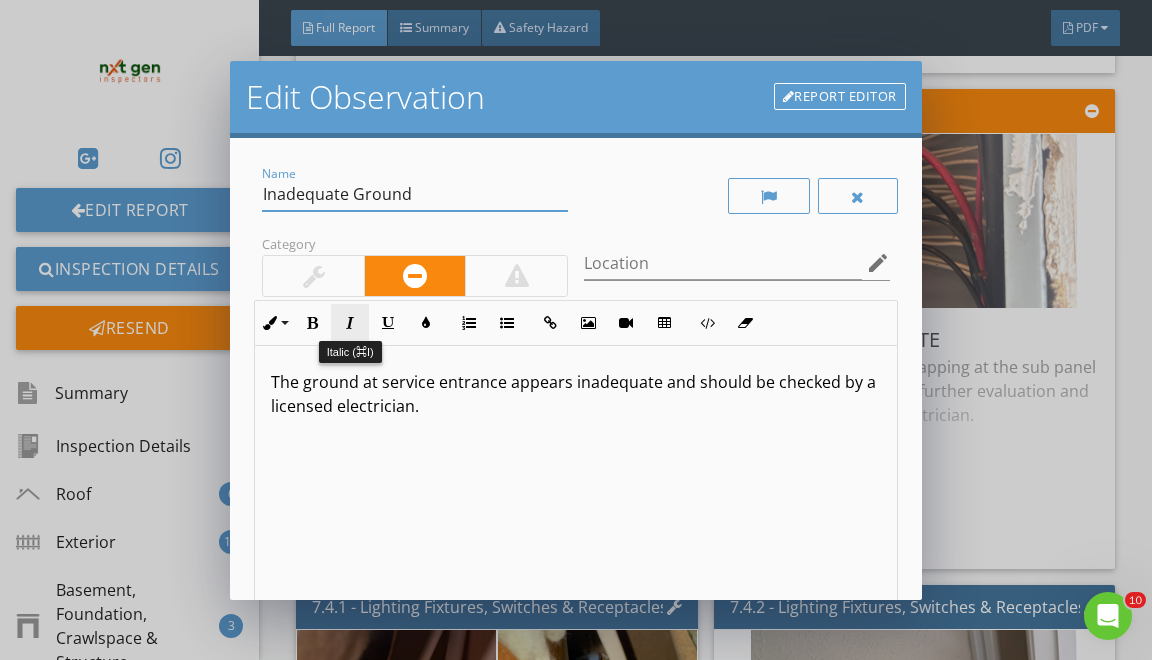 type on "I" 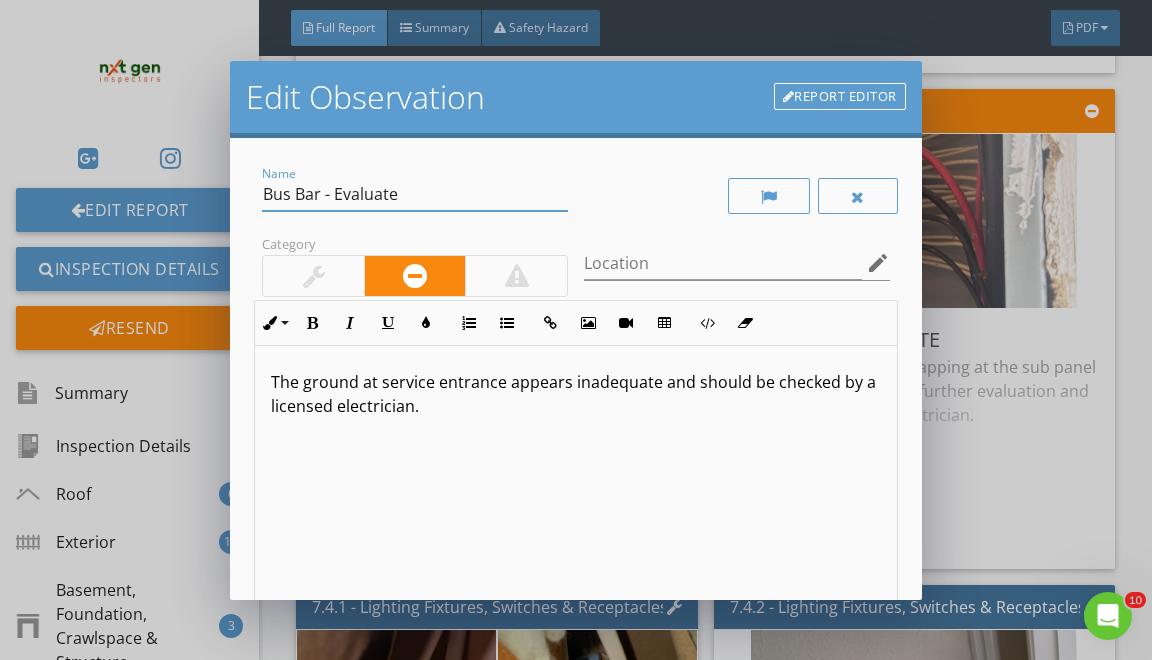 type on "Bus Bar - Evaluate" 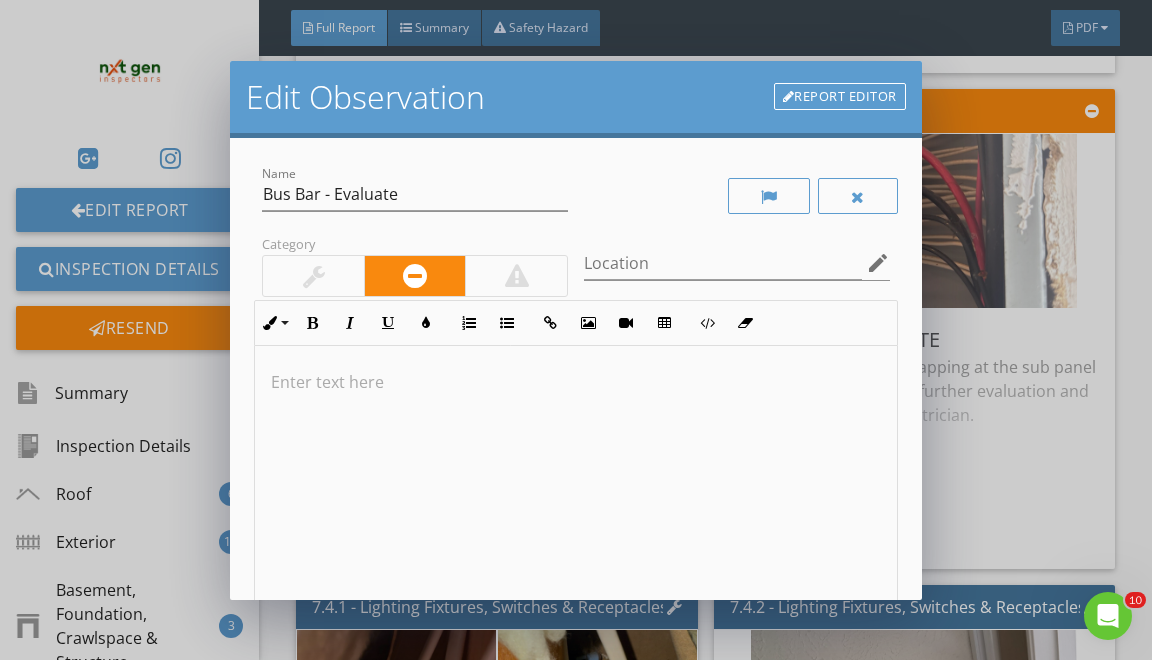 type 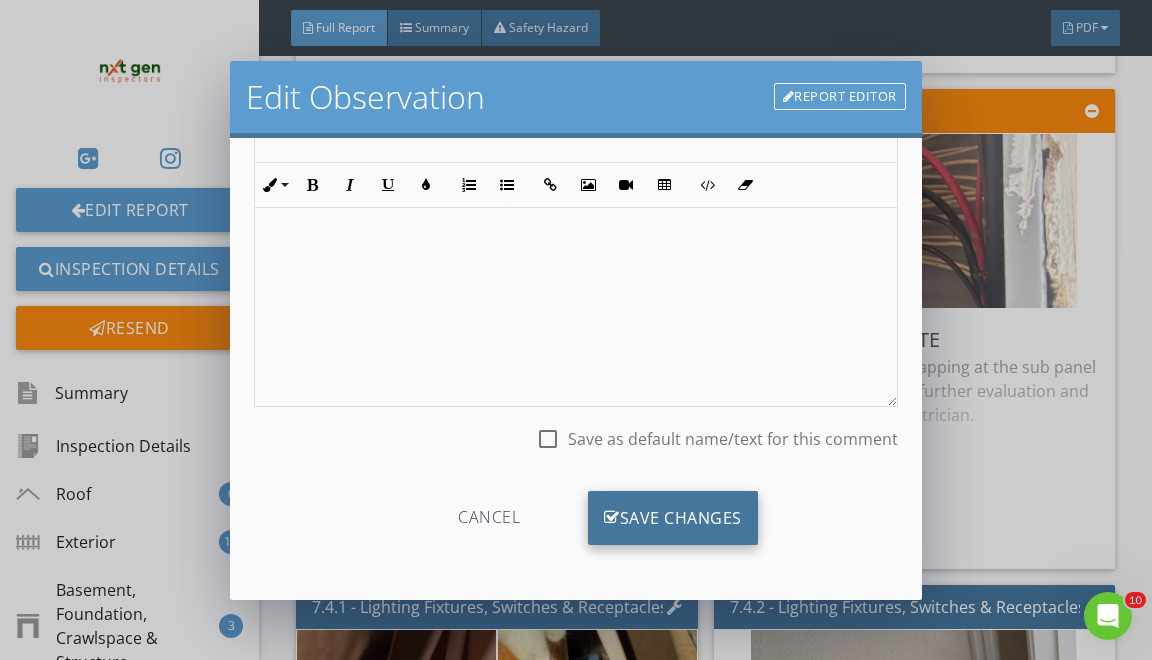 click on "Save Changes" at bounding box center [673, 518] 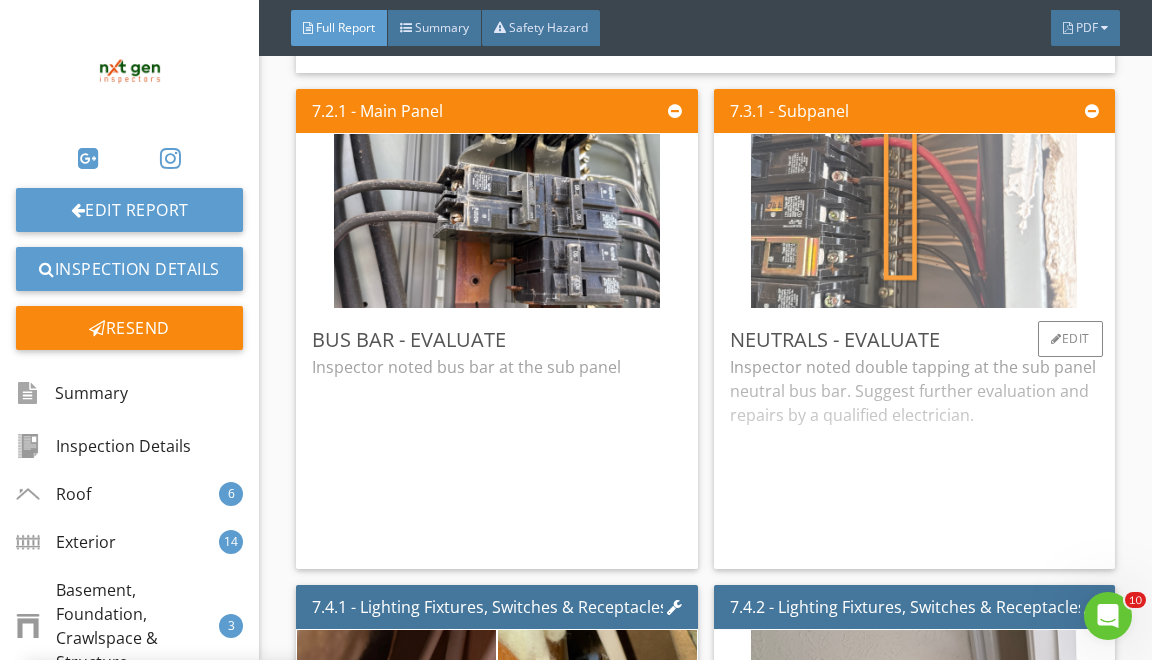 scroll, scrollTop: 19, scrollLeft: 0, axis: vertical 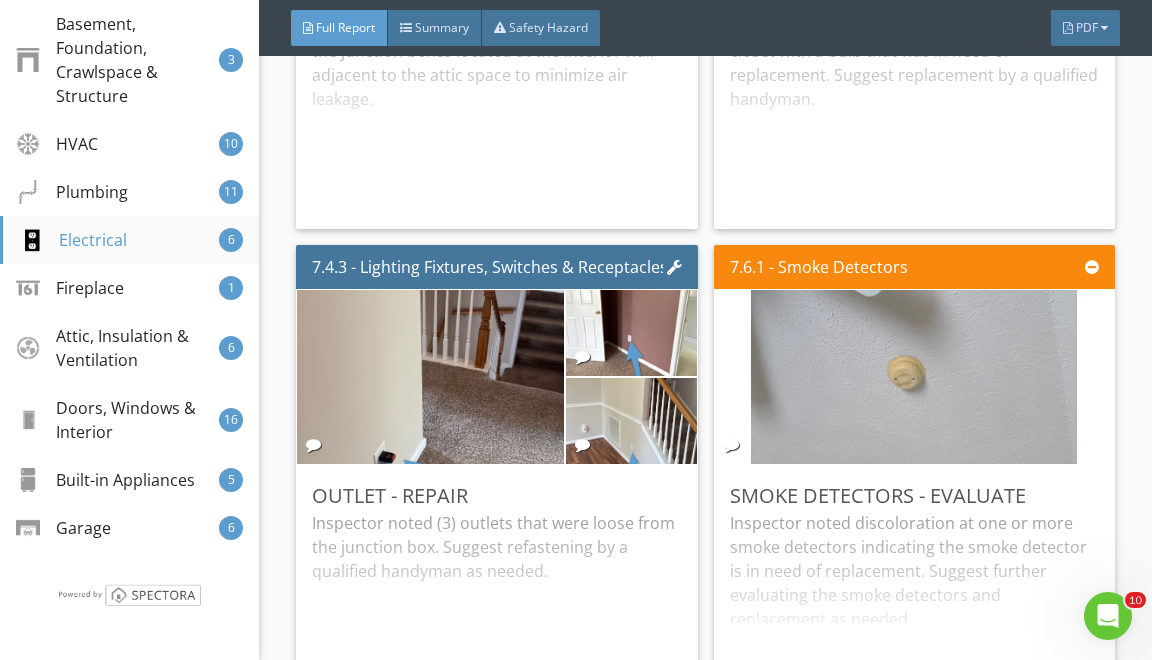 click on "Electrical" at bounding box center (73, 240) 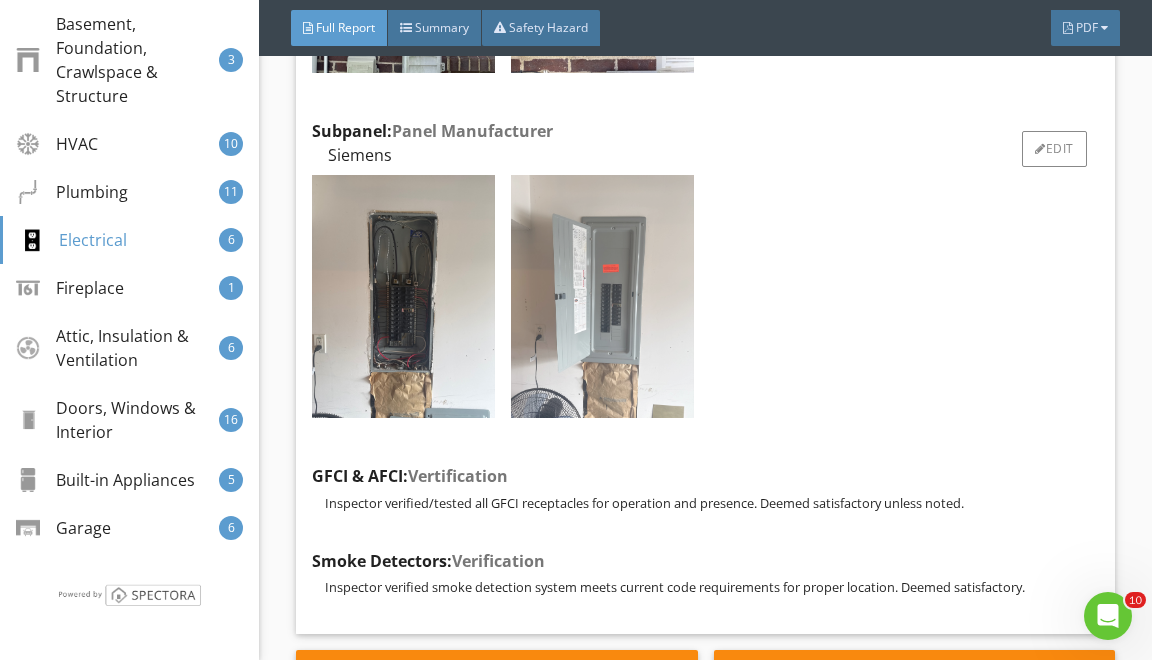 scroll, scrollTop: 28291, scrollLeft: 0, axis: vertical 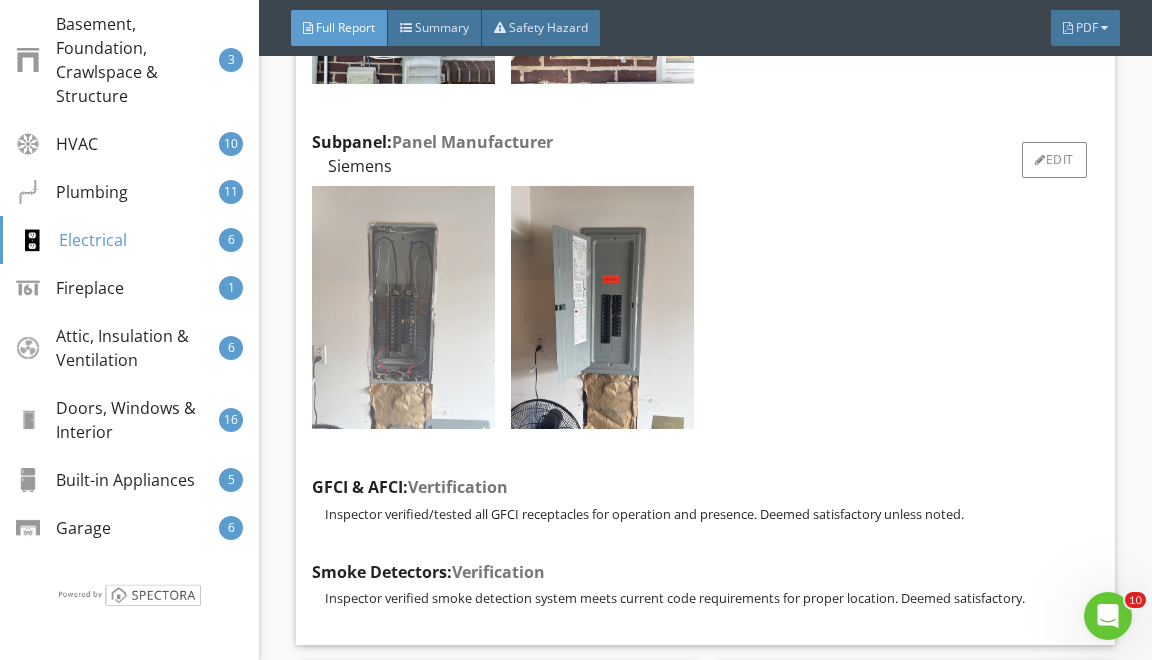 click at bounding box center (403, 307) 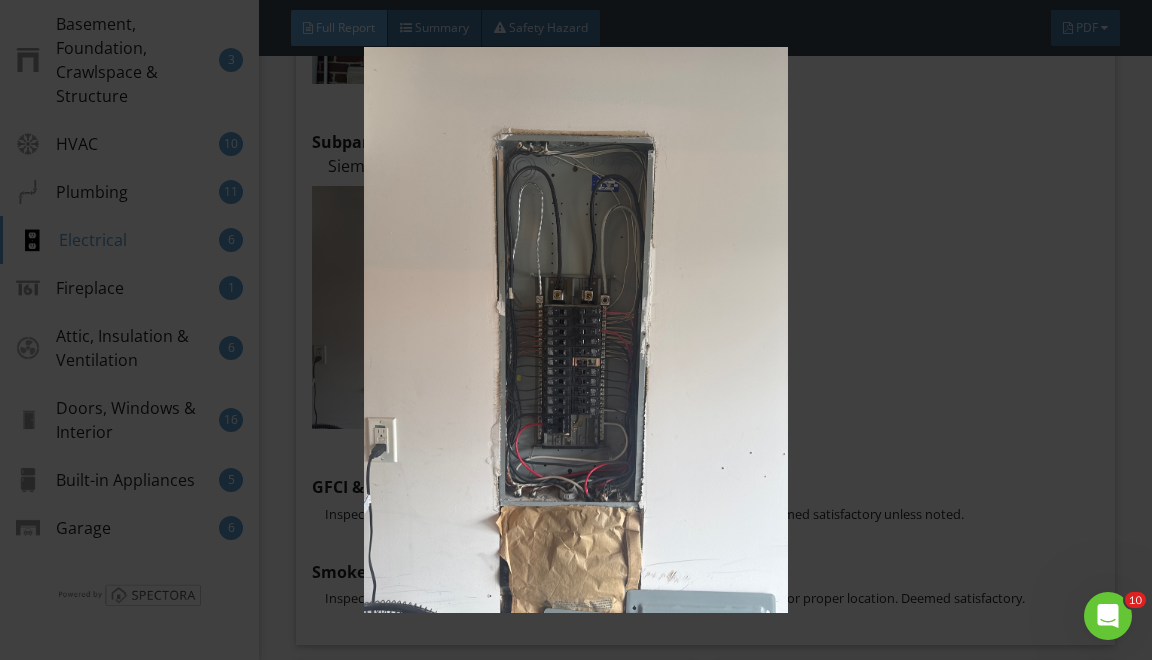 click at bounding box center (576, 330) 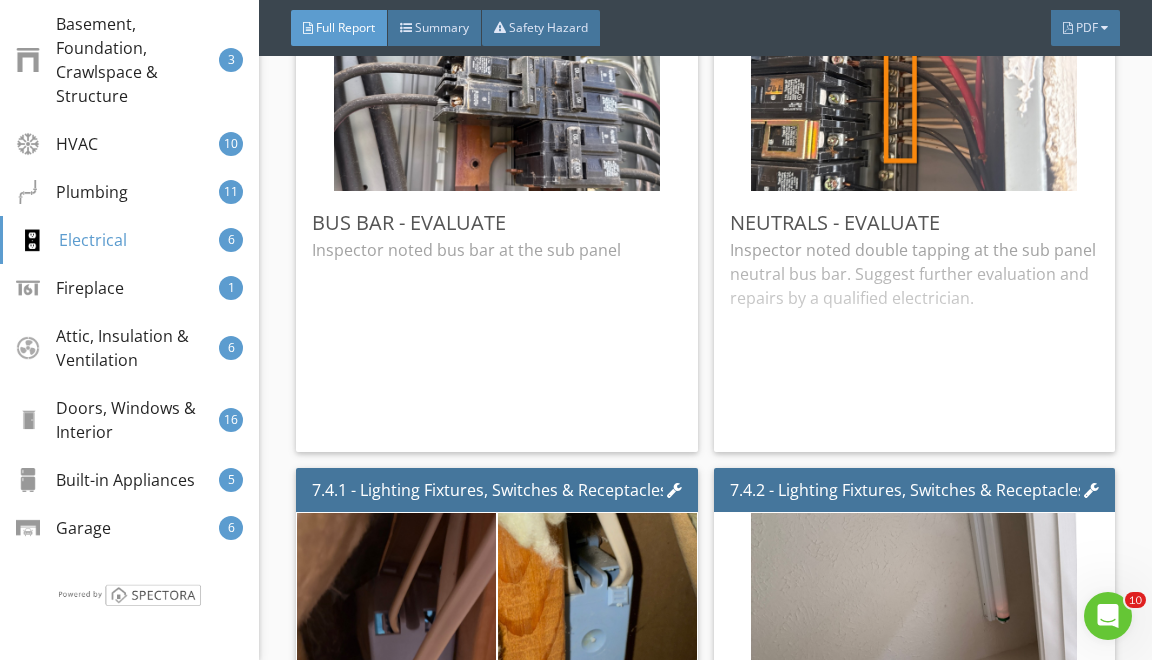 scroll, scrollTop: 28988, scrollLeft: 0, axis: vertical 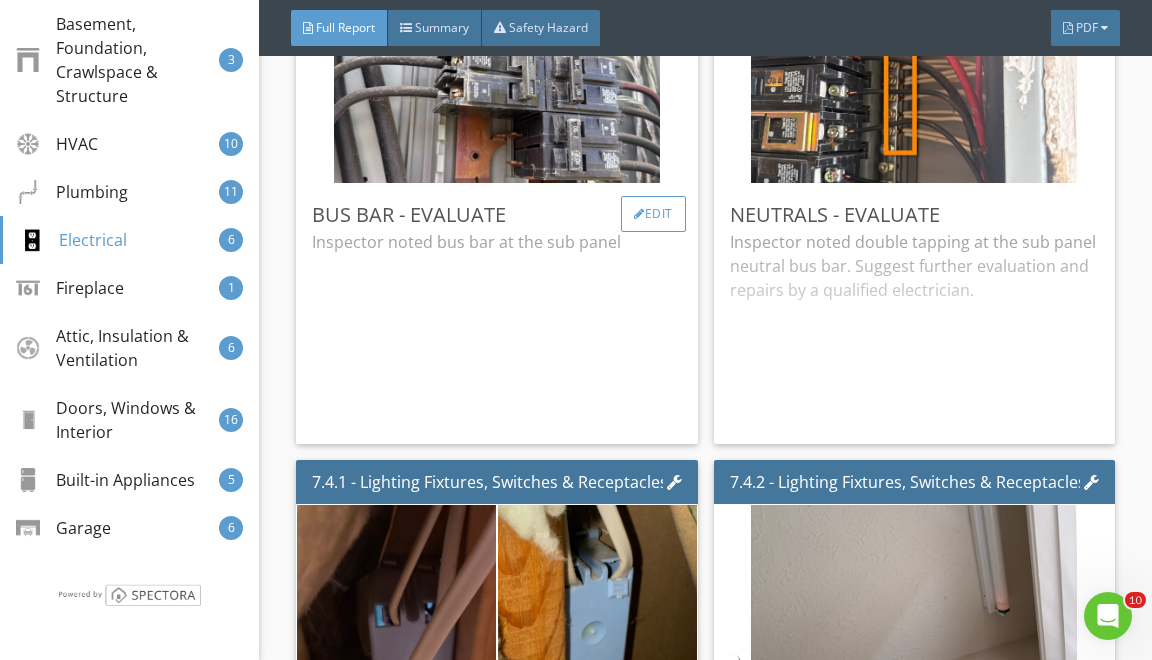 click on "Edit" at bounding box center (653, 214) 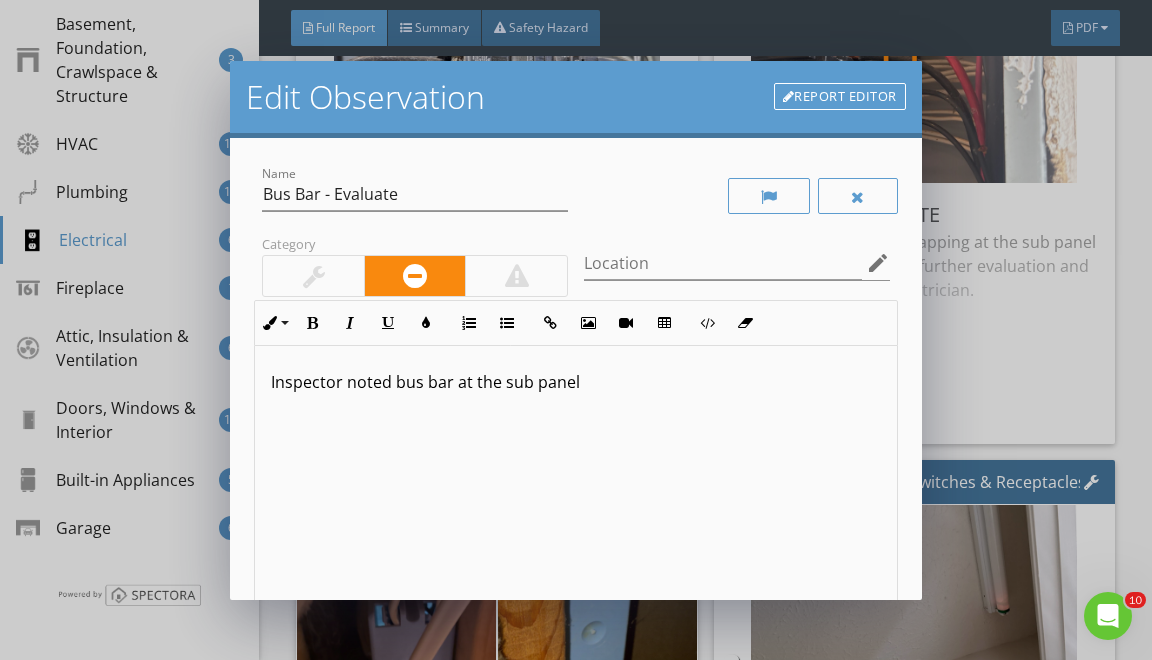 click on "Inspector noted bus bar at the sub panel" at bounding box center (575, 382) 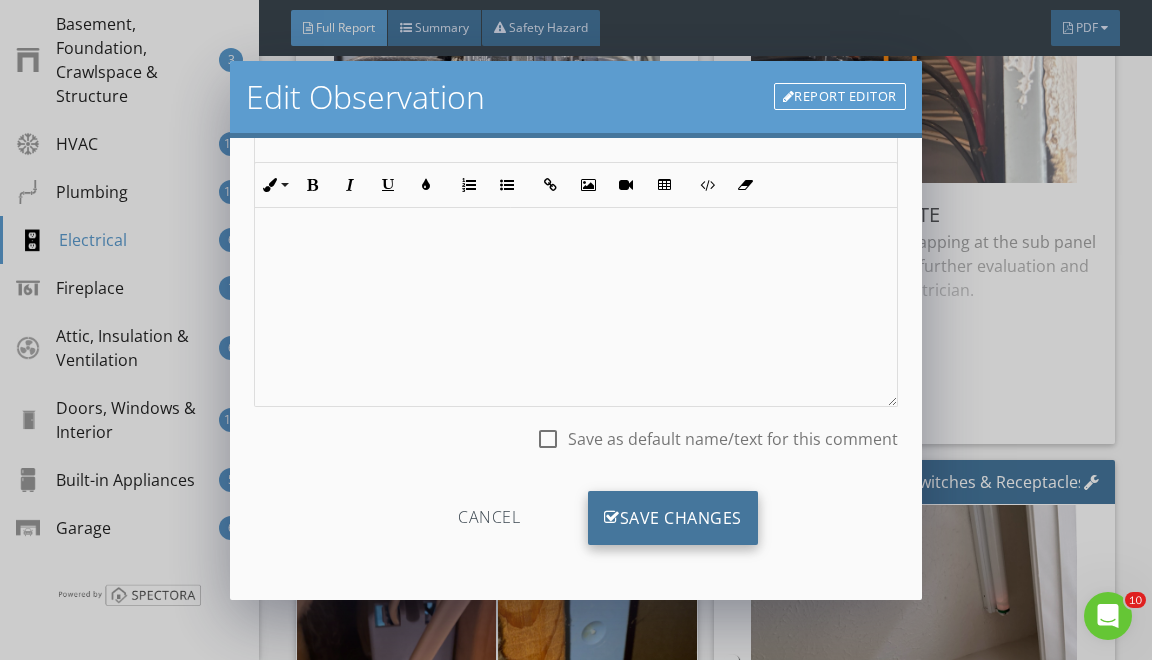 click on "Save Changes" at bounding box center [673, 518] 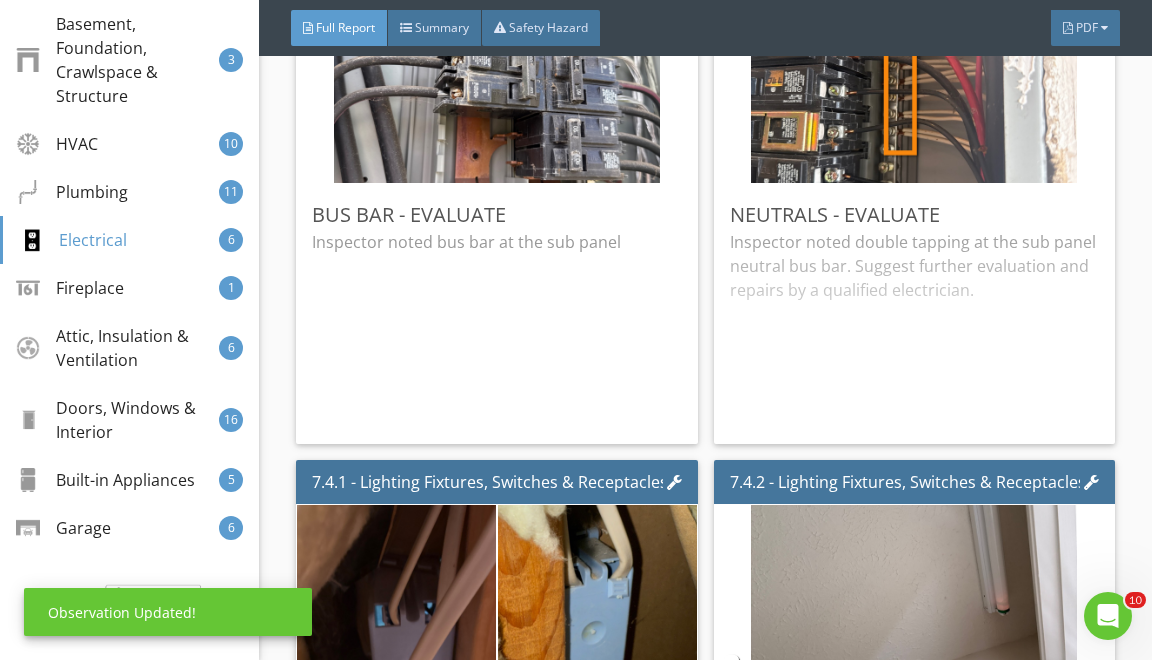 scroll, scrollTop: 19, scrollLeft: 0, axis: vertical 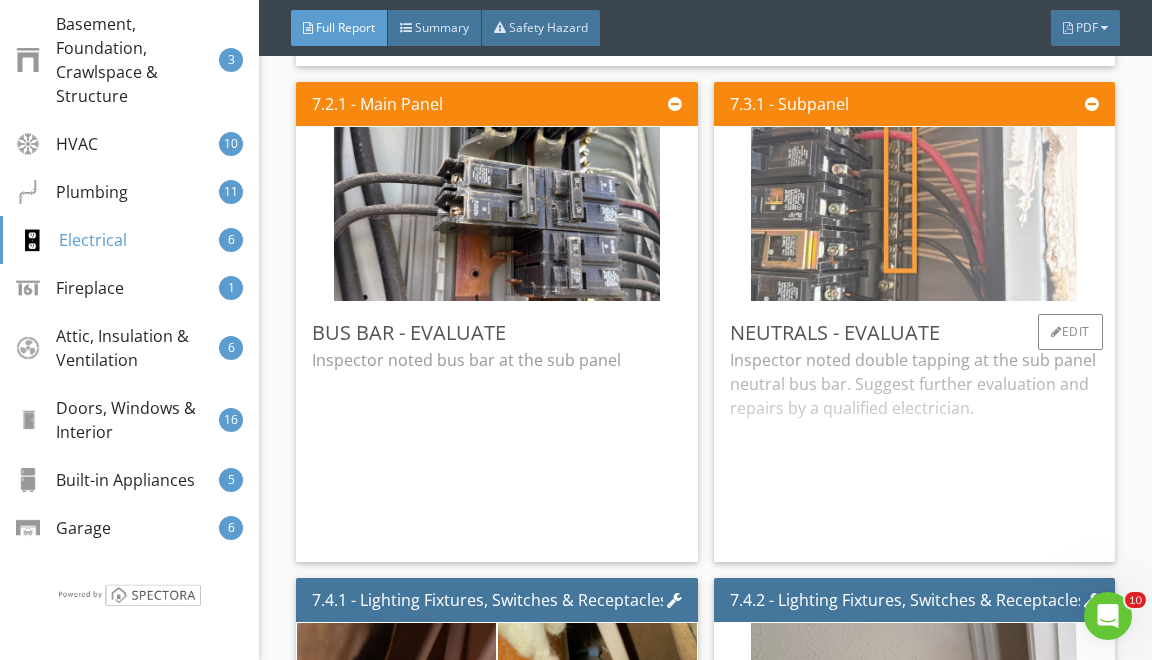 click at bounding box center [914, 213] 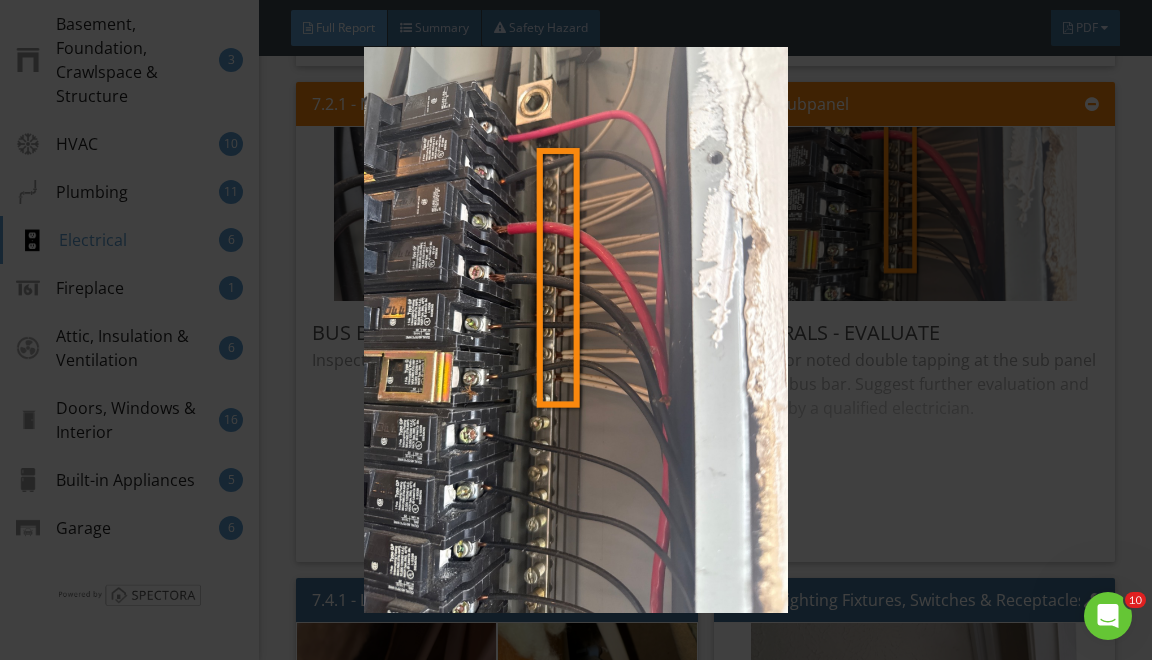 click at bounding box center (576, 330) 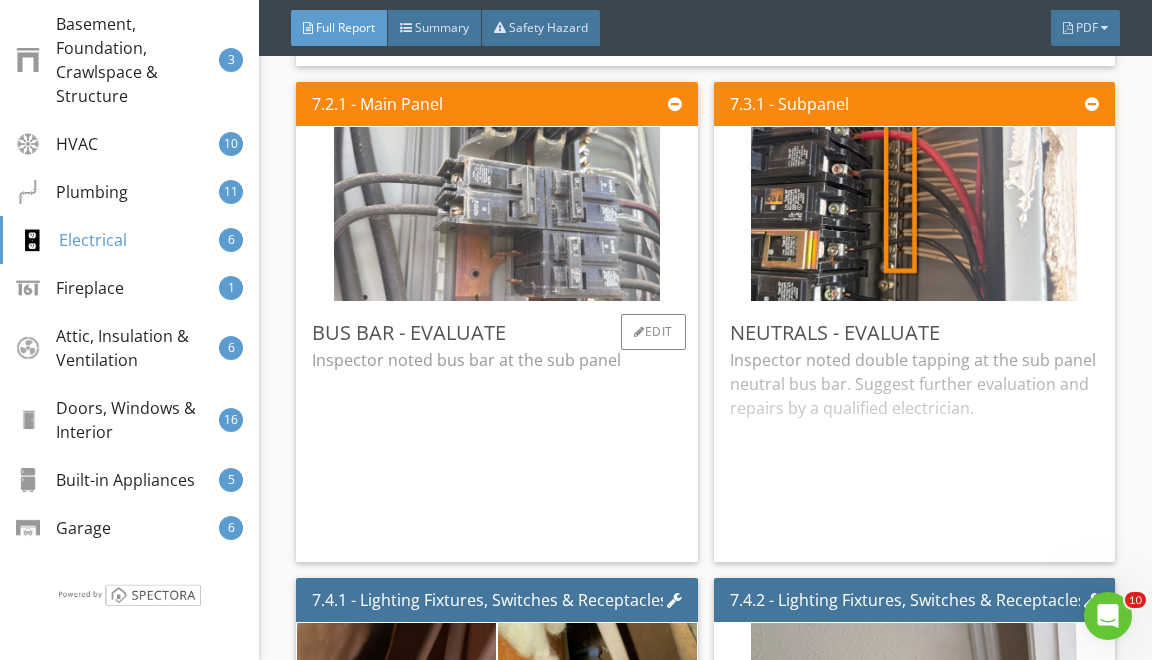 click at bounding box center [497, 213] 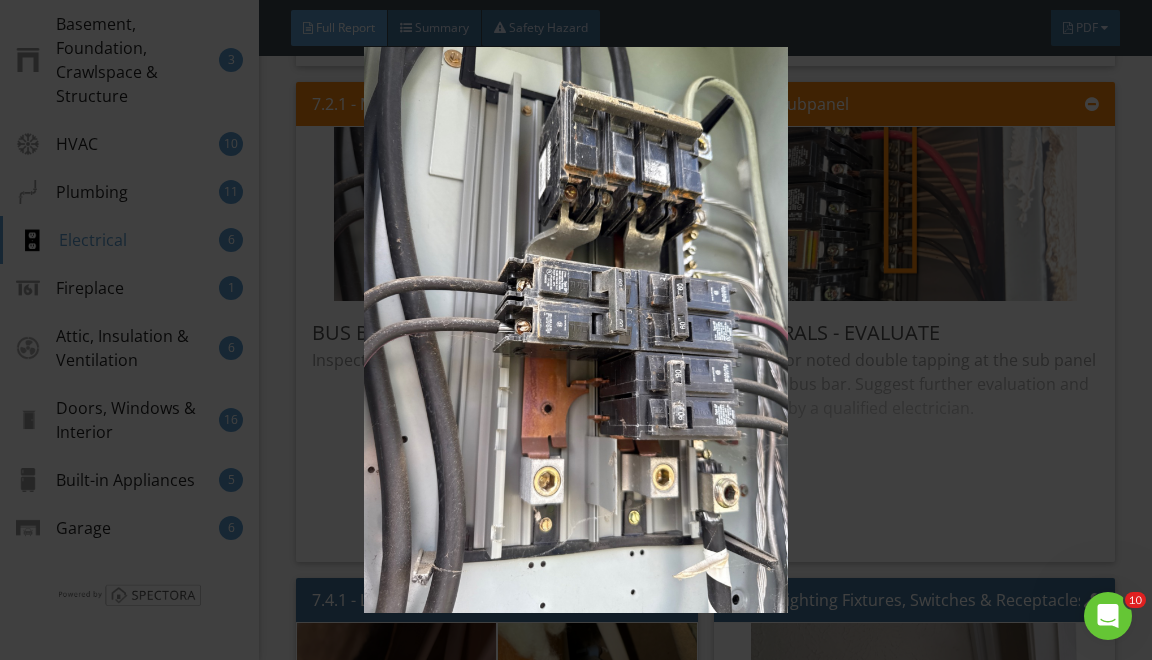 click at bounding box center [576, 330] 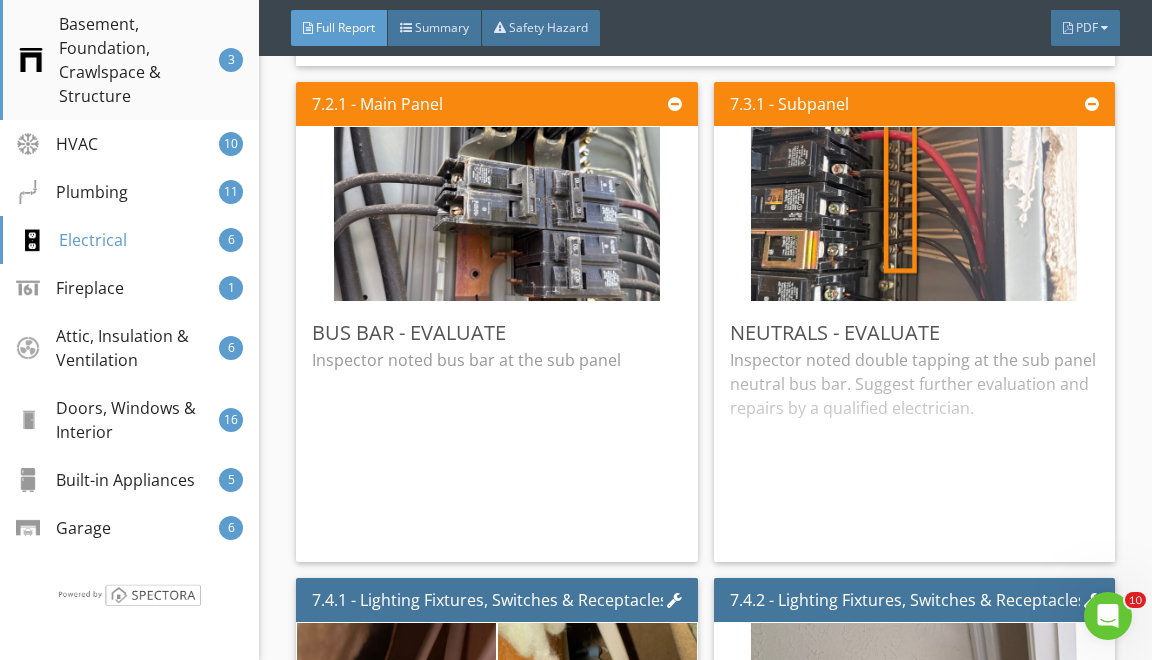 click on "Basement, Foundation, Crawlspace & Structure" at bounding box center (119, 60) 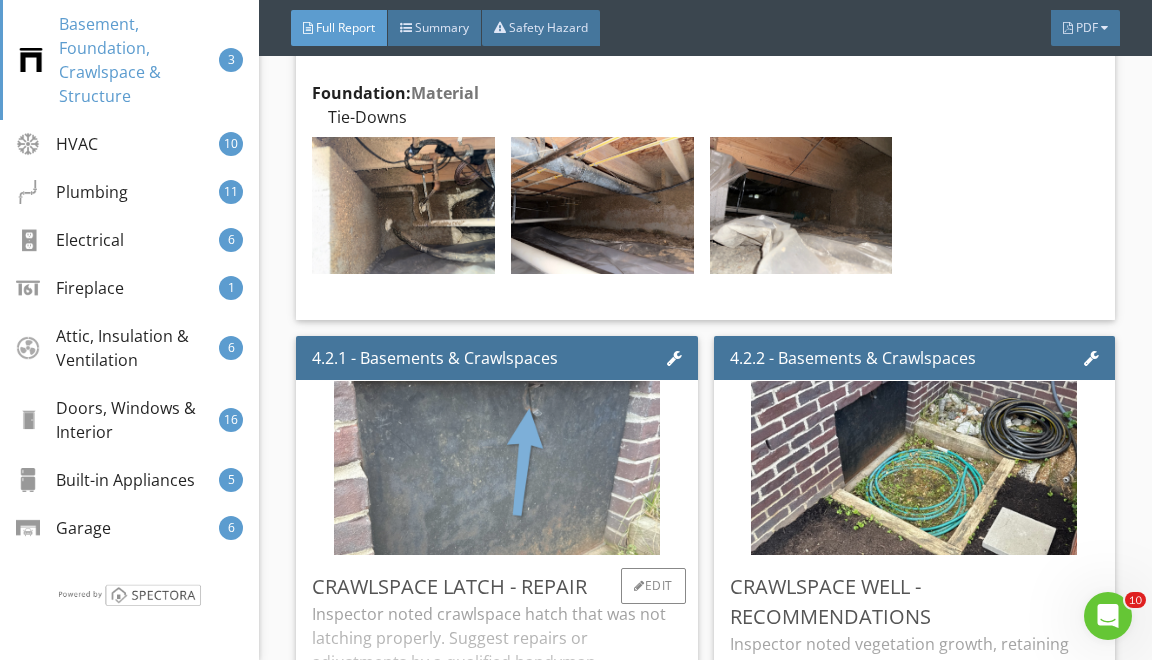 scroll, scrollTop: 10621, scrollLeft: 0, axis: vertical 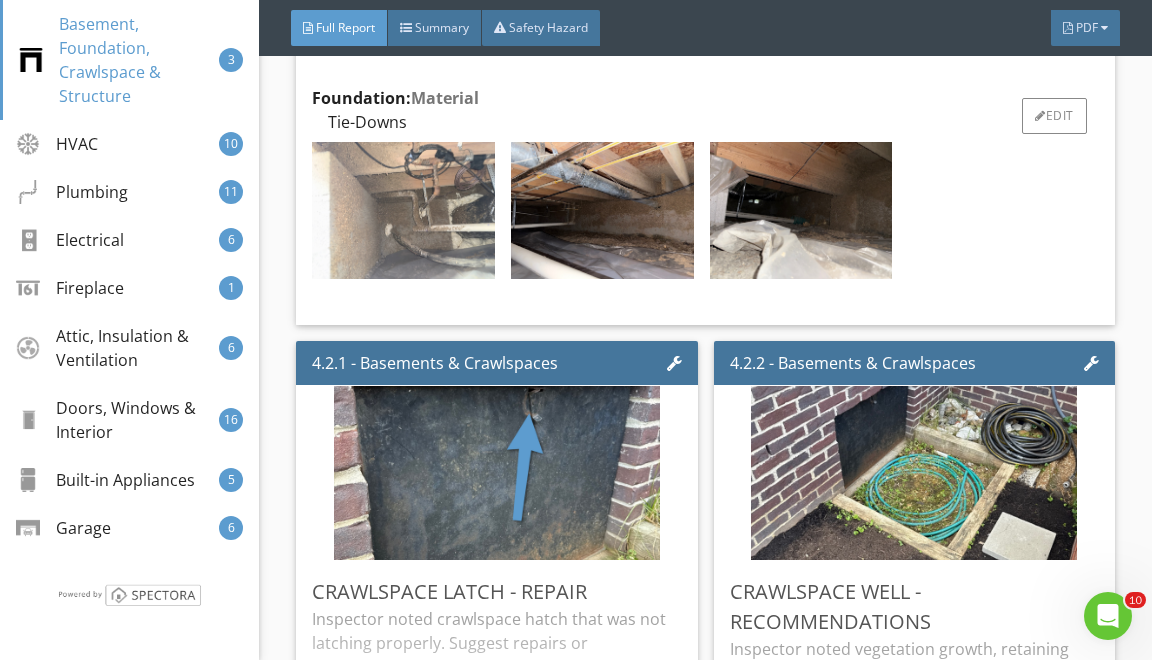 click at bounding box center (403, 210) 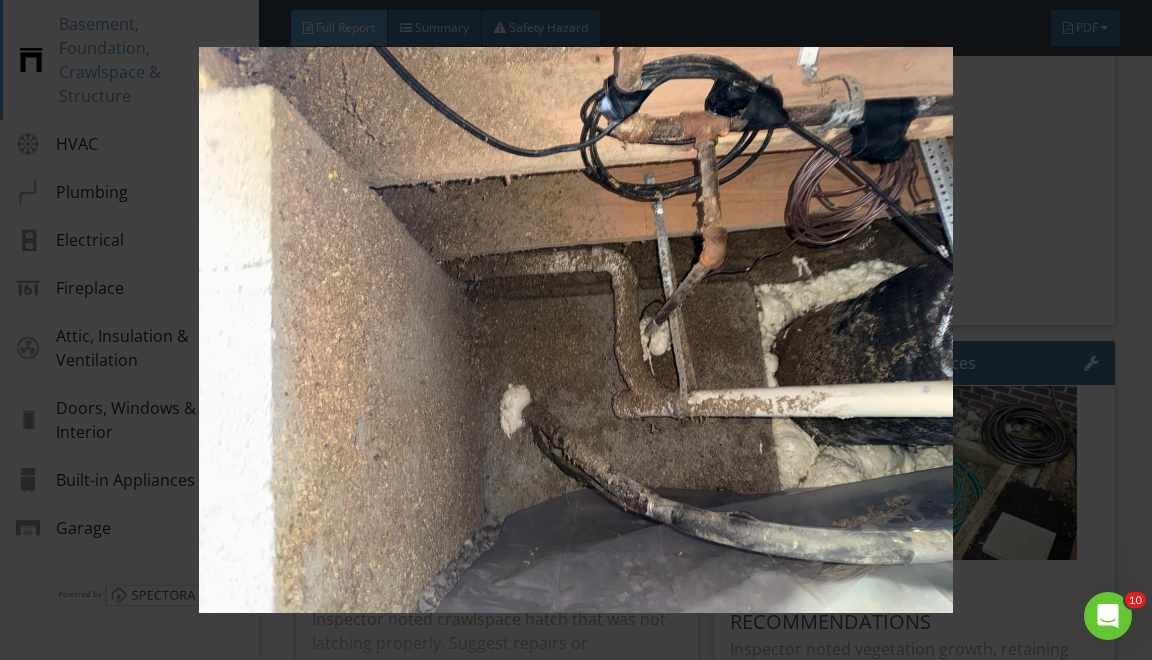 click at bounding box center (576, 330) 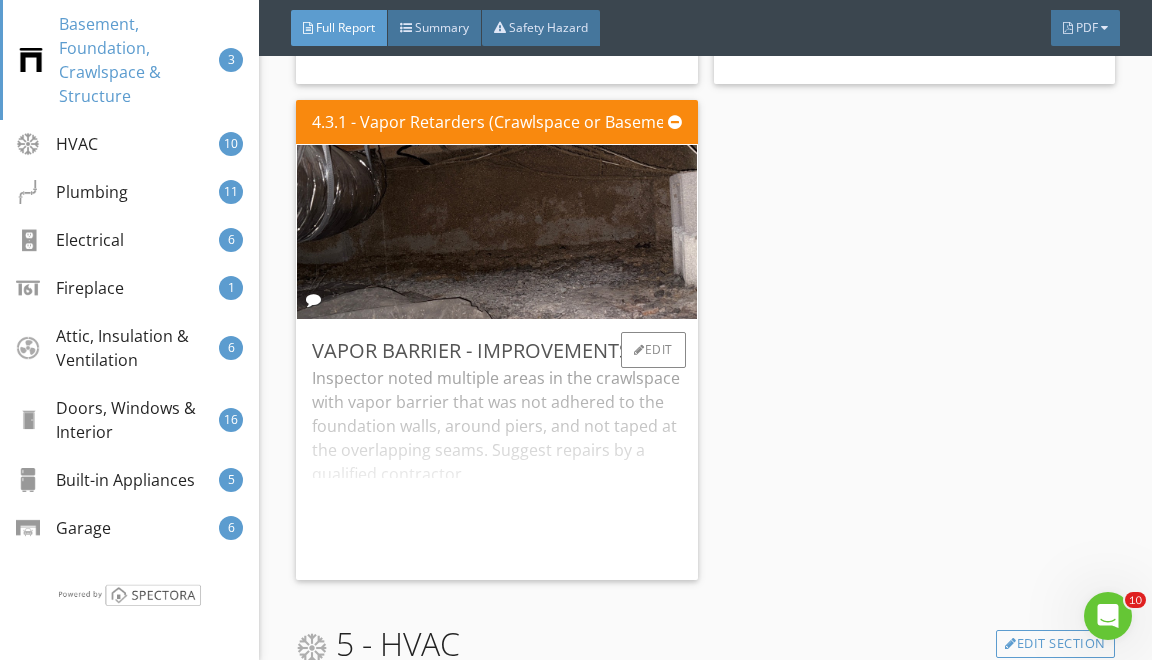 scroll, scrollTop: 11368, scrollLeft: 0, axis: vertical 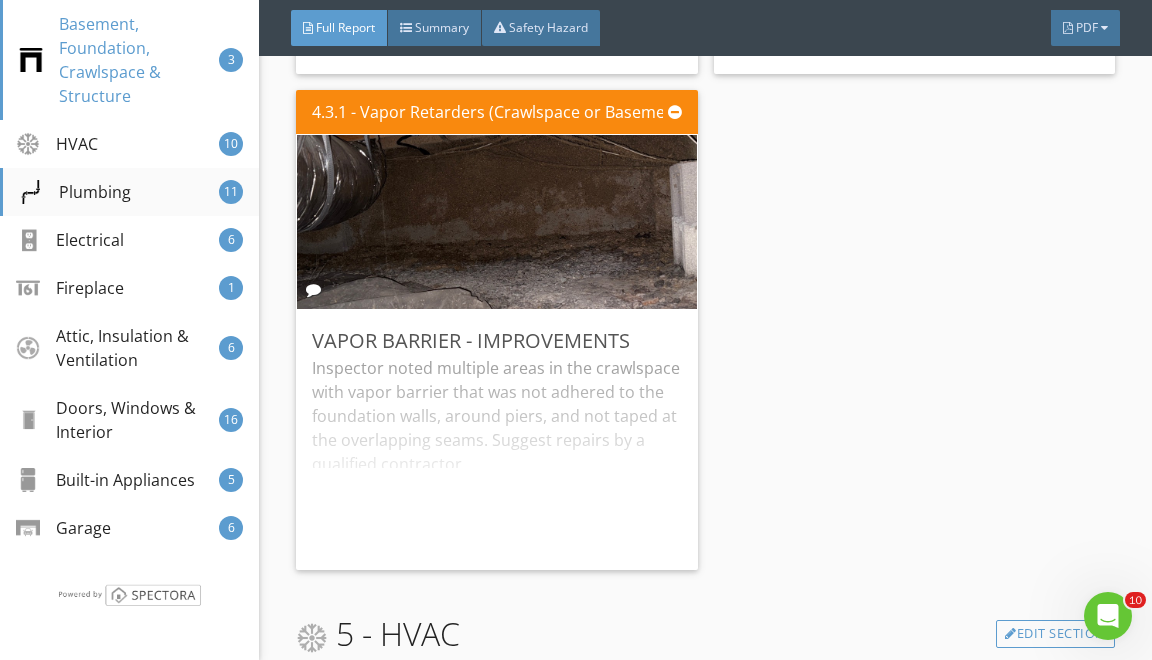 click on "Plumbing" at bounding box center [75, 192] 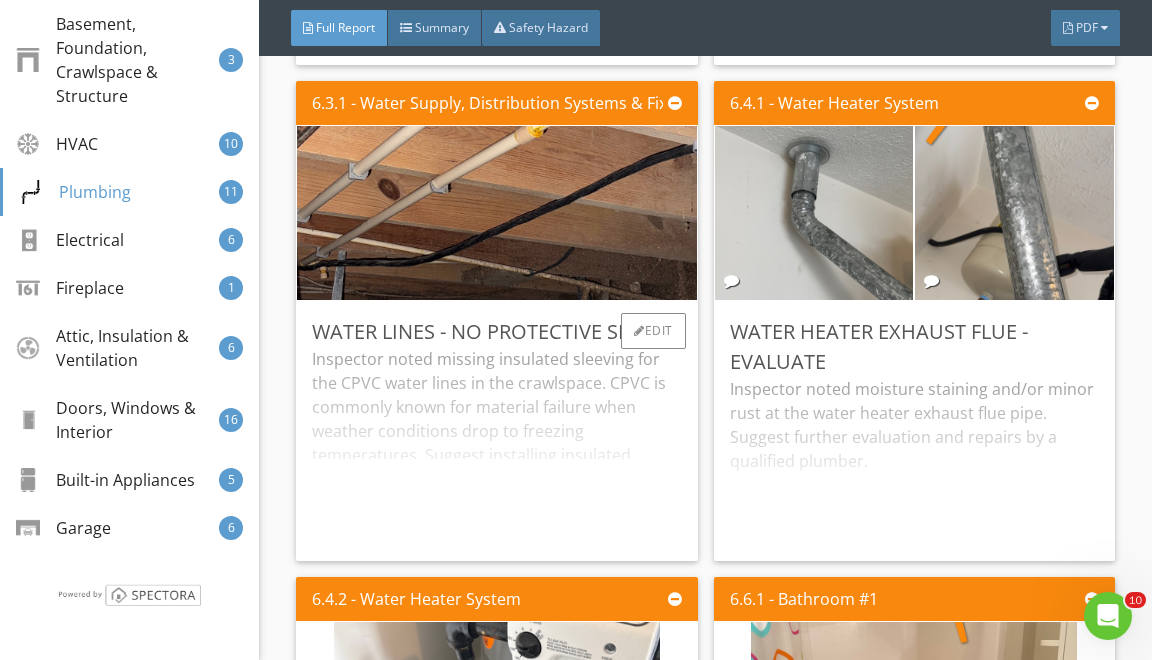 scroll, scrollTop: 23132, scrollLeft: 0, axis: vertical 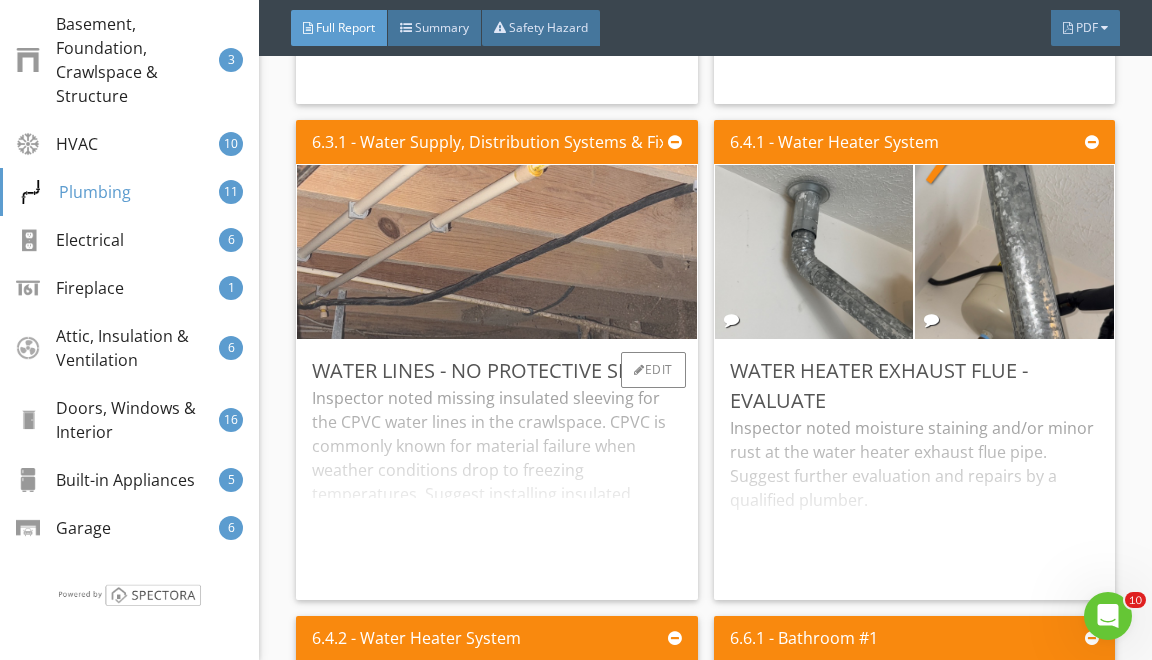 click at bounding box center [497, 252] 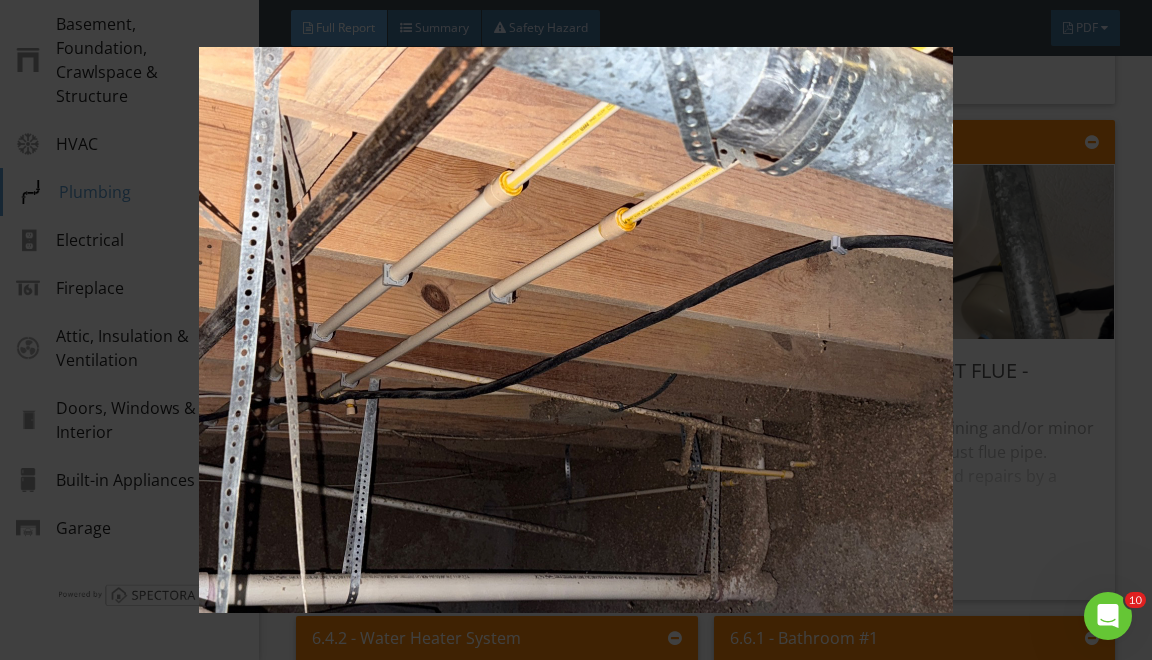 click at bounding box center [576, 330] 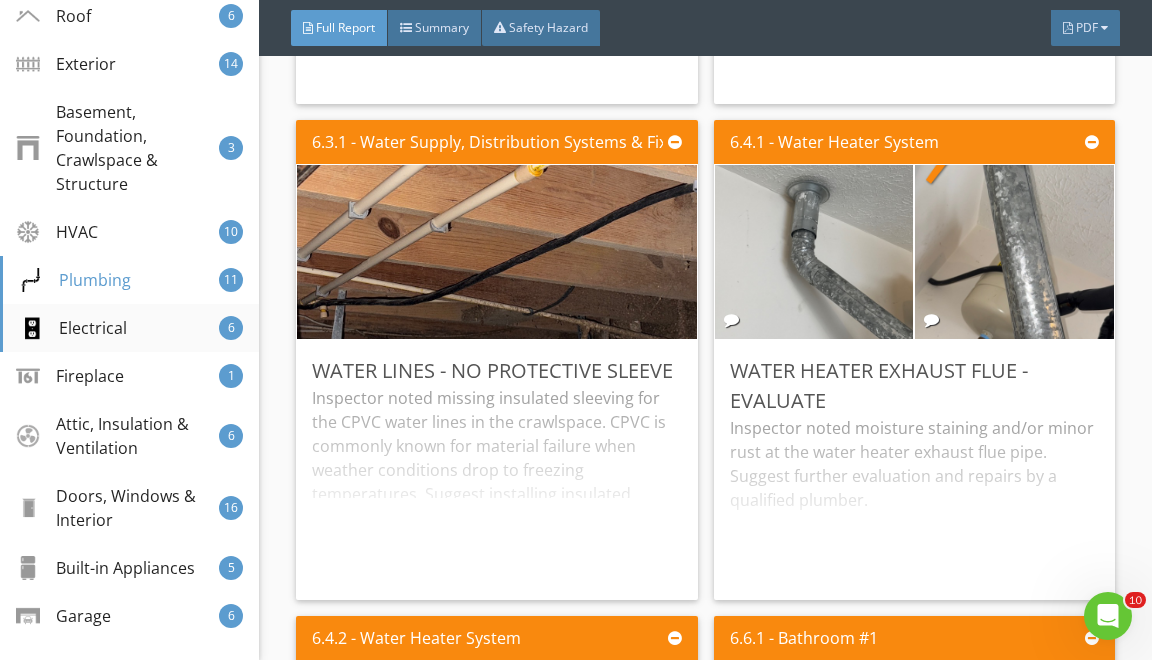 scroll, scrollTop: 432, scrollLeft: 0, axis: vertical 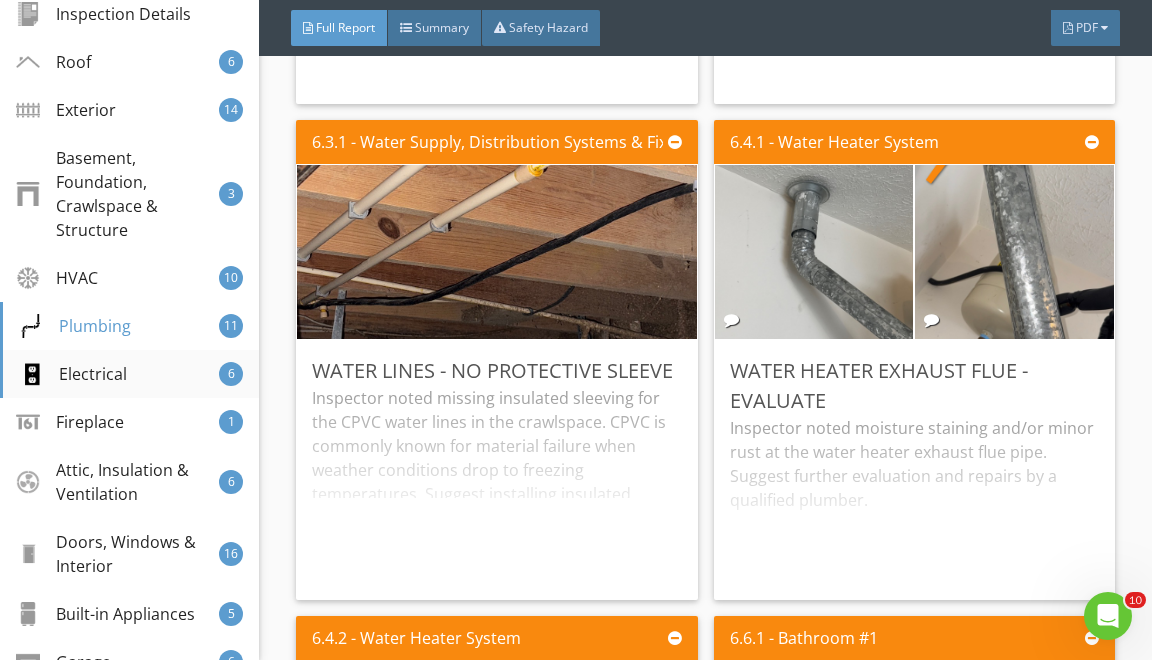 click on "Electrical
6" at bounding box center [129, 374] 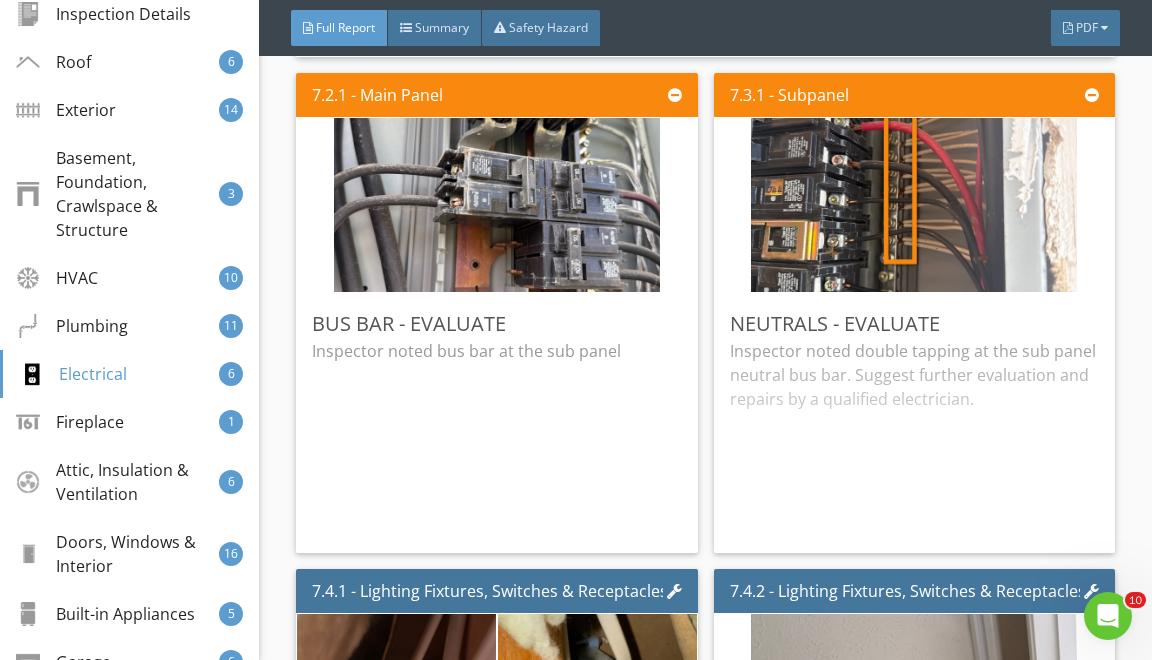 scroll, scrollTop: 28897, scrollLeft: 0, axis: vertical 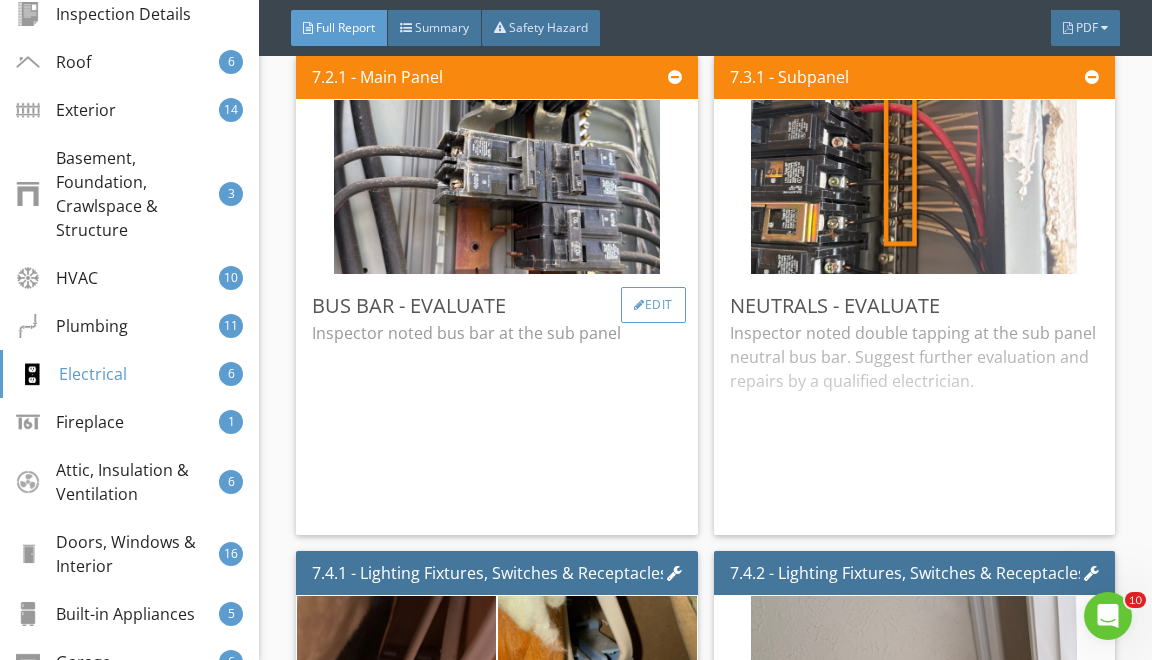 click on "Edit" at bounding box center [653, 305] 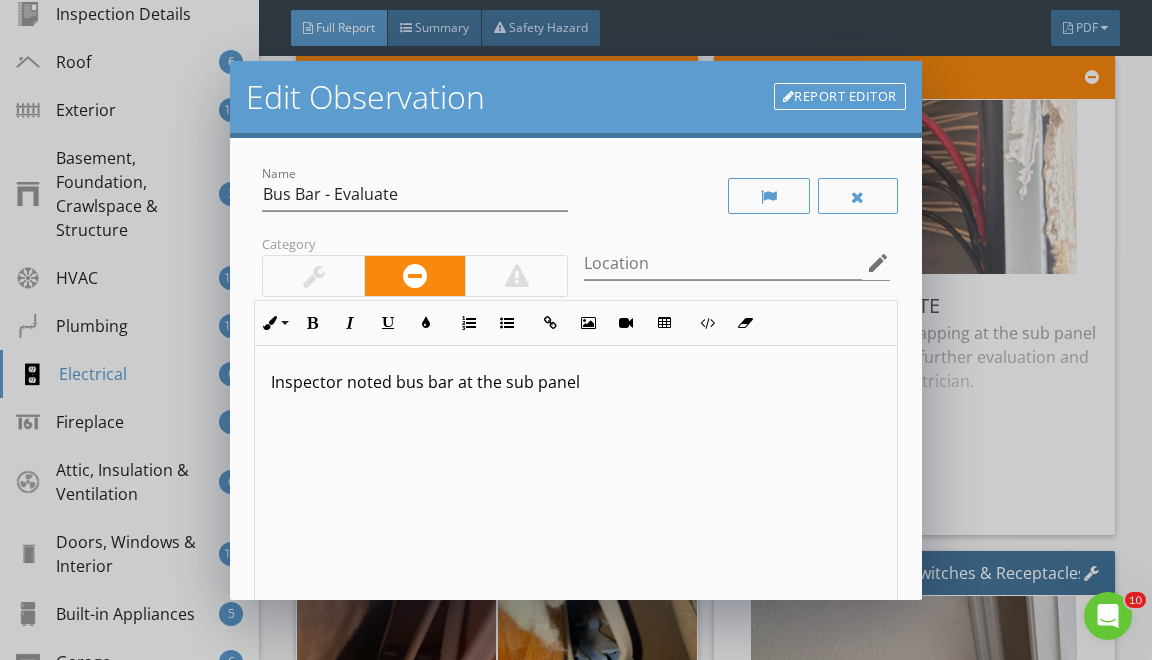click on "Inspector noted bus bar at the sub panel" at bounding box center (575, 504) 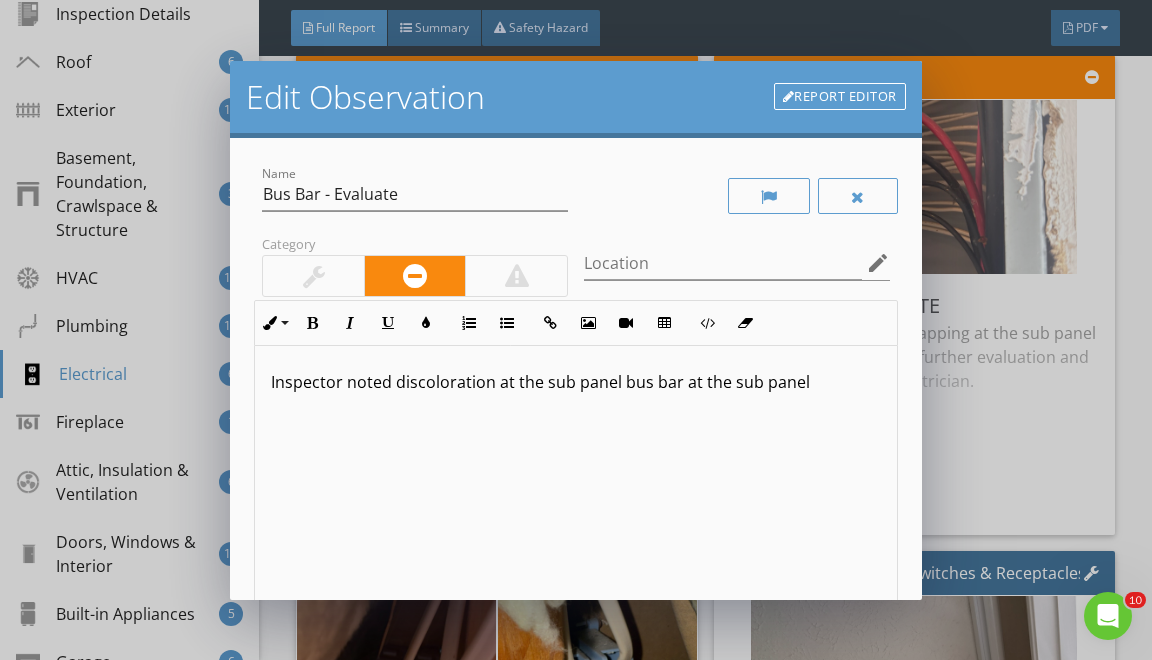 click on "Inspector noted discoloration at the sub panel bus bar at the sub panel" at bounding box center [575, 382] 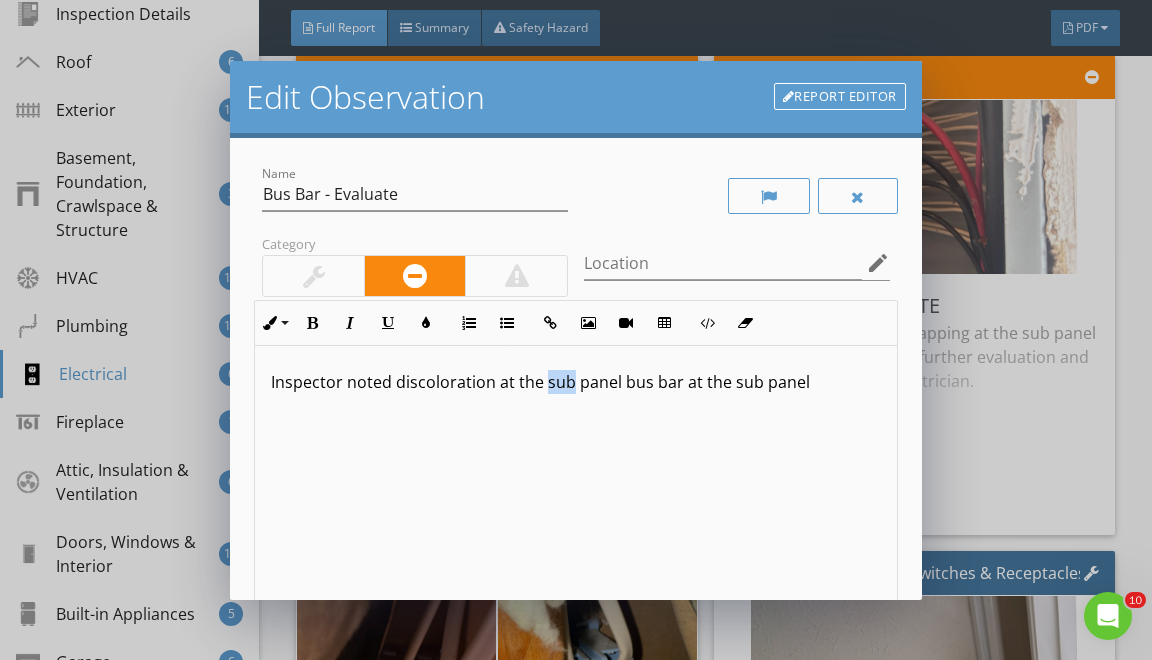 click on "Inspector noted discoloration at the sub panel bus bar at the sub panel" at bounding box center [575, 382] 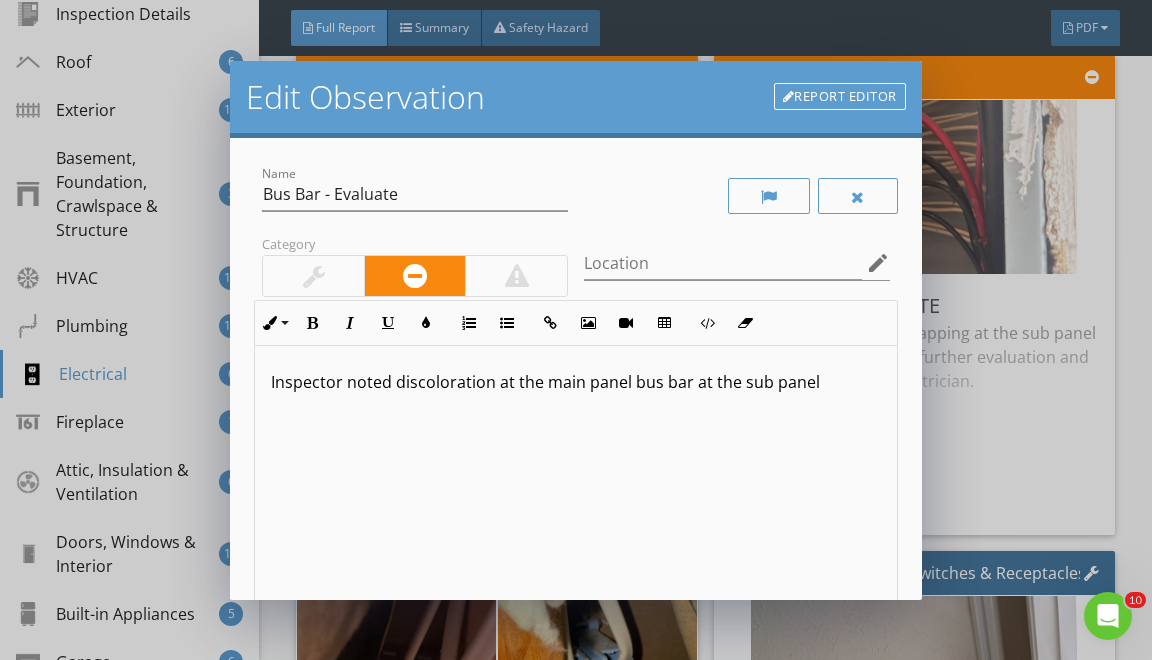click on "Inspector noted discoloration at the main panel bus bar at the sub panel" at bounding box center [575, 504] 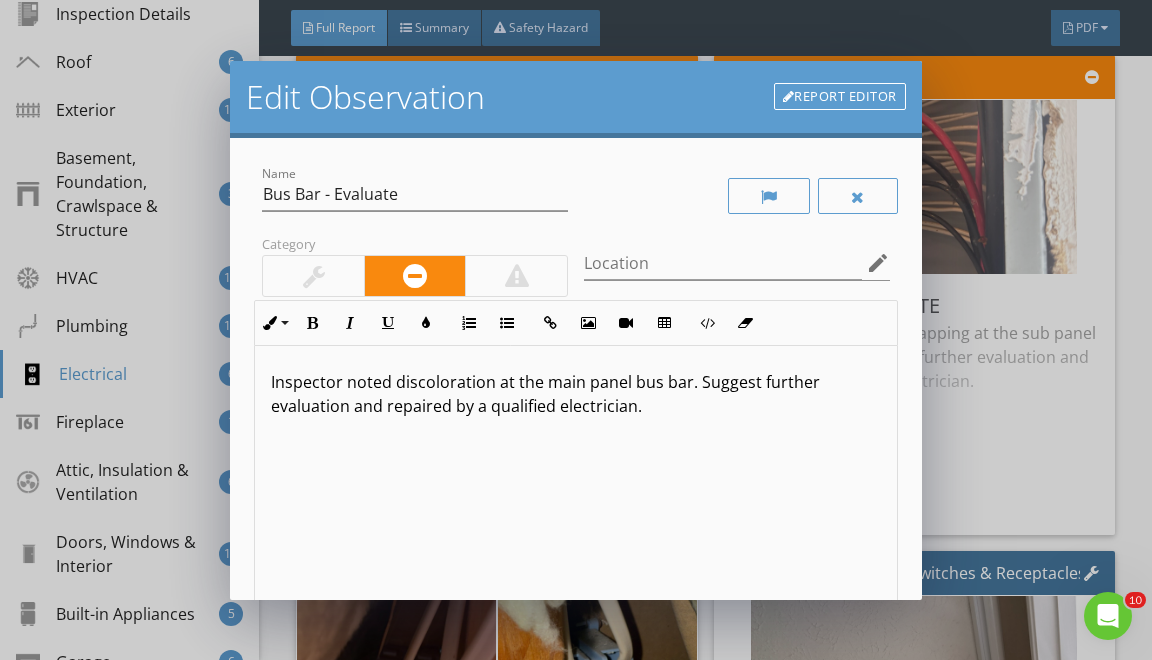 scroll, scrollTop: 256, scrollLeft: 0, axis: vertical 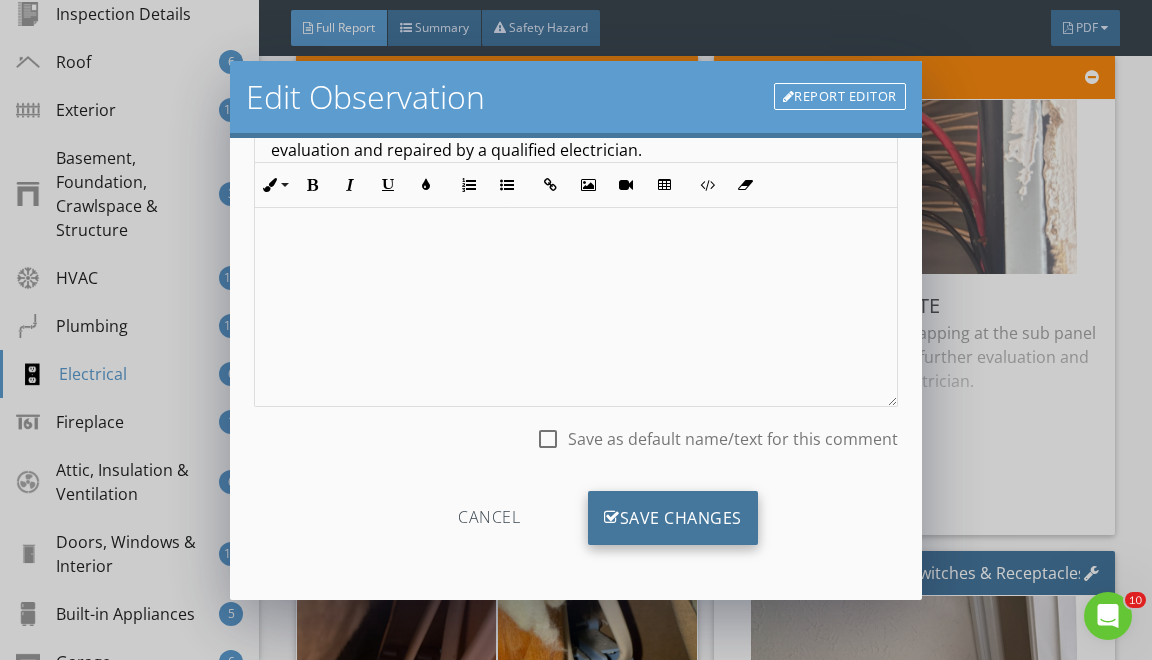 click on "Save Changes" at bounding box center [673, 518] 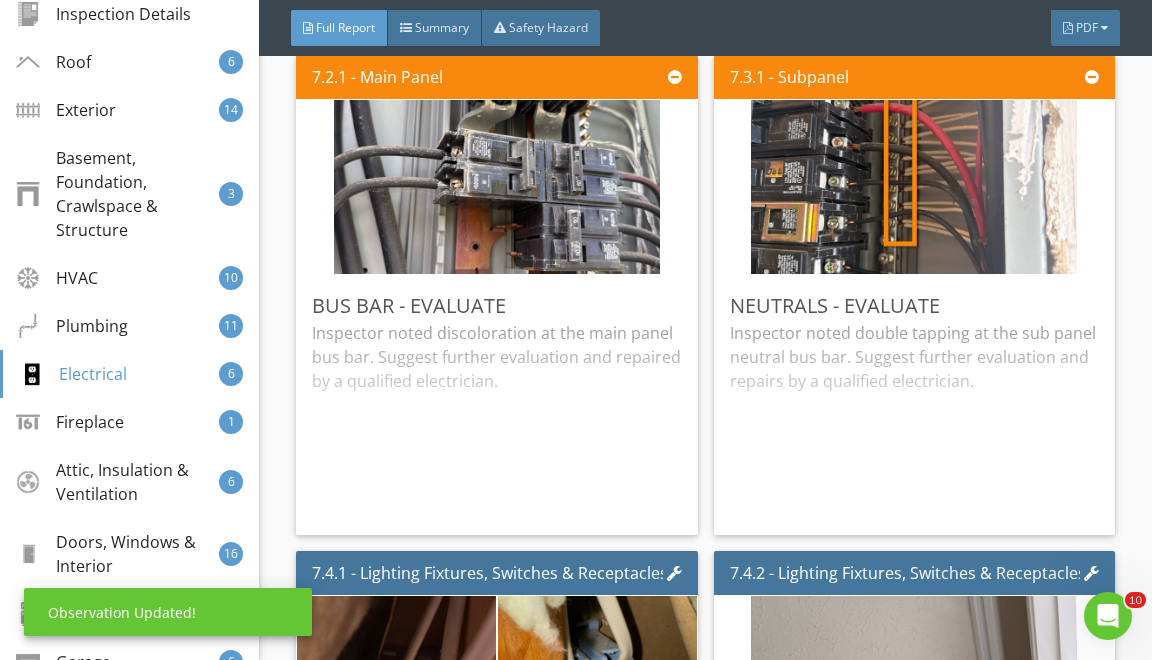 scroll, scrollTop: 19, scrollLeft: 0, axis: vertical 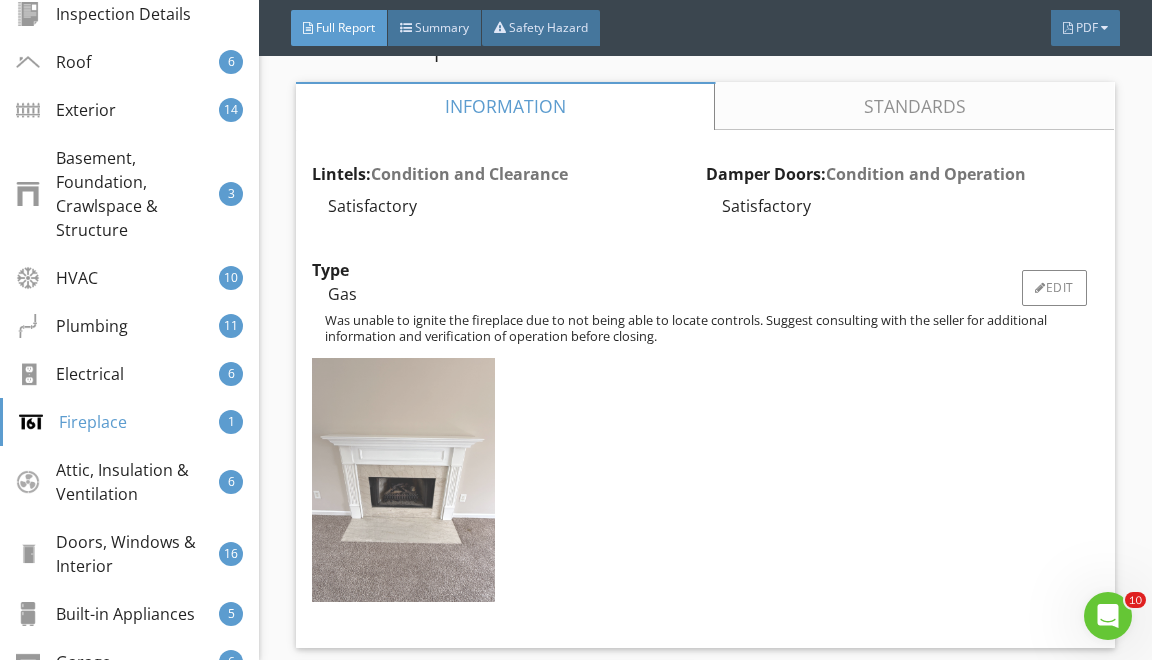 click at bounding box center [403, 479] 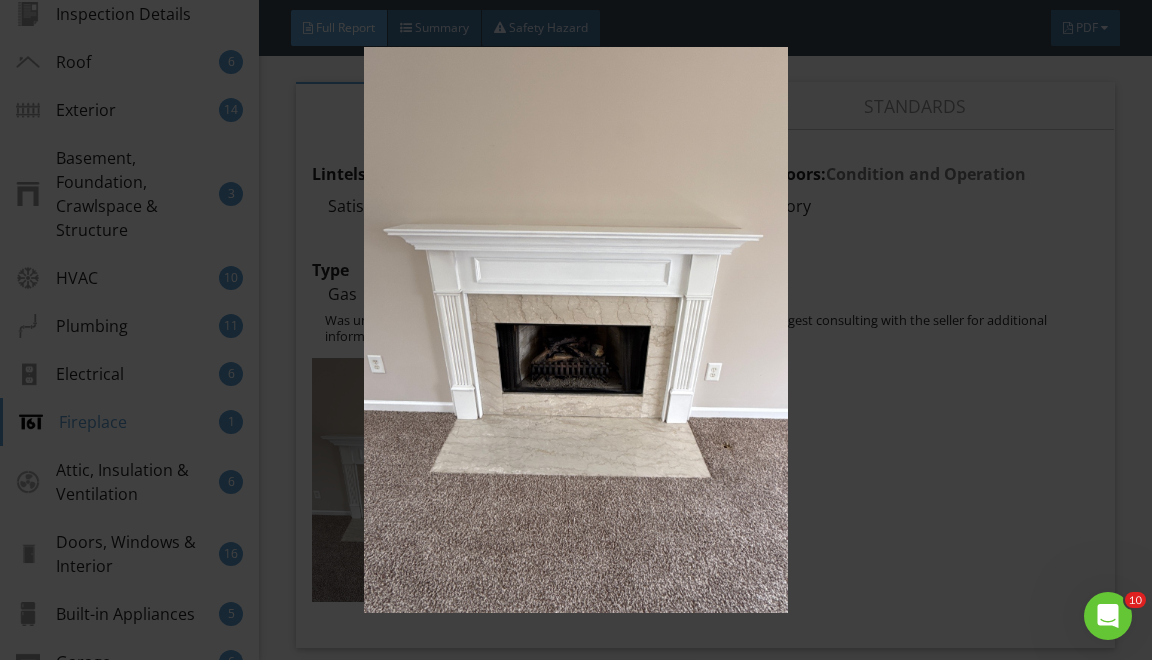 click at bounding box center (576, 330) 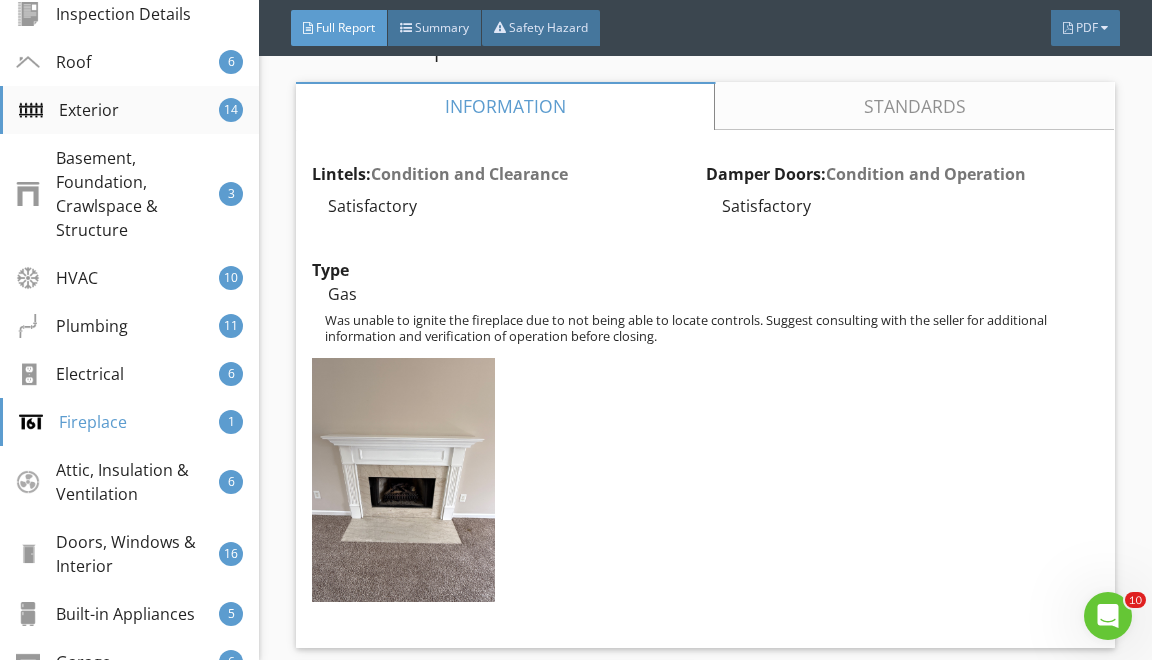 click on "Exterior" at bounding box center (69, 110) 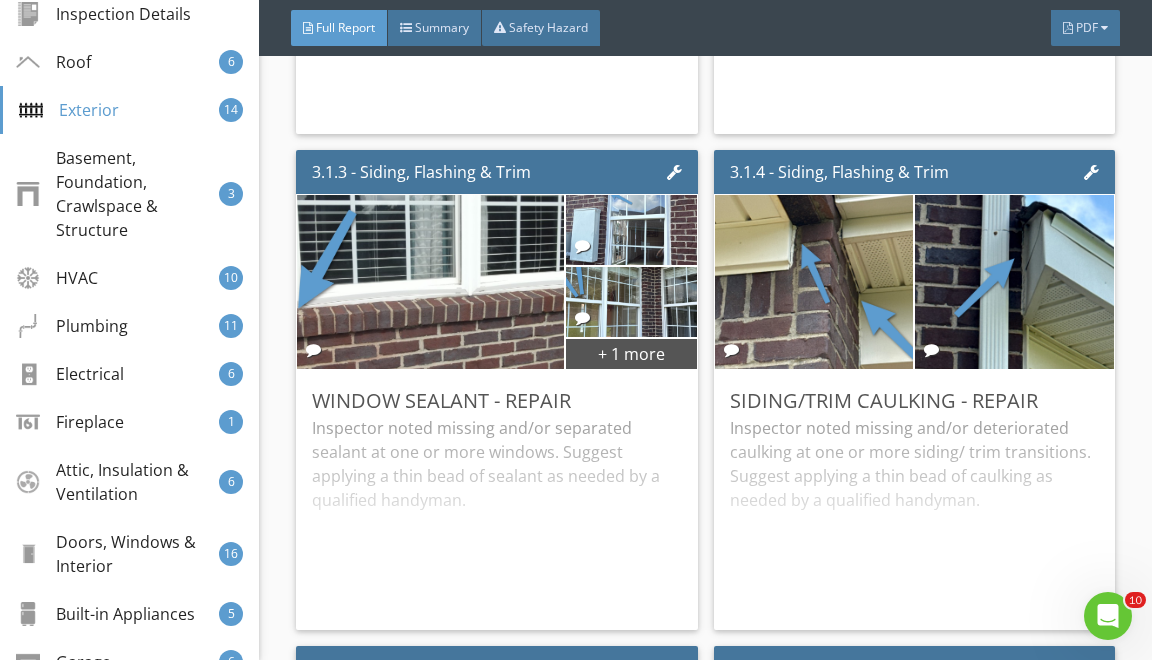 scroll, scrollTop: 6448, scrollLeft: 0, axis: vertical 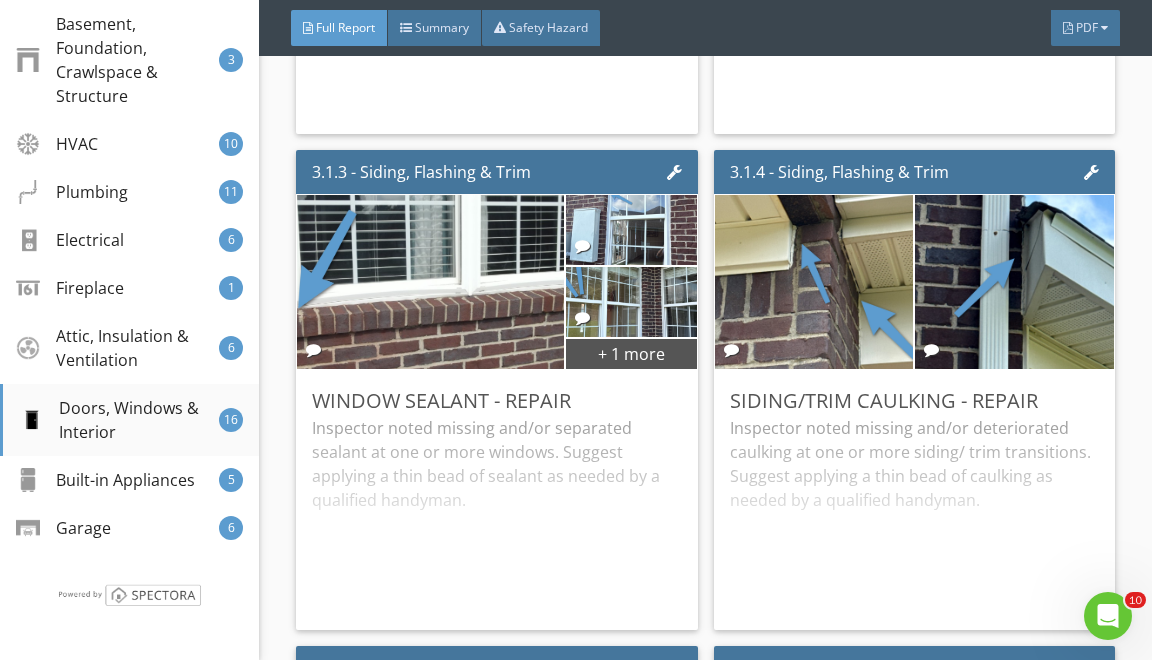 click on "Doors, Windows & Interior" at bounding box center [119, 420] 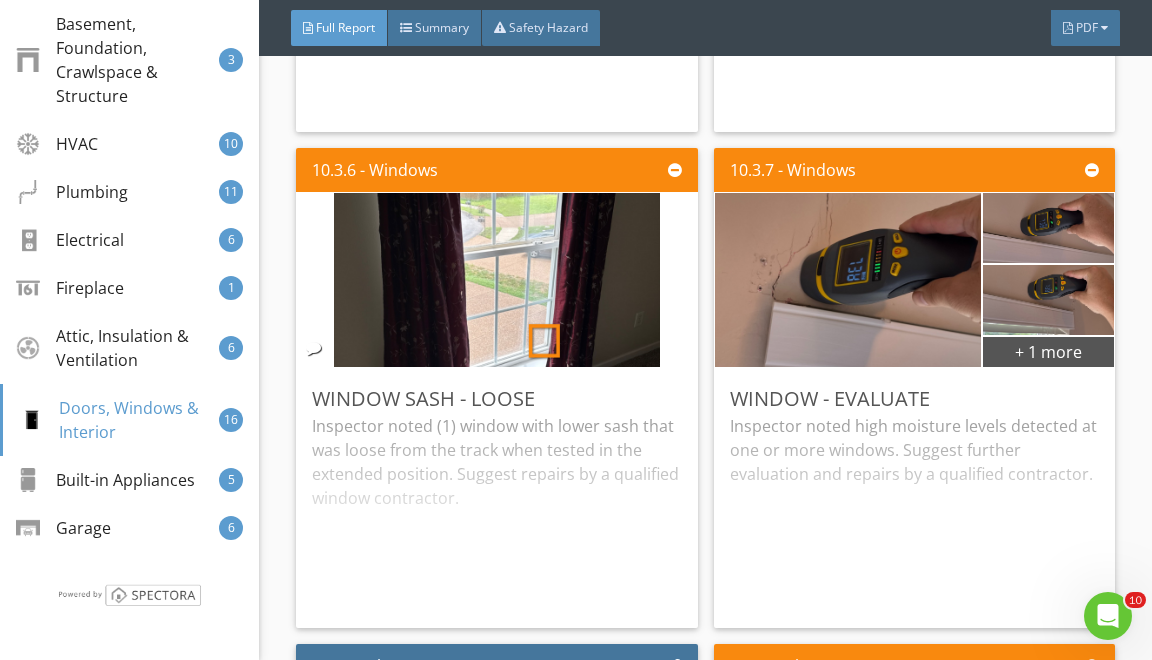 scroll, scrollTop: 35722, scrollLeft: 0, axis: vertical 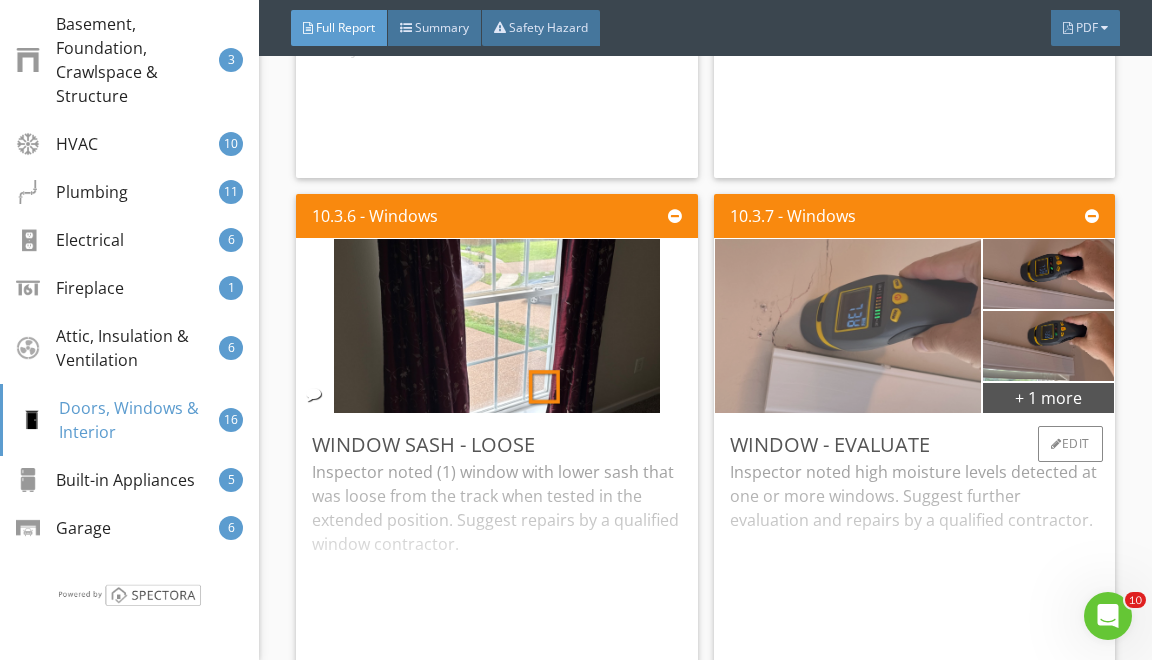 click at bounding box center [848, 326] 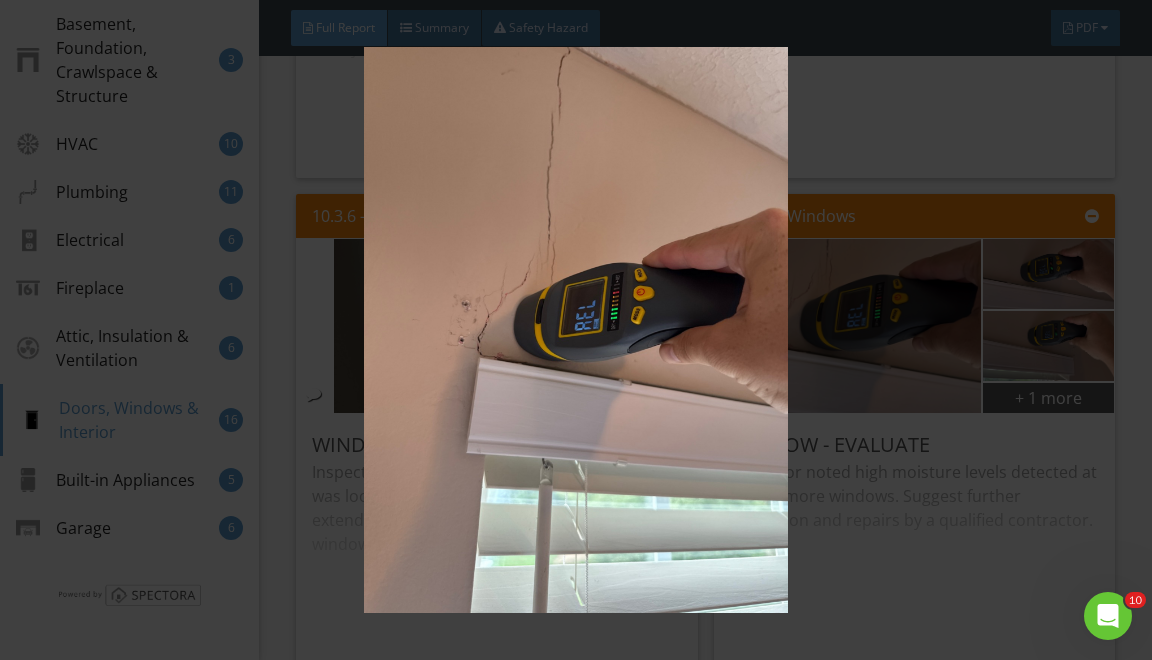 click at bounding box center (576, 330) 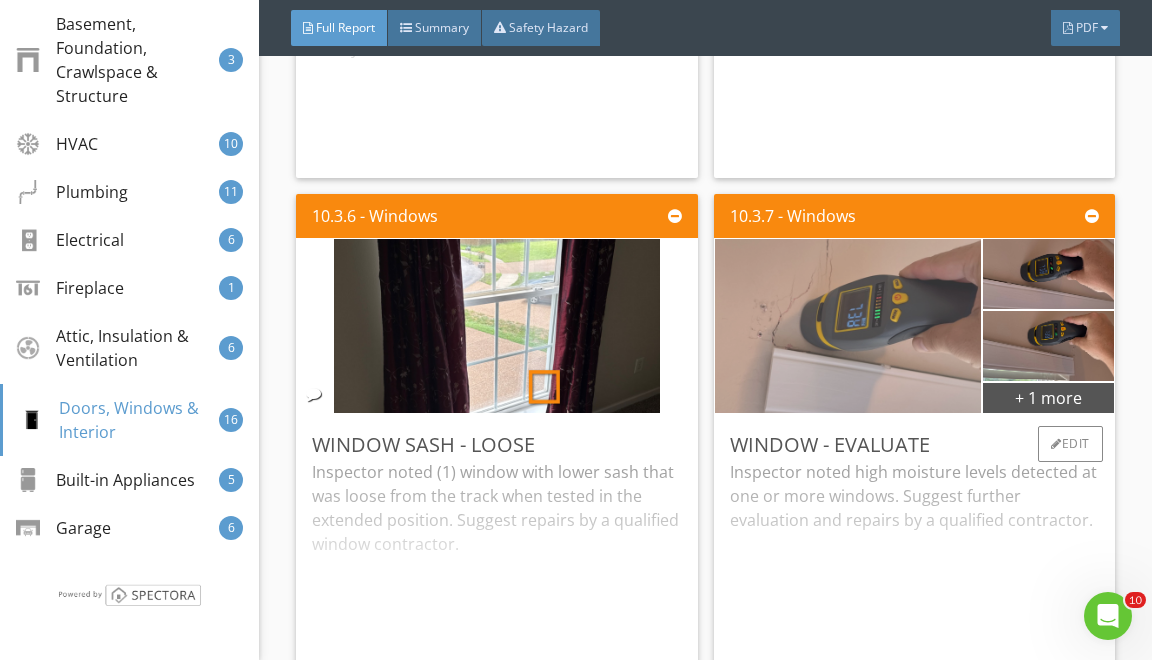 click at bounding box center [848, 326] 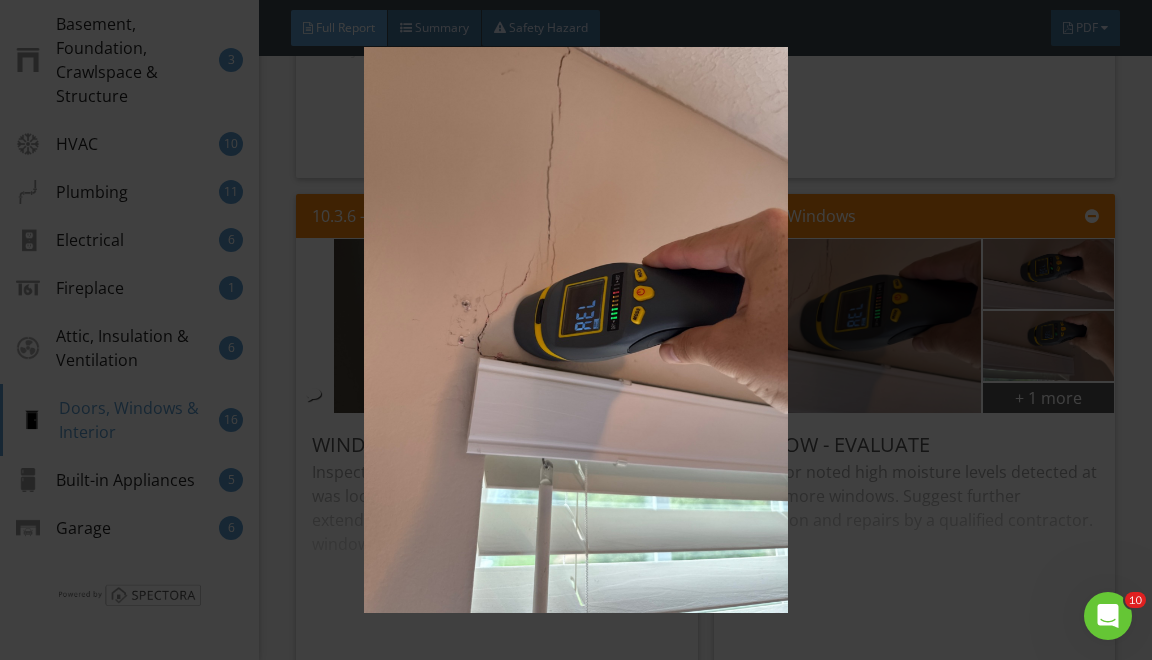 click at bounding box center (576, 330) 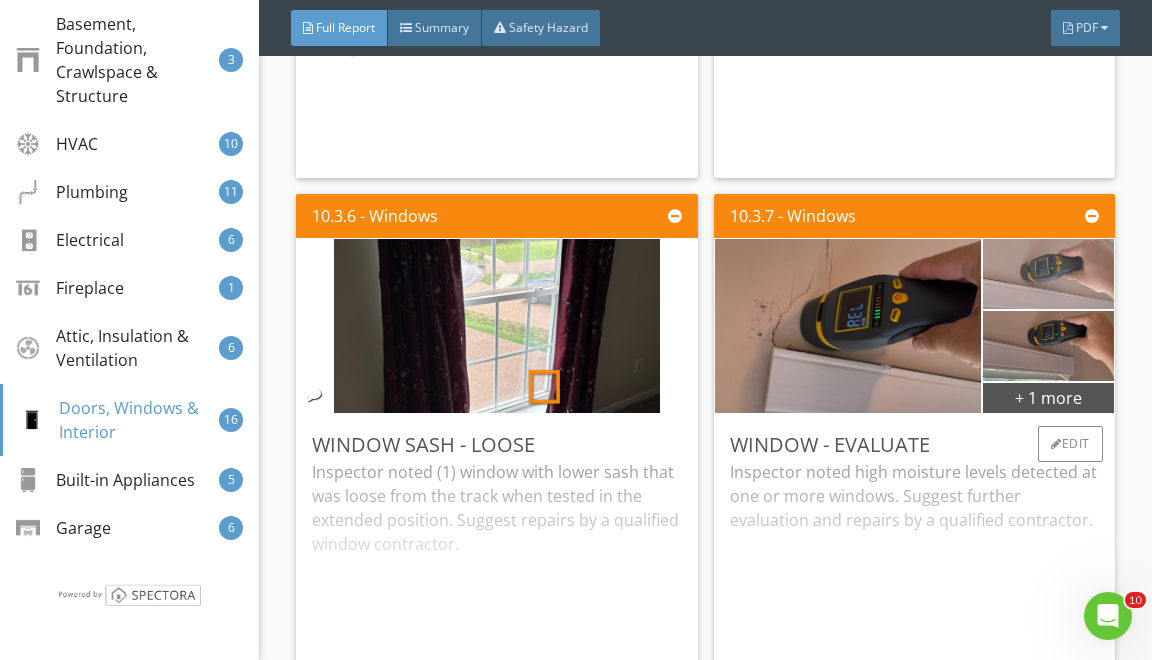 click at bounding box center [1048, 274] 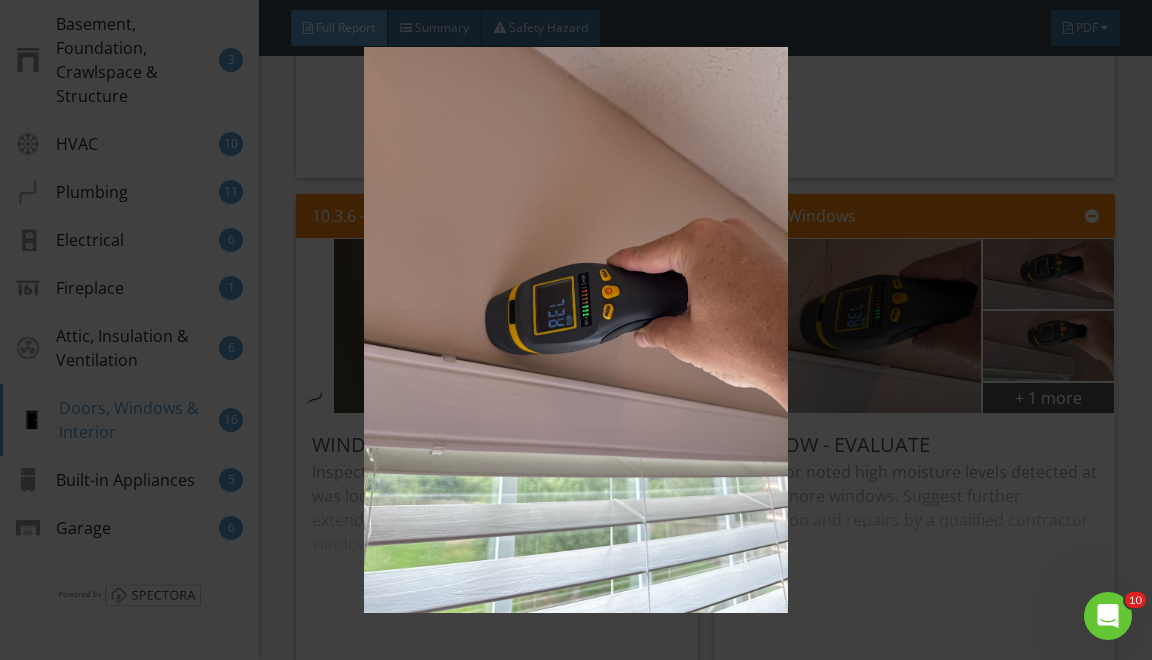 click at bounding box center [576, 330] 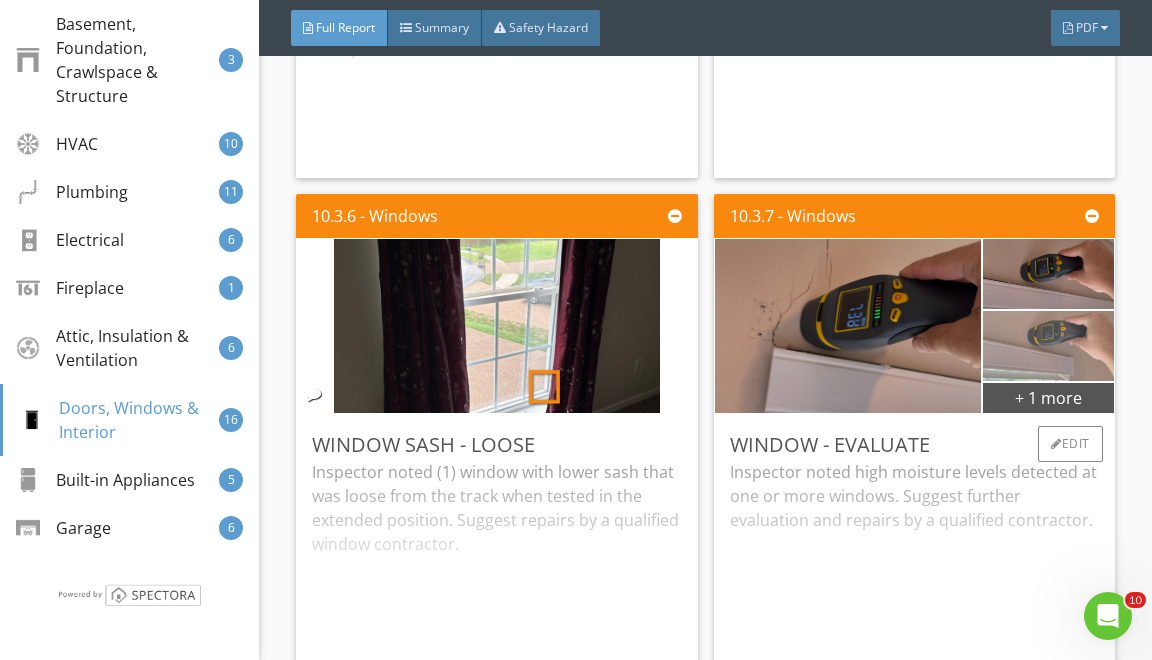 click at bounding box center (1048, 346) 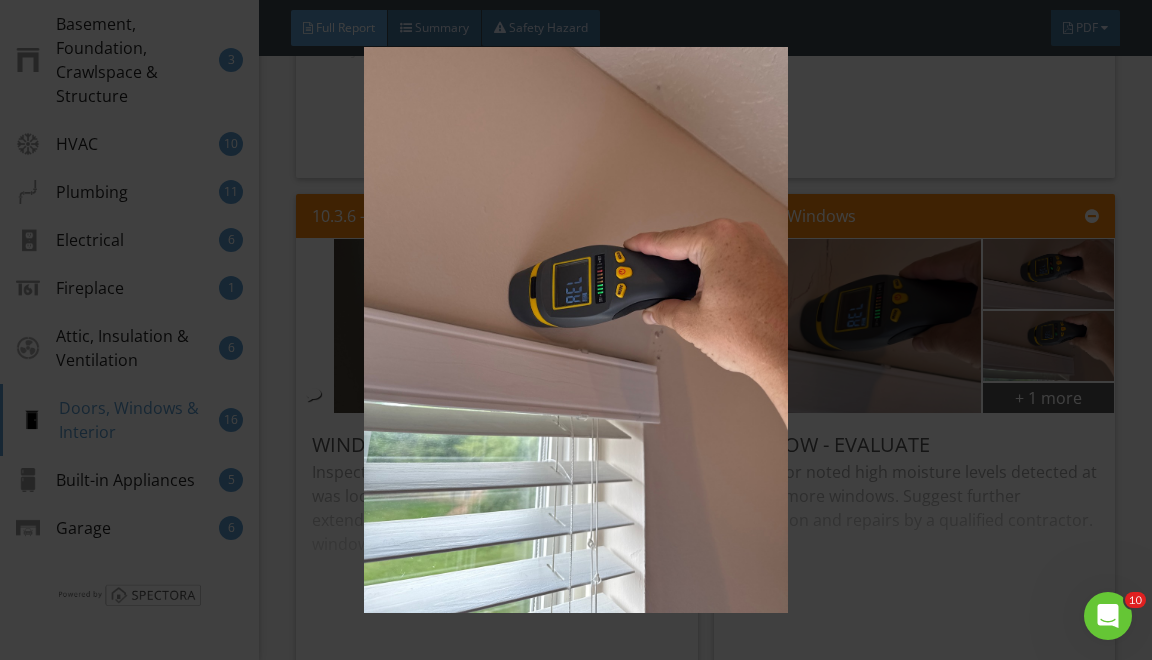 click at bounding box center (576, 330) 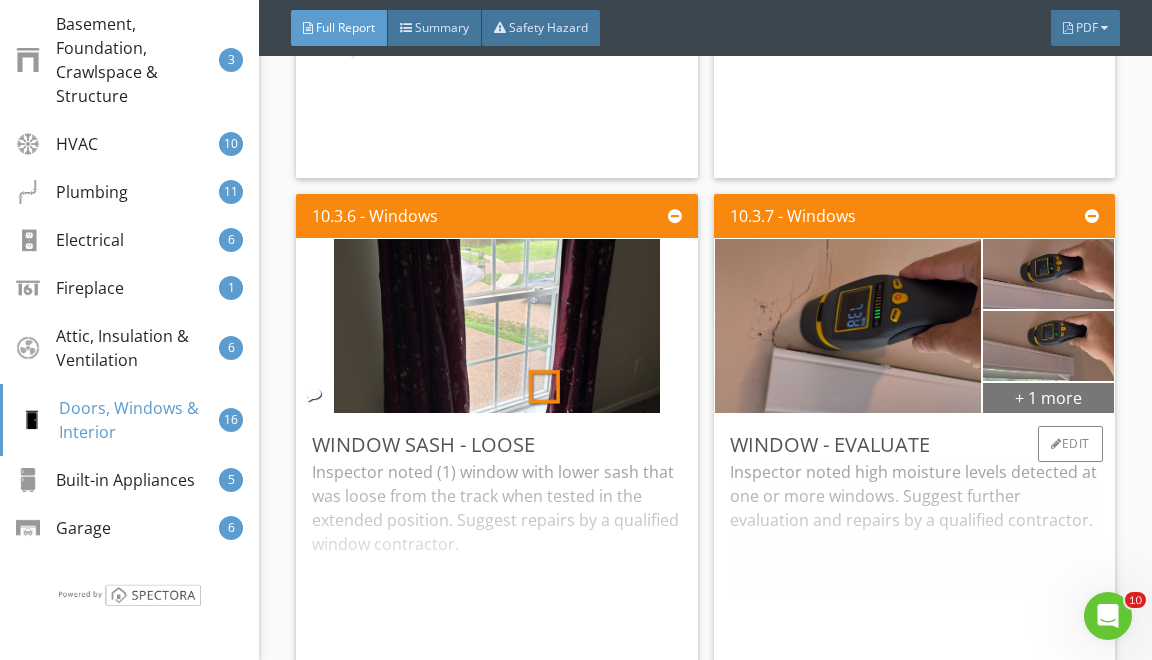 click on "+ 1 more" at bounding box center (1048, 397) 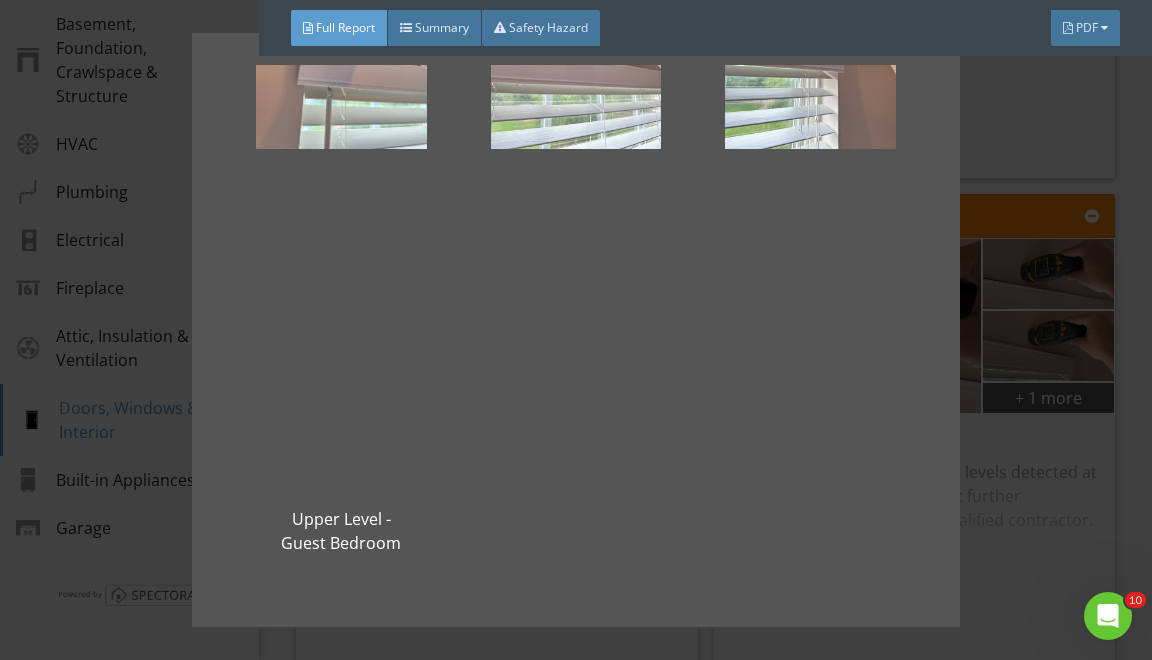 scroll, scrollTop: 182, scrollLeft: 0, axis: vertical 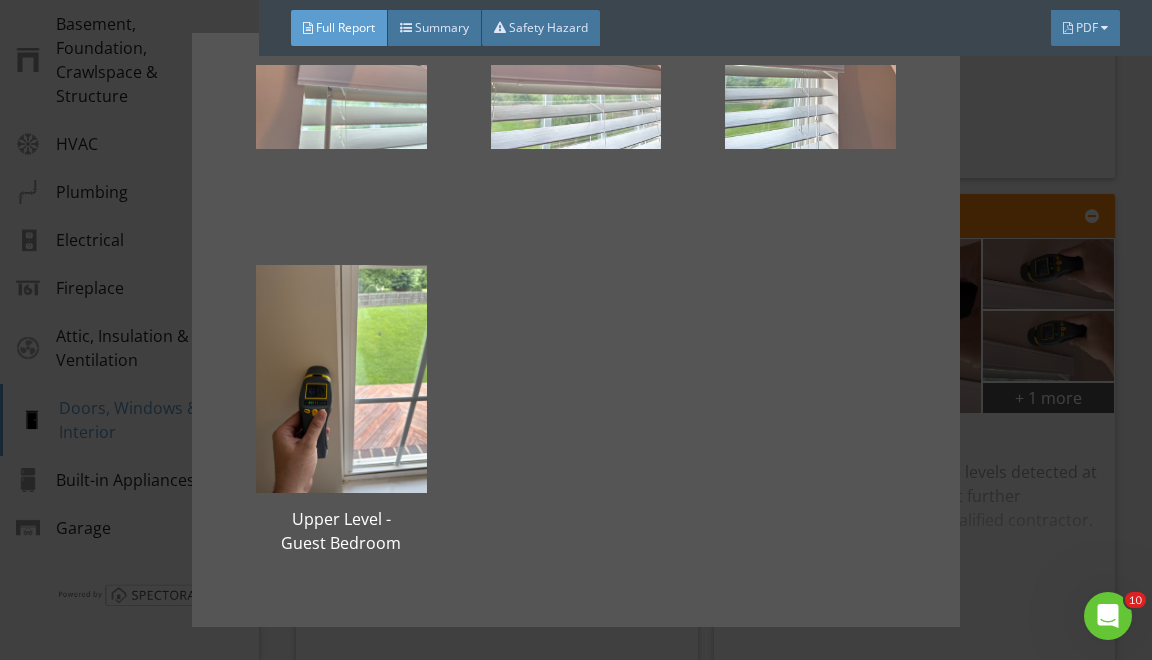 click on "Upper Level - Guest Bedroom" at bounding box center [576, 330] 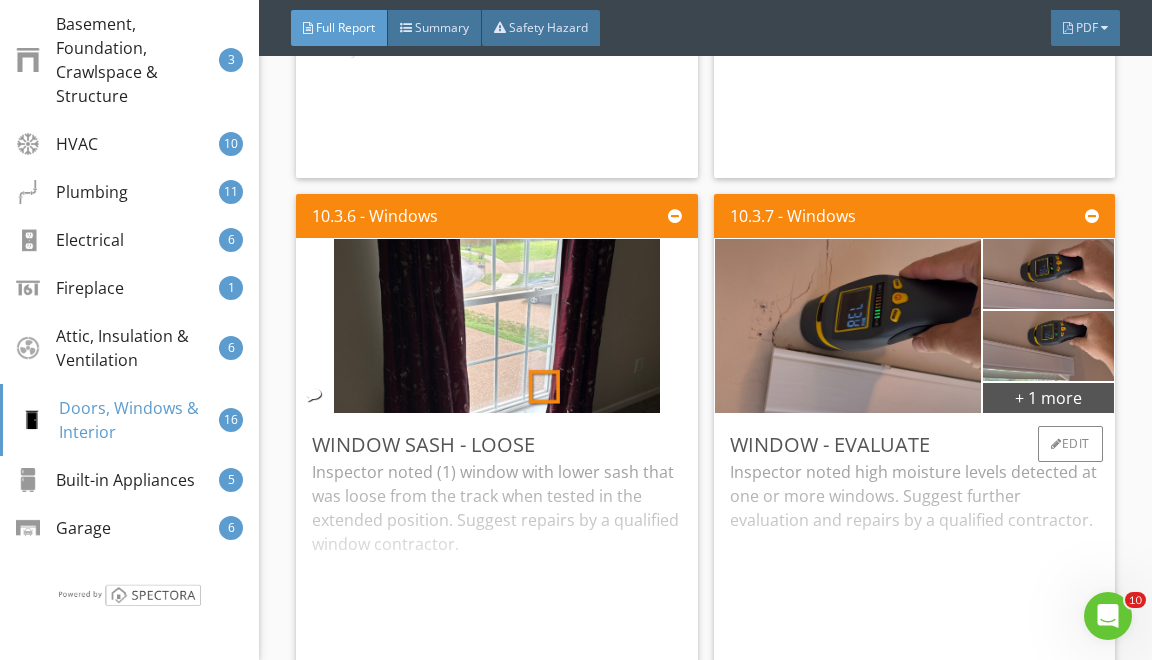 click on "Inspector noted high moisture levels detected at one or more windows. Suggest further evaluation and repairs by a qualified contractor." at bounding box center [914, 559] 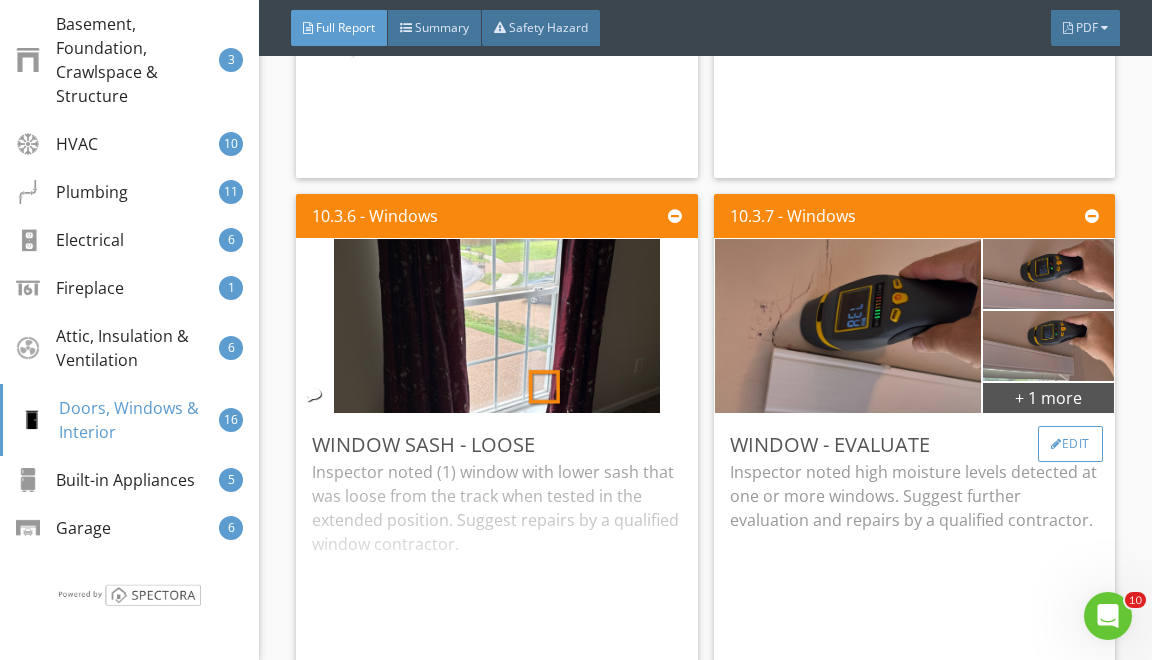 click on "Edit" at bounding box center (1070, 444) 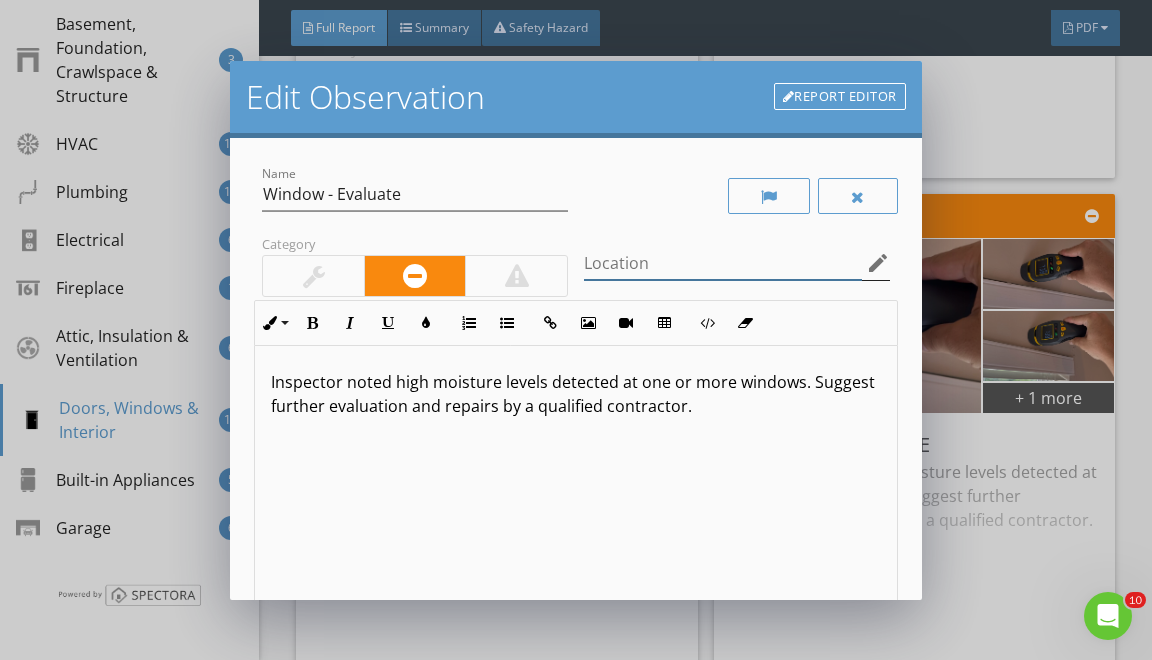 click at bounding box center [723, 263] 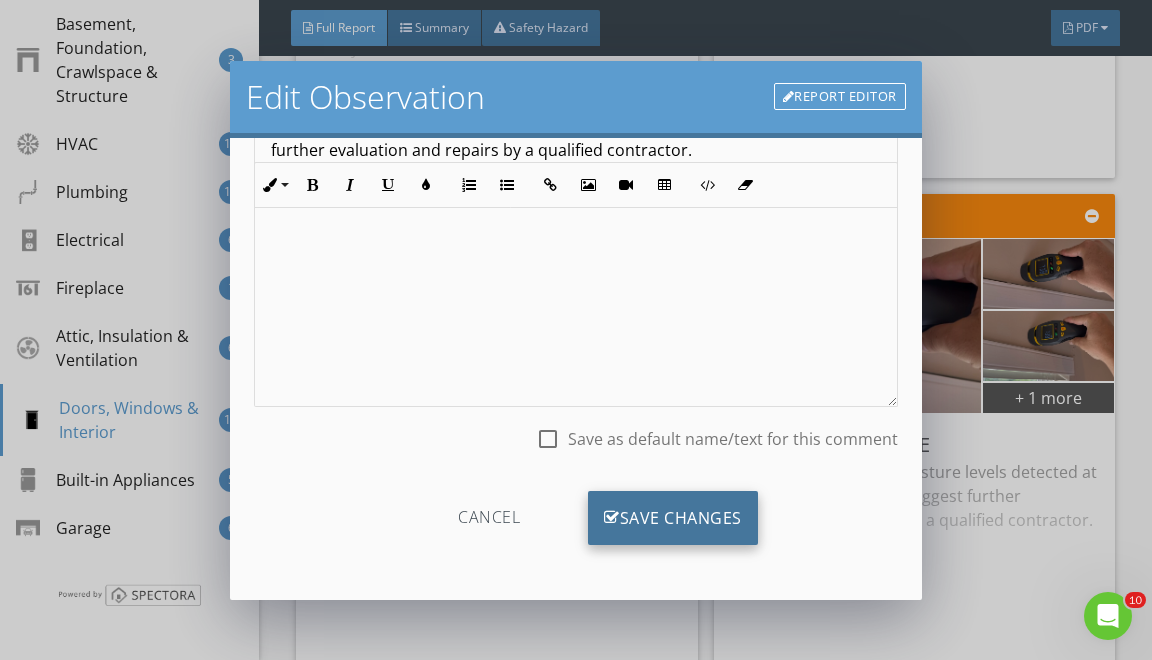 type on "Bonus Room" 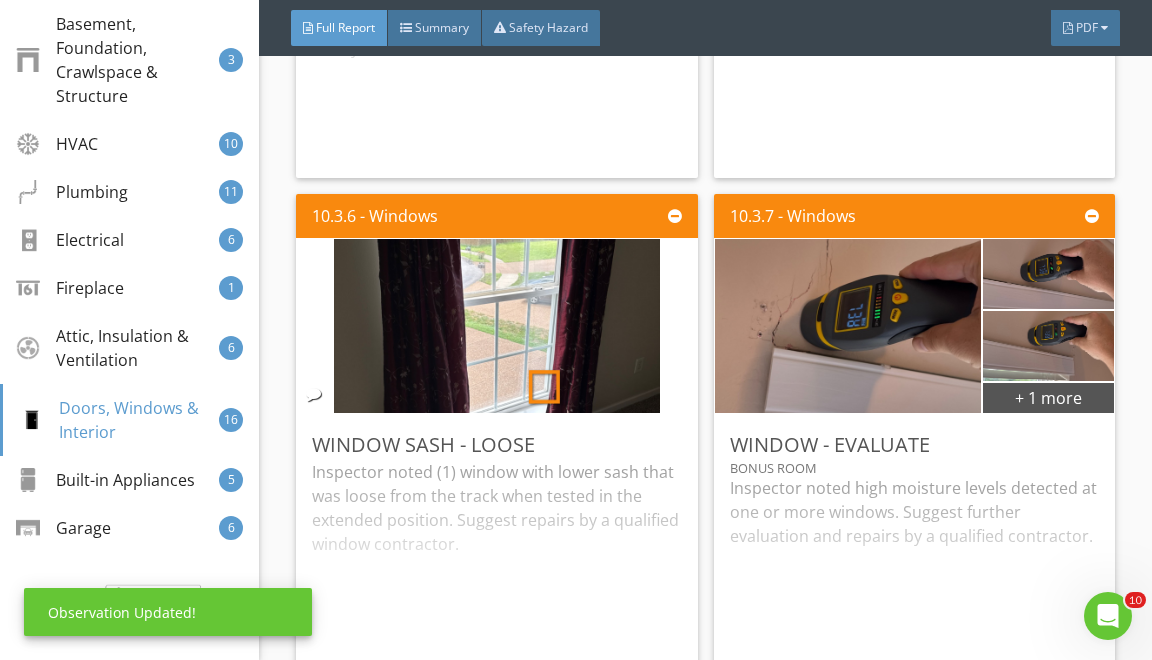 scroll, scrollTop: 19, scrollLeft: 0, axis: vertical 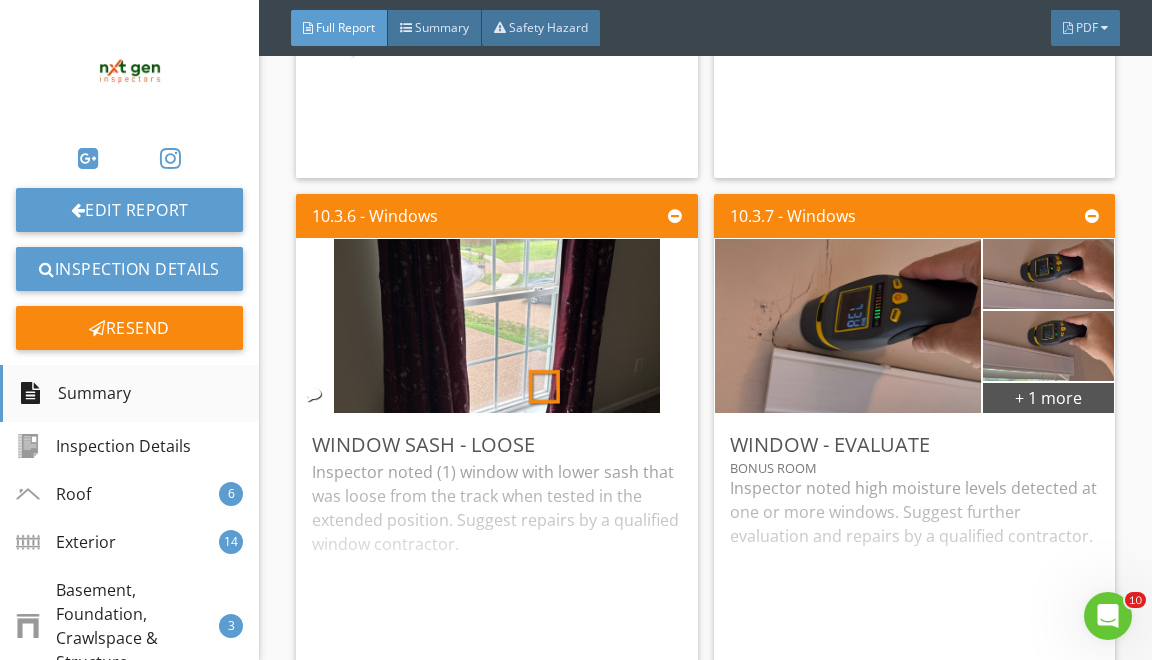 click on "Summary" at bounding box center (75, 394) 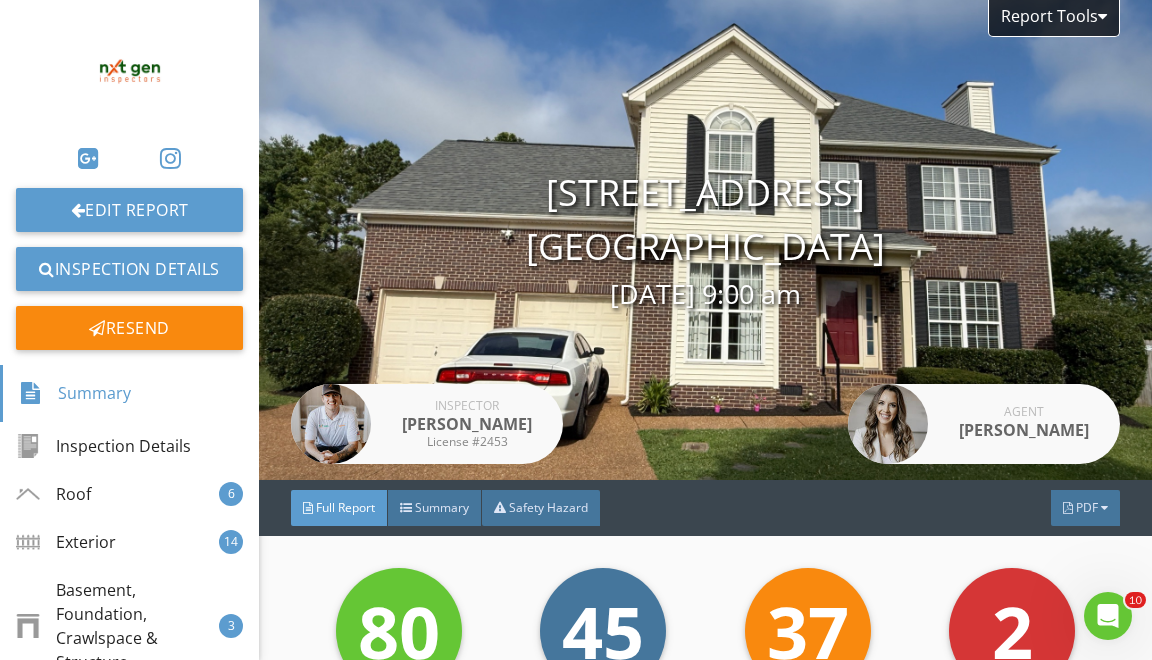 scroll, scrollTop: 0, scrollLeft: 0, axis: both 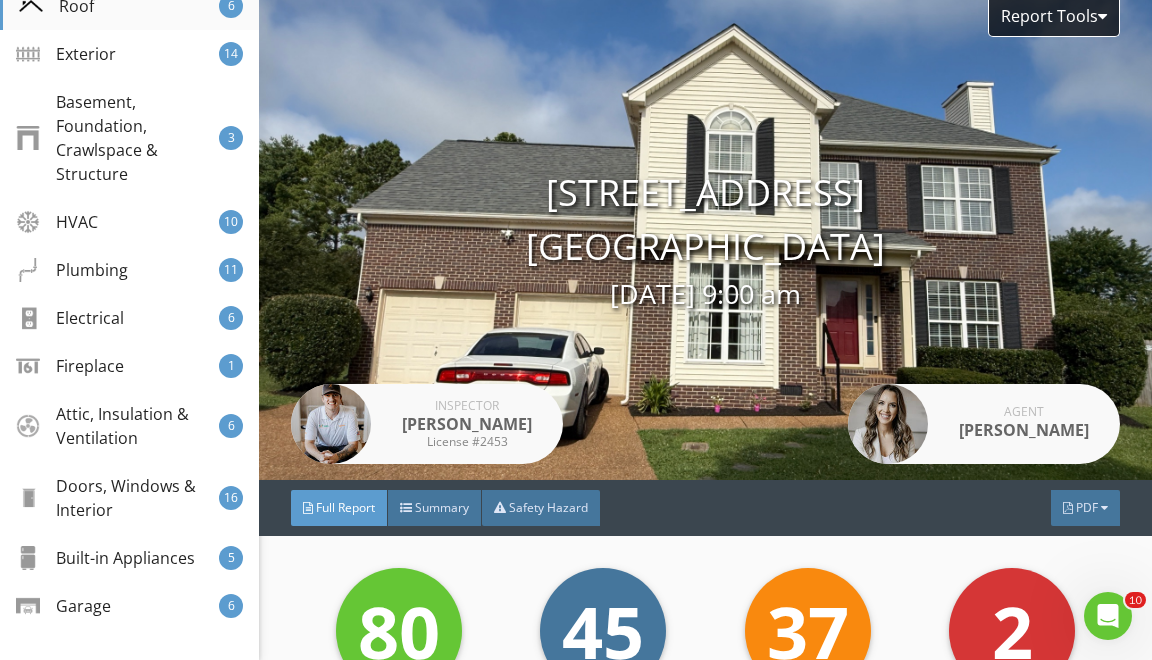 click on "Roof
6" at bounding box center (129, 6) 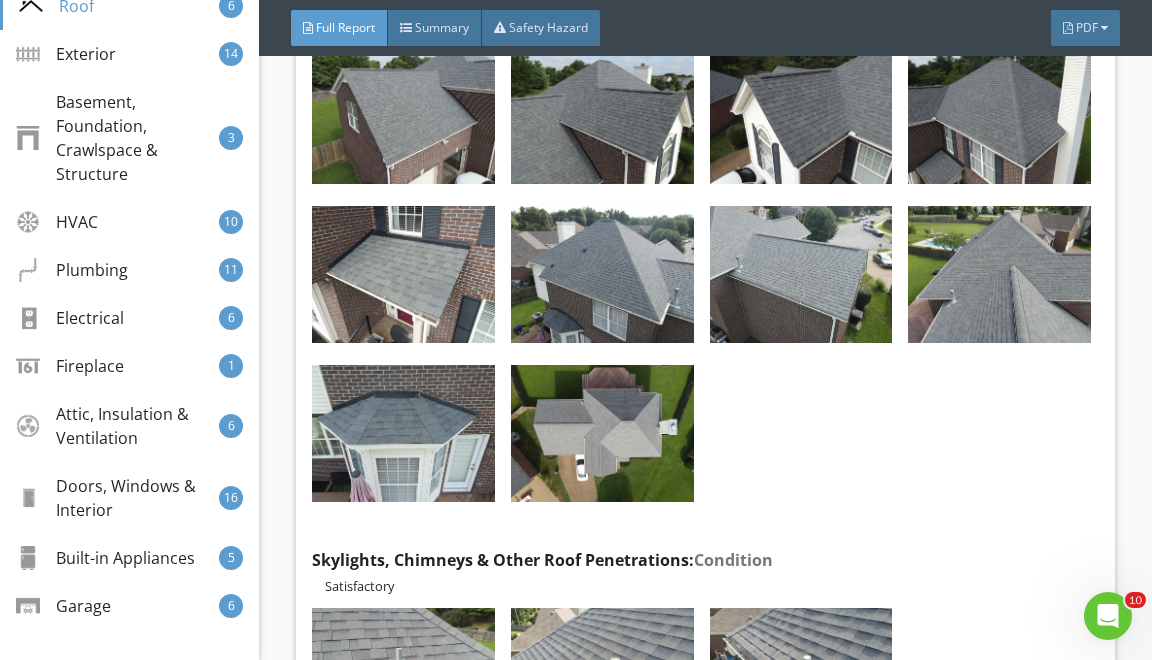 scroll, scrollTop: 1748, scrollLeft: 0, axis: vertical 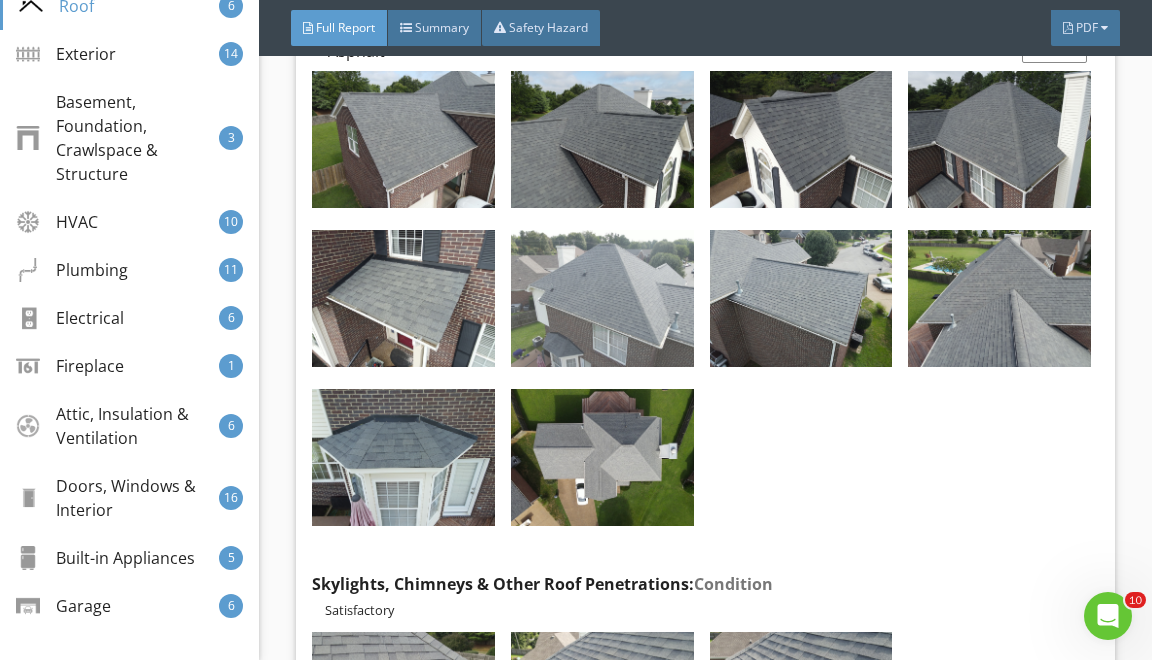 click at bounding box center (602, 298) 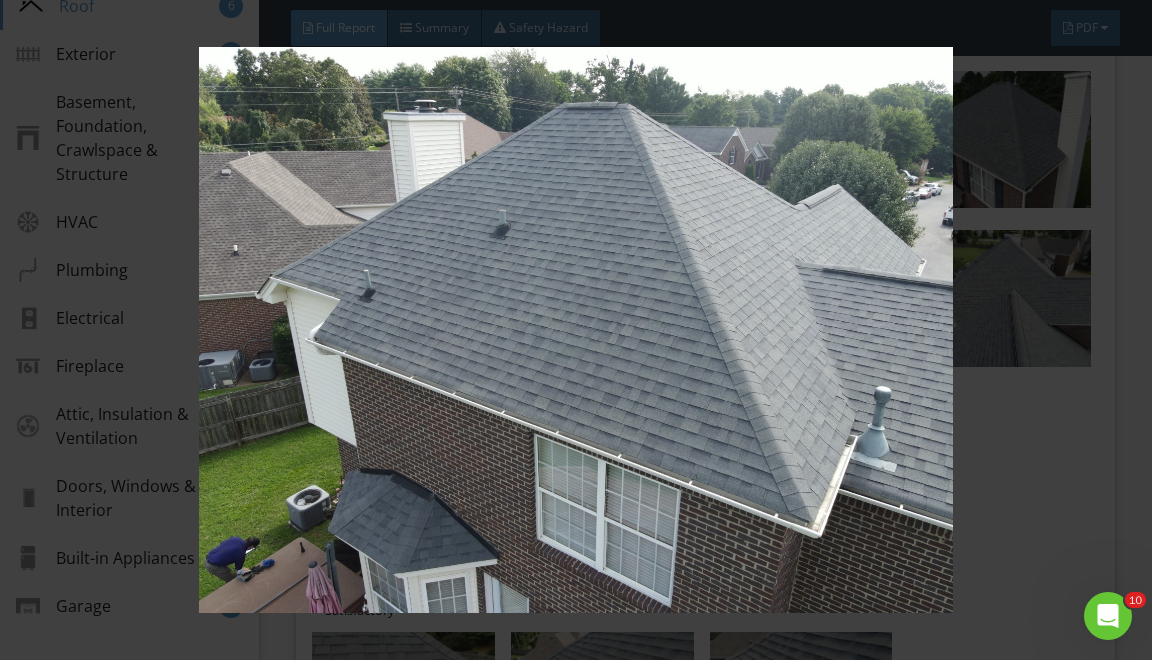 click at bounding box center [576, 330] 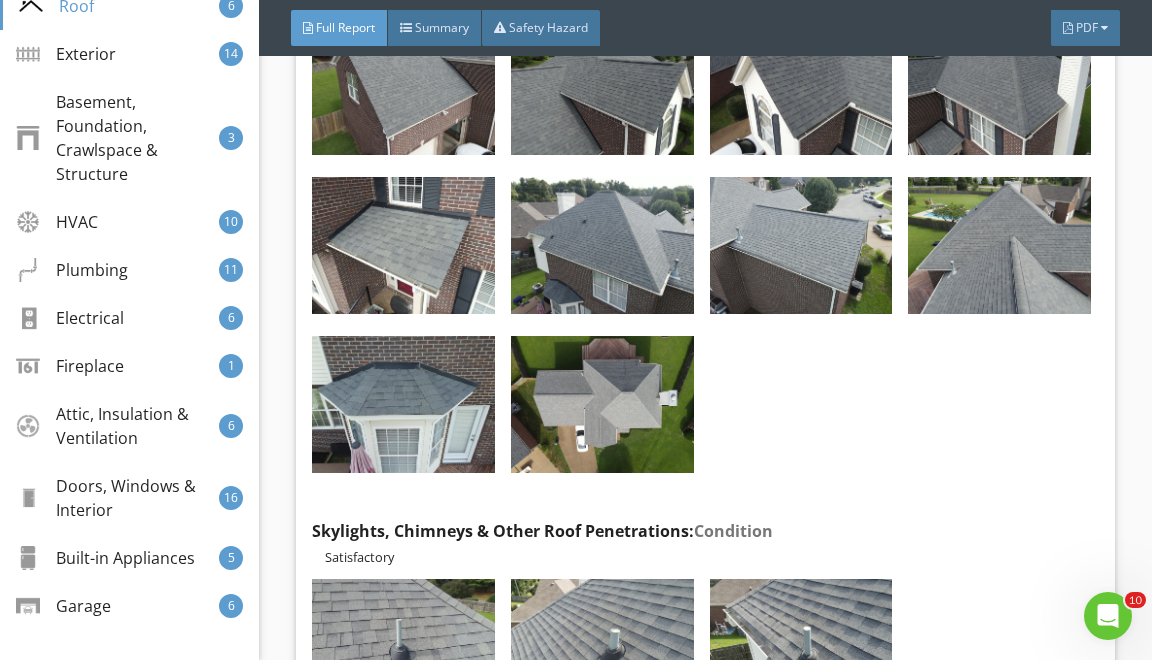 scroll, scrollTop: 1761, scrollLeft: 0, axis: vertical 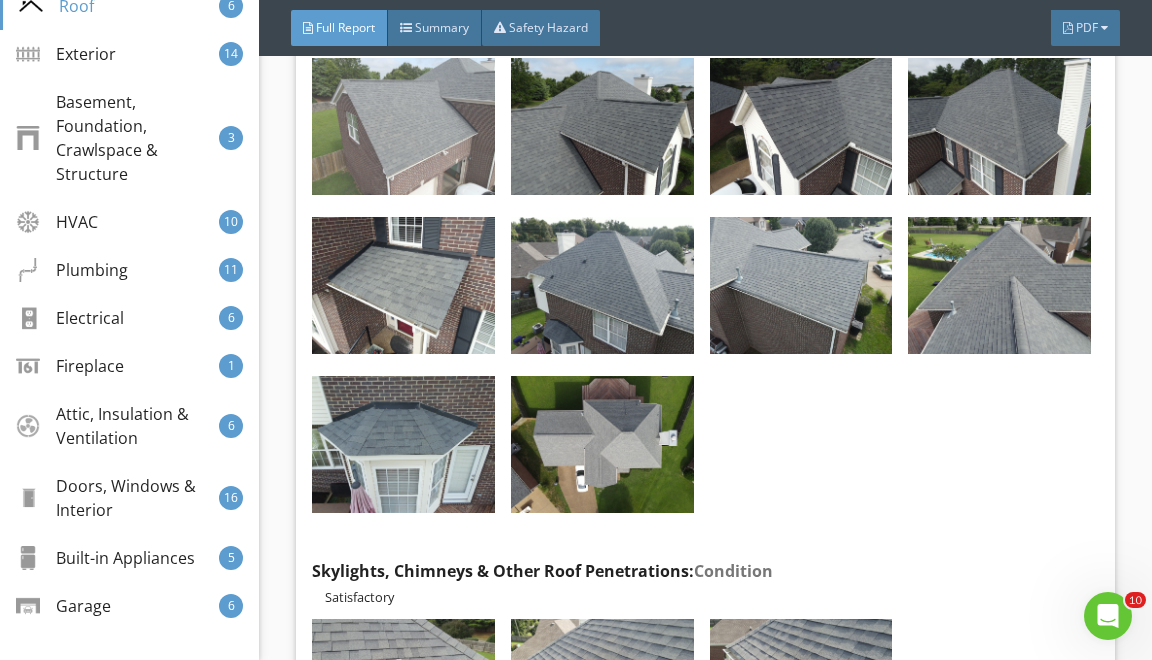 click at bounding box center [403, 126] 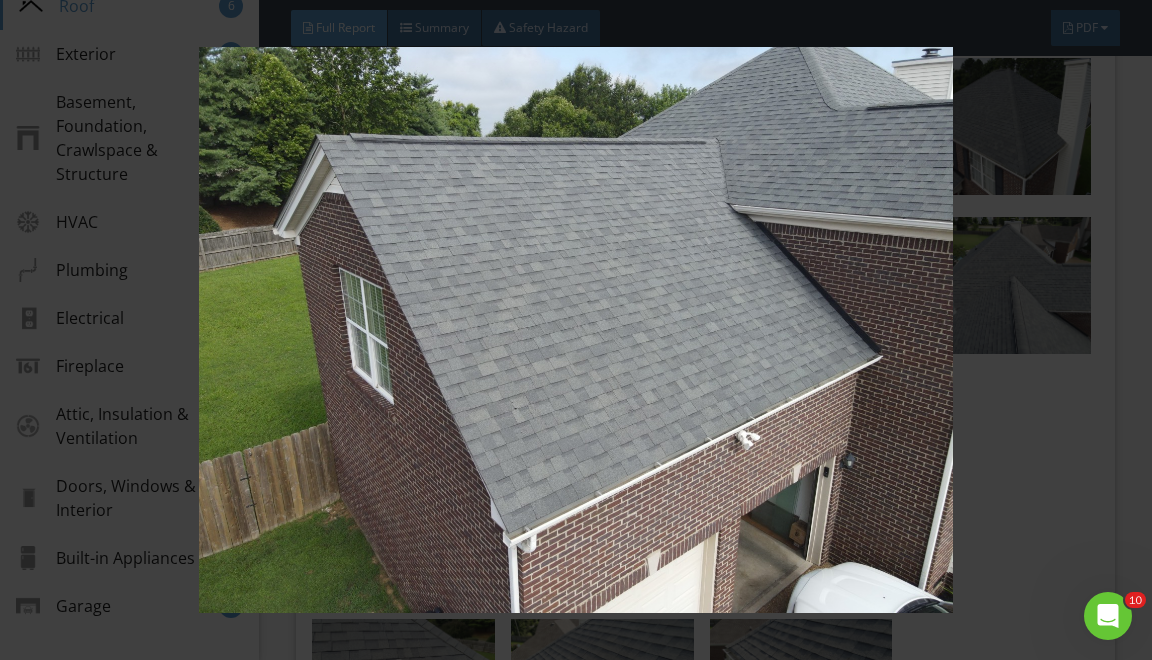 click at bounding box center (576, 330) 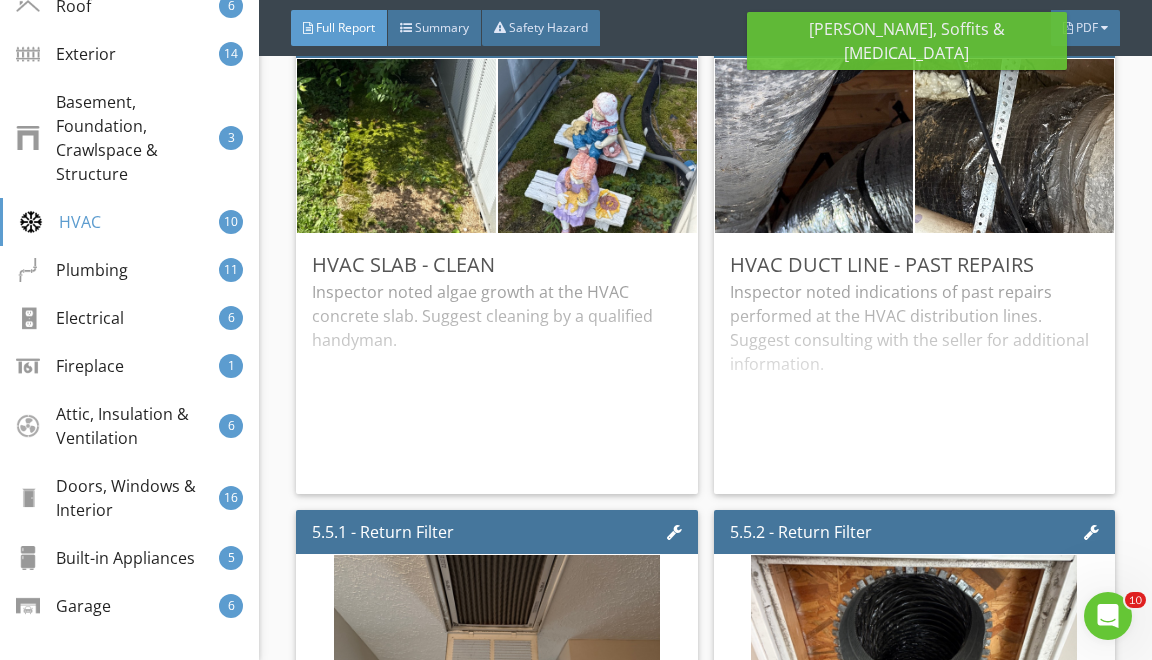 scroll, scrollTop: 16261, scrollLeft: 0, axis: vertical 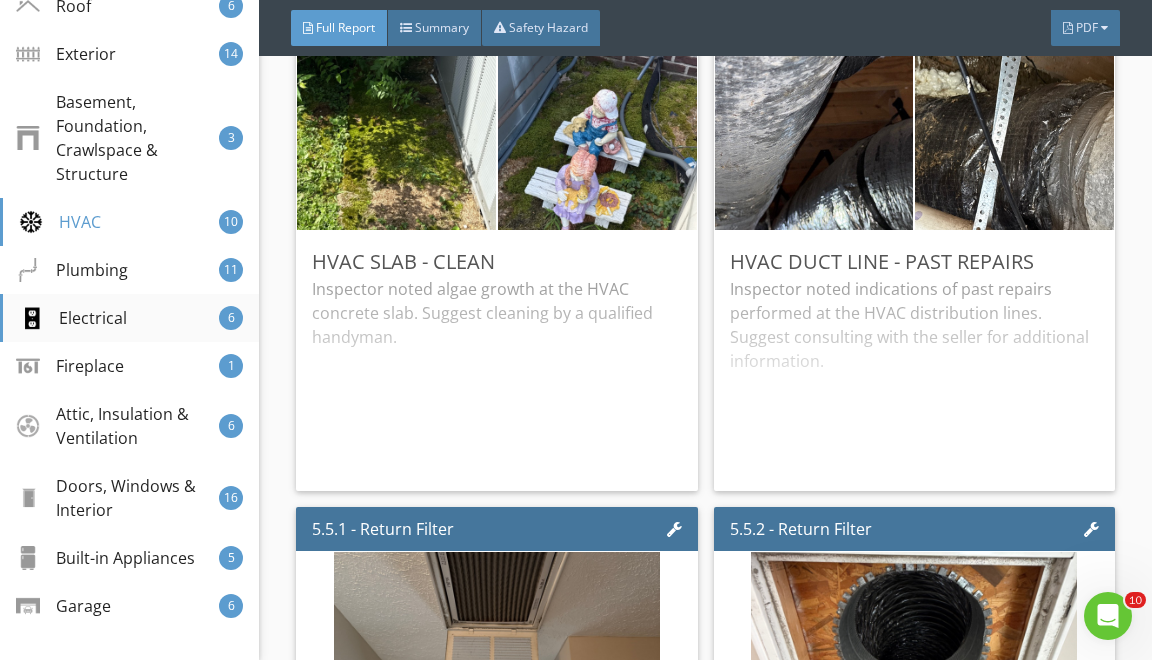 click on "Electrical" at bounding box center [73, 318] 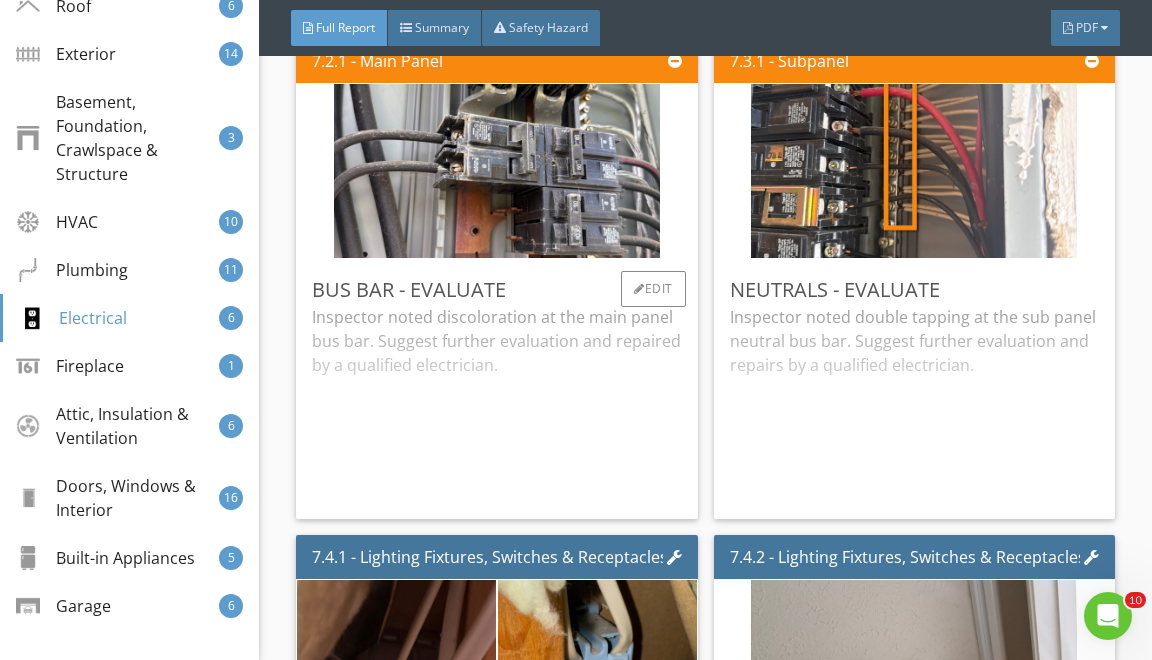 scroll, scrollTop: 28900, scrollLeft: 0, axis: vertical 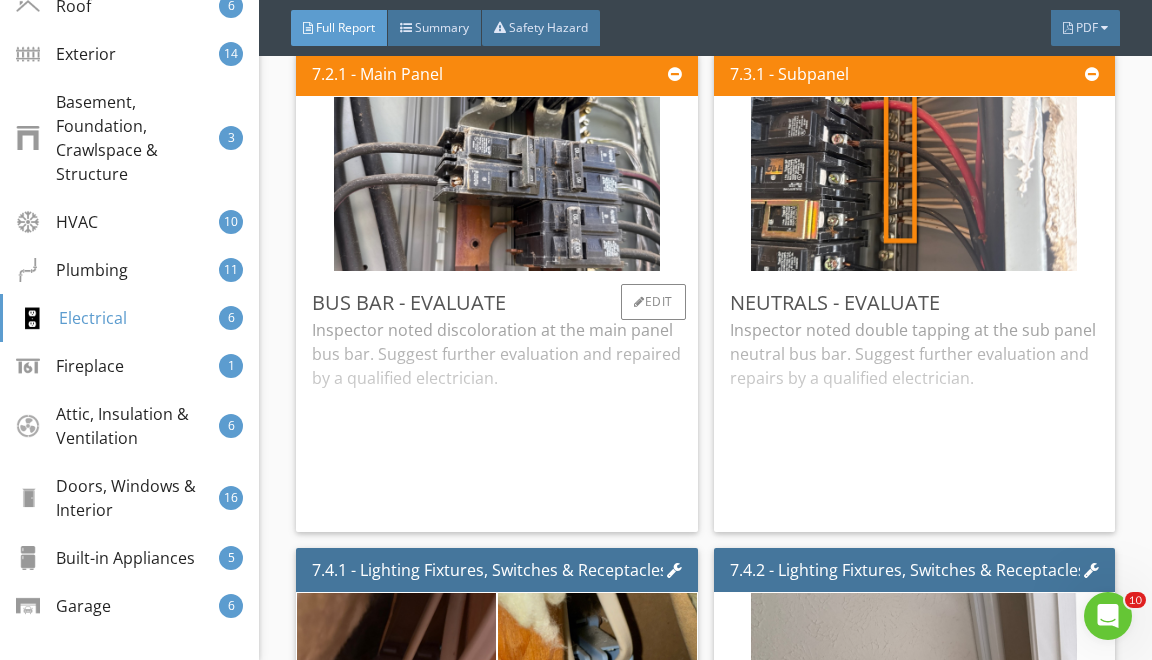 click on "Inspector noted discoloration at the main panel bus bar. Suggest further evaluation and repaired by a qualified electrician." at bounding box center [496, 417] 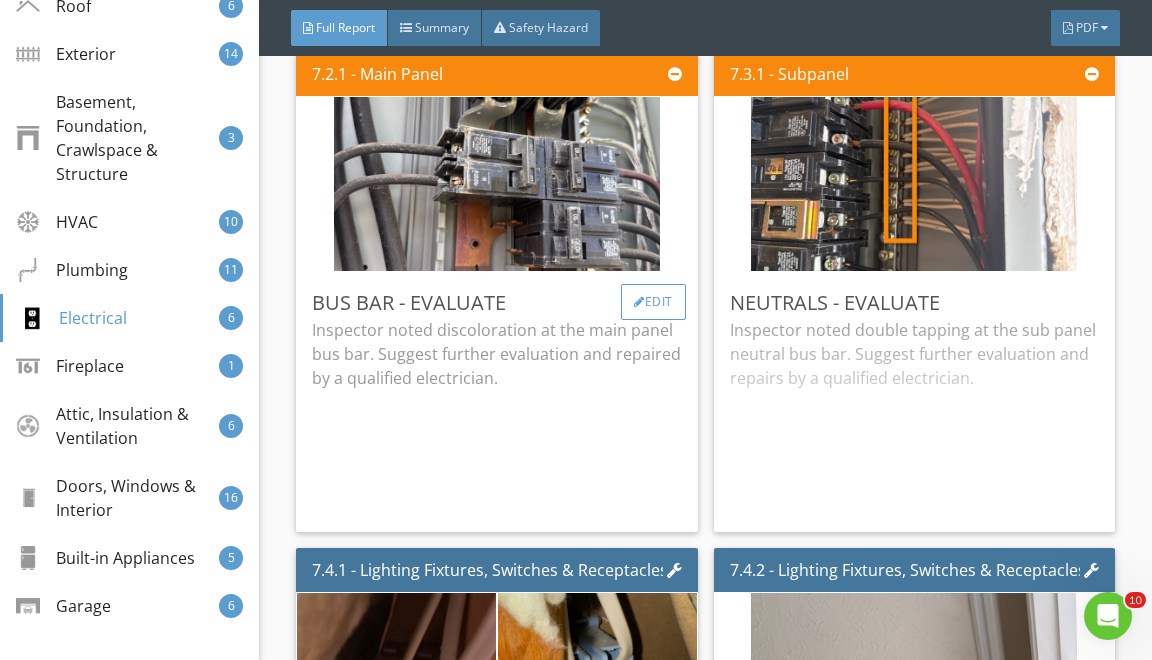 click on "Edit" at bounding box center (653, 302) 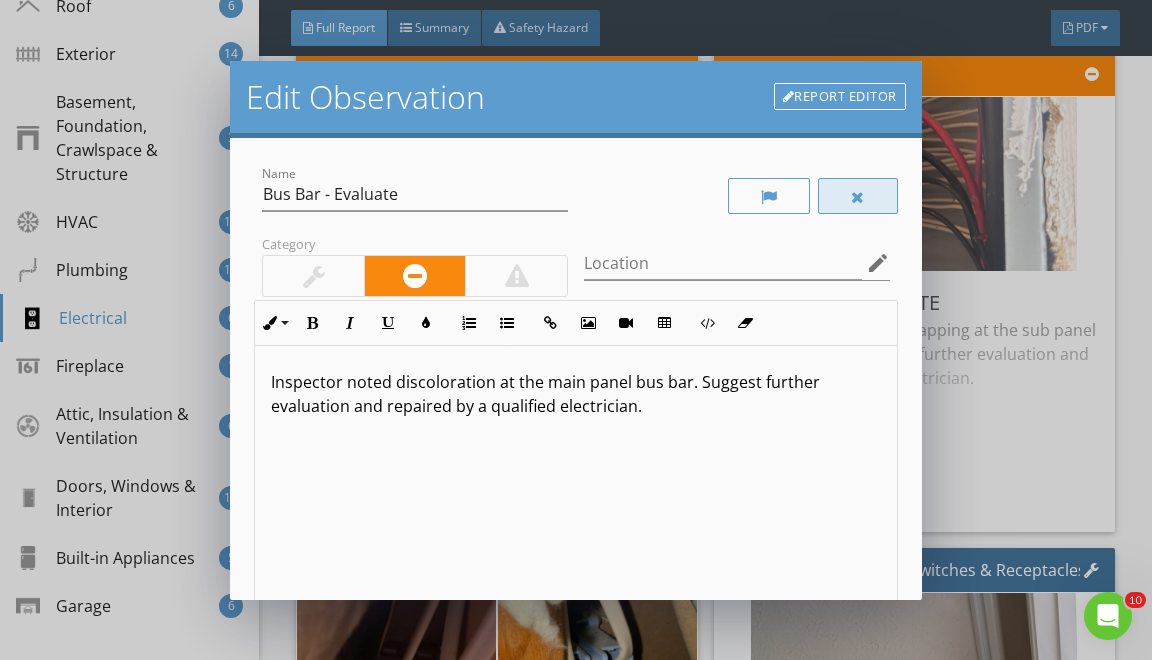 click at bounding box center (858, 196) 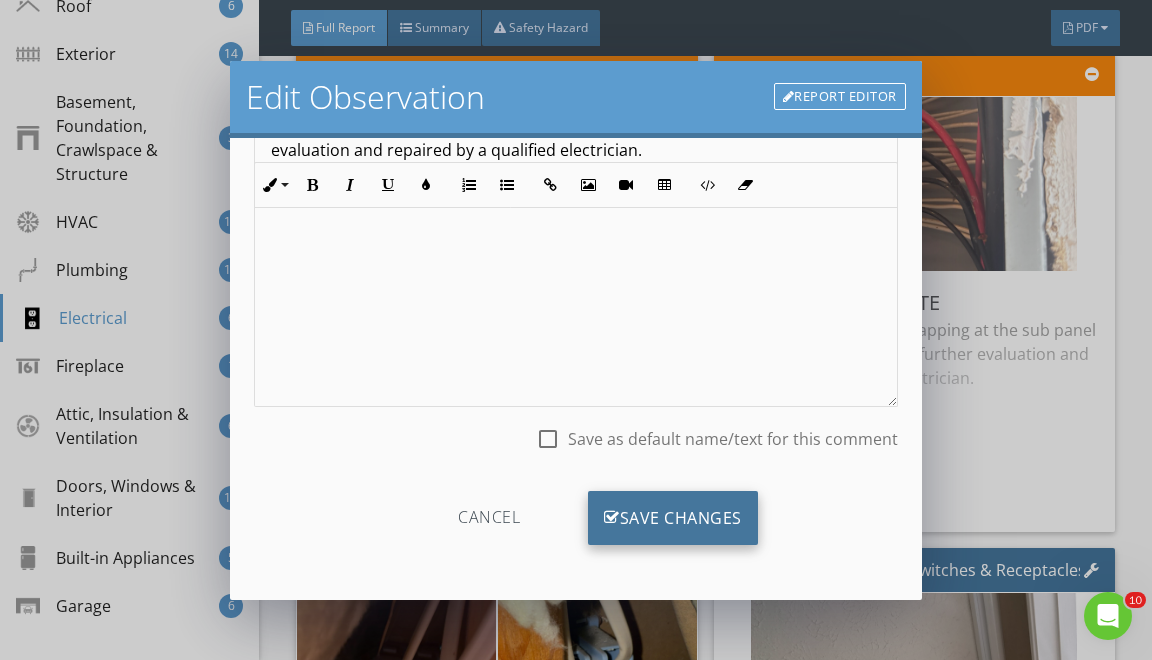 click on "Save Changes" at bounding box center (673, 518) 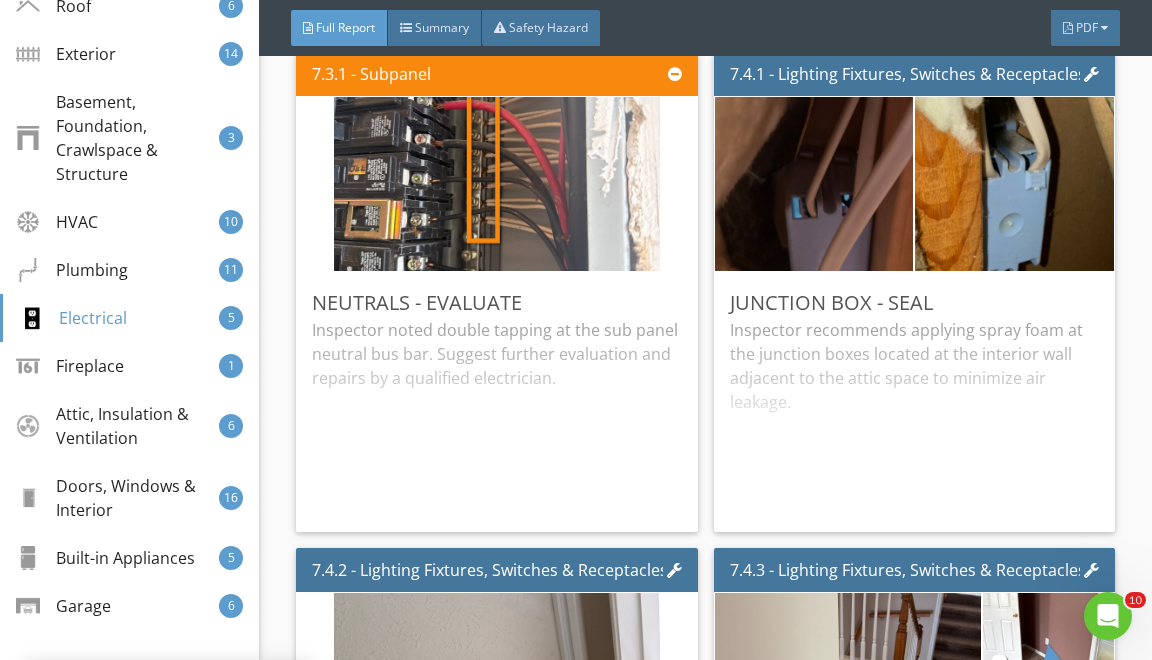 scroll, scrollTop: 0, scrollLeft: 0, axis: both 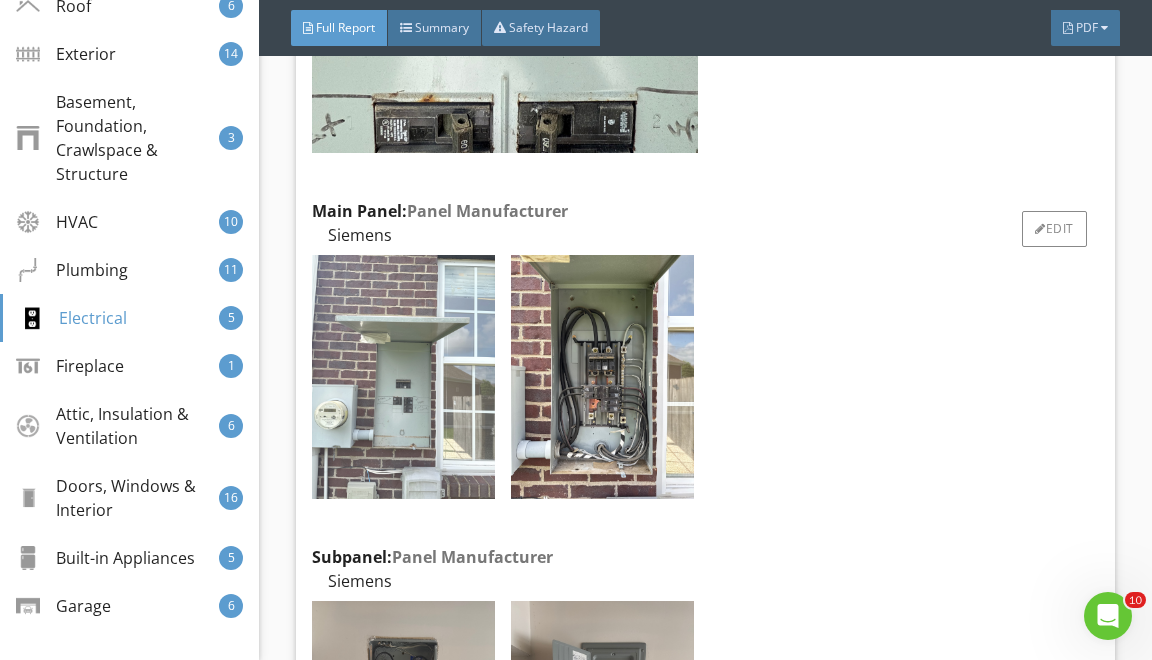 click at bounding box center [403, 376] 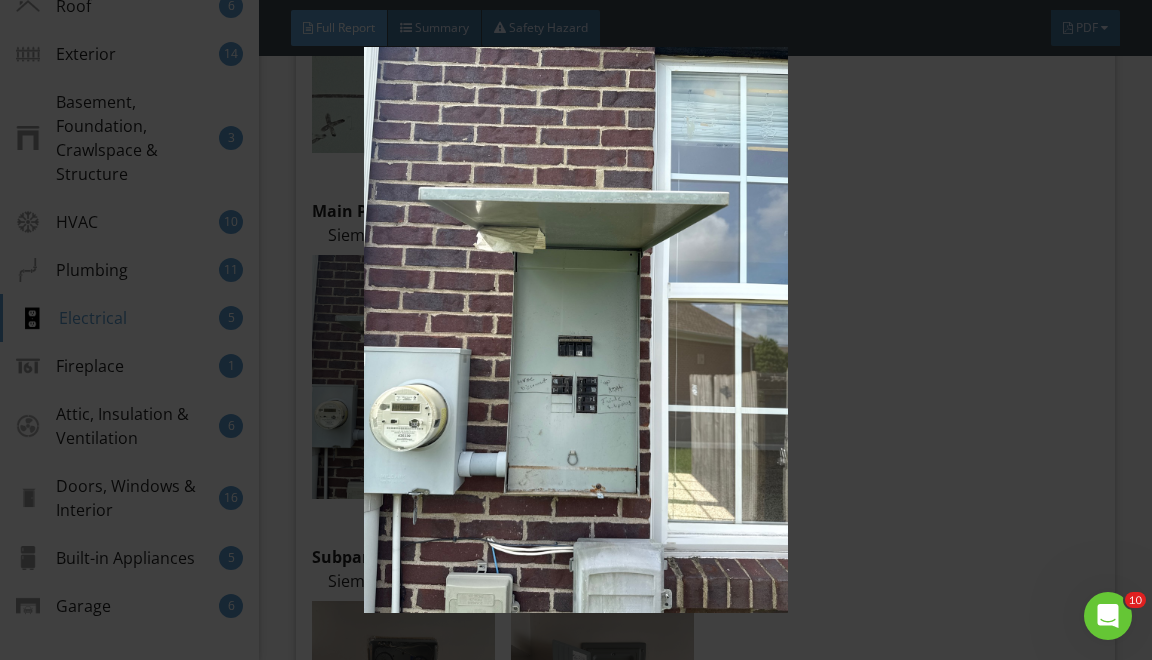 click at bounding box center [576, 330] 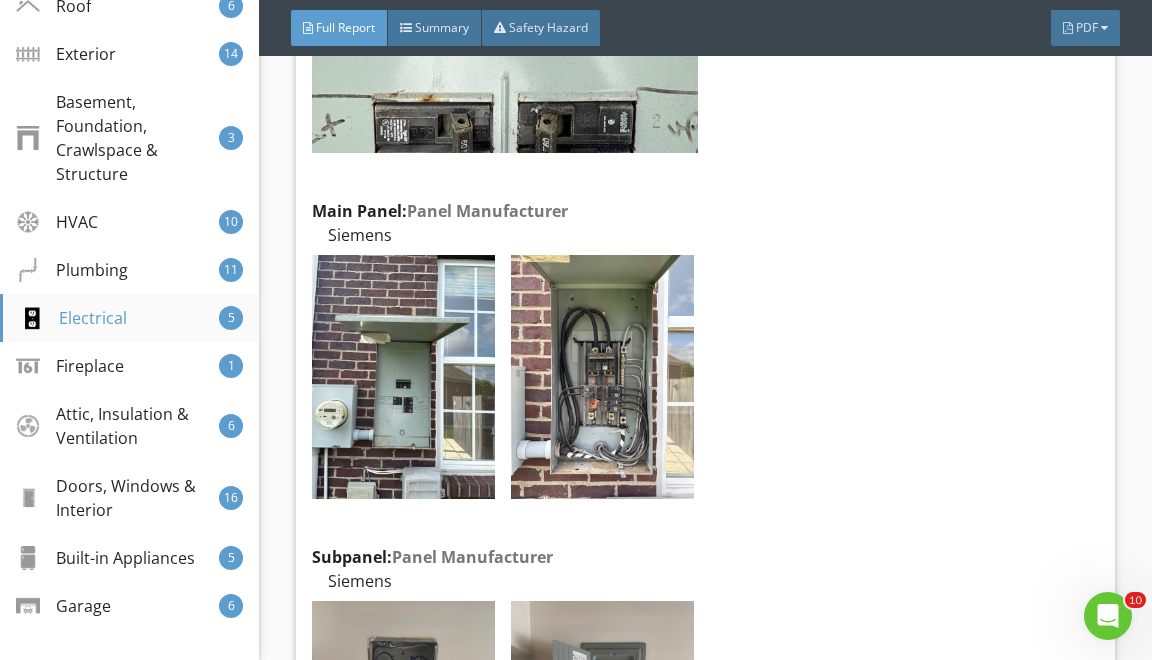 click on "Electrical" at bounding box center [73, 318] 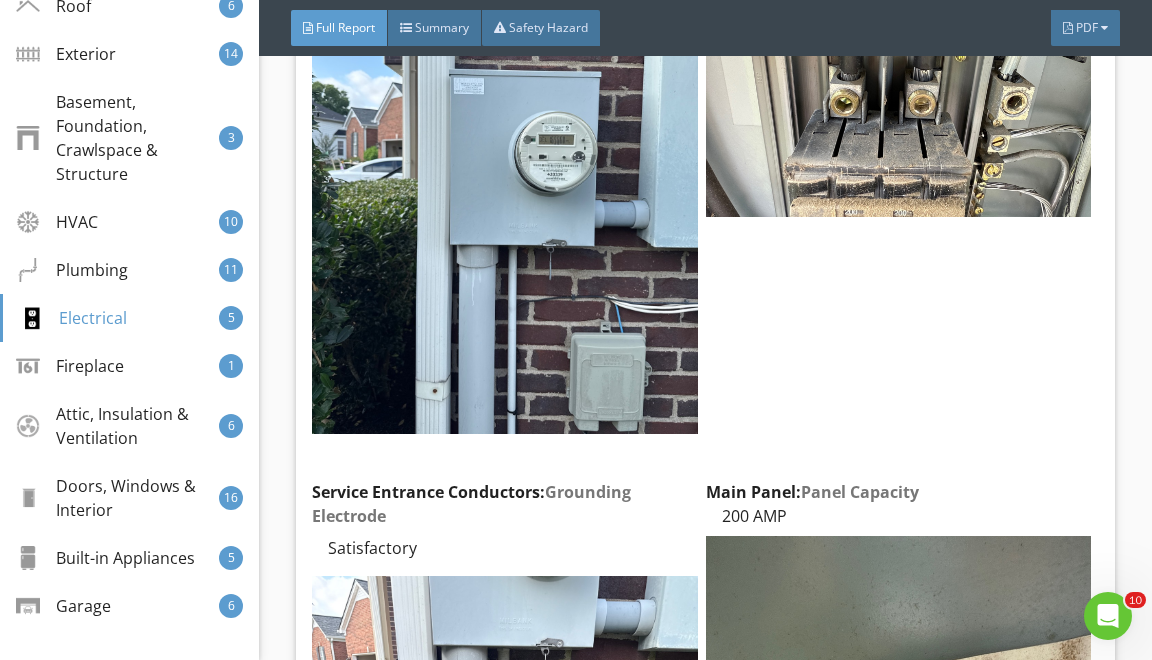 scroll, scrollTop: 26313, scrollLeft: 0, axis: vertical 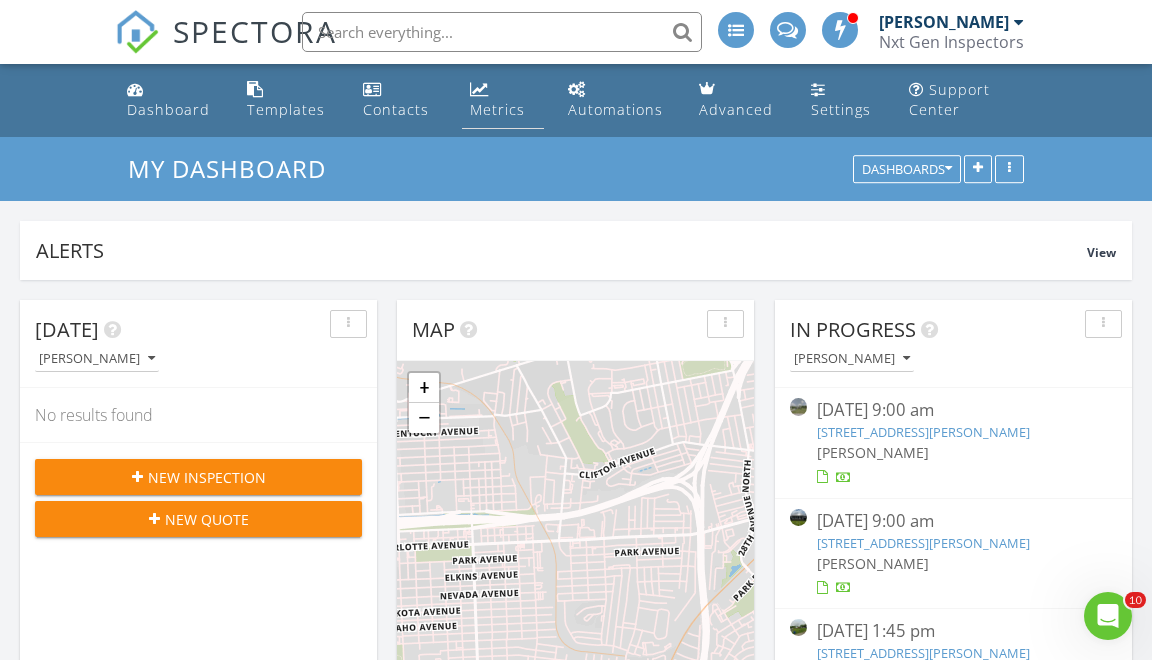 click on "Metrics" at bounding box center [497, 109] 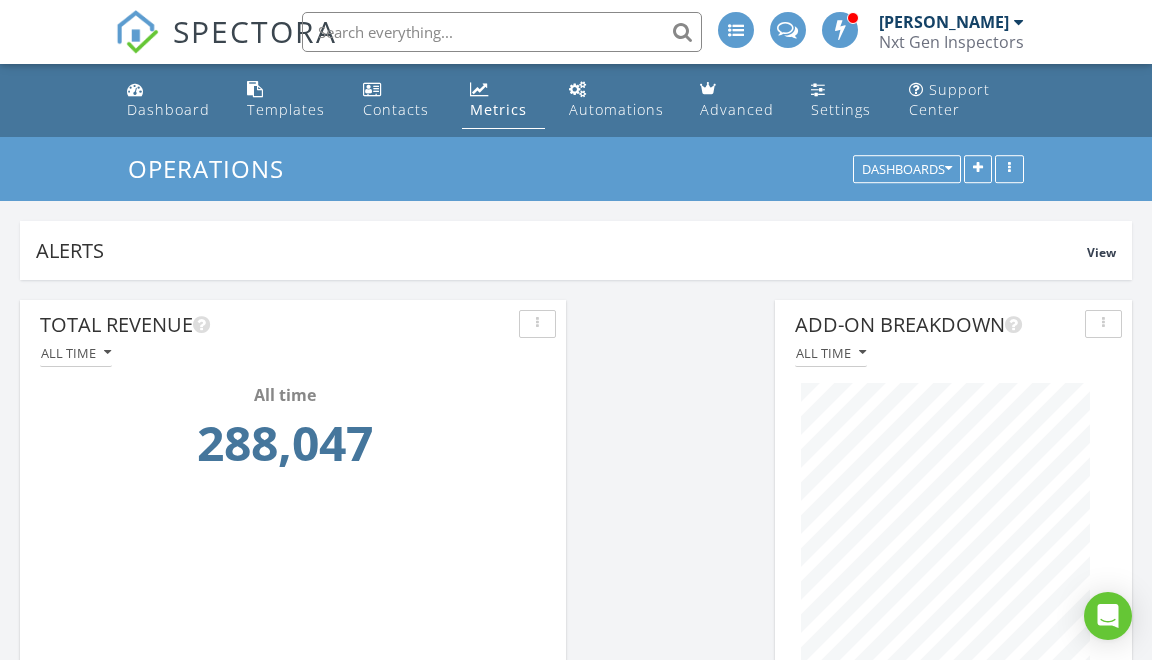 scroll, scrollTop: 695, scrollLeft: 0, axis: vertical 